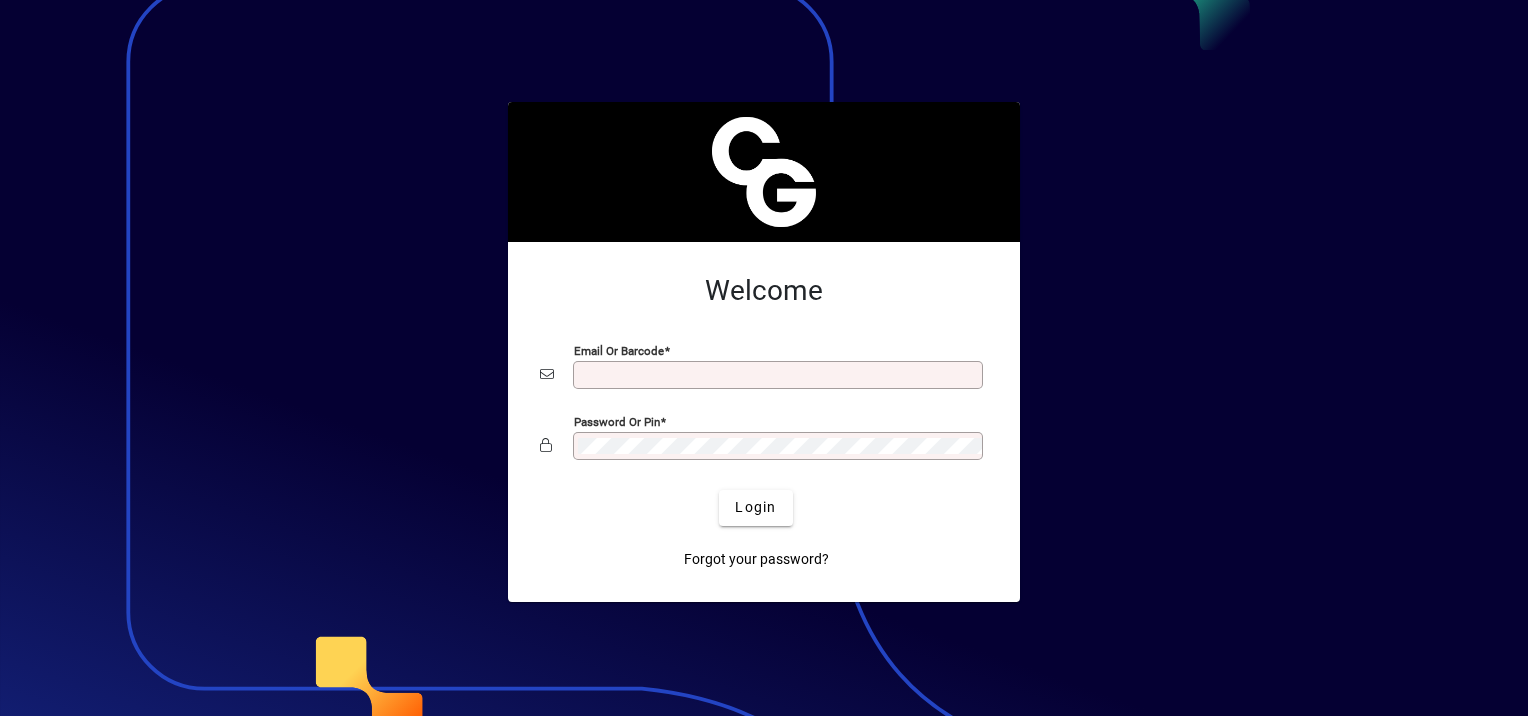 scroll, scrollTop: 0, scrollLeft: 0, axis: both 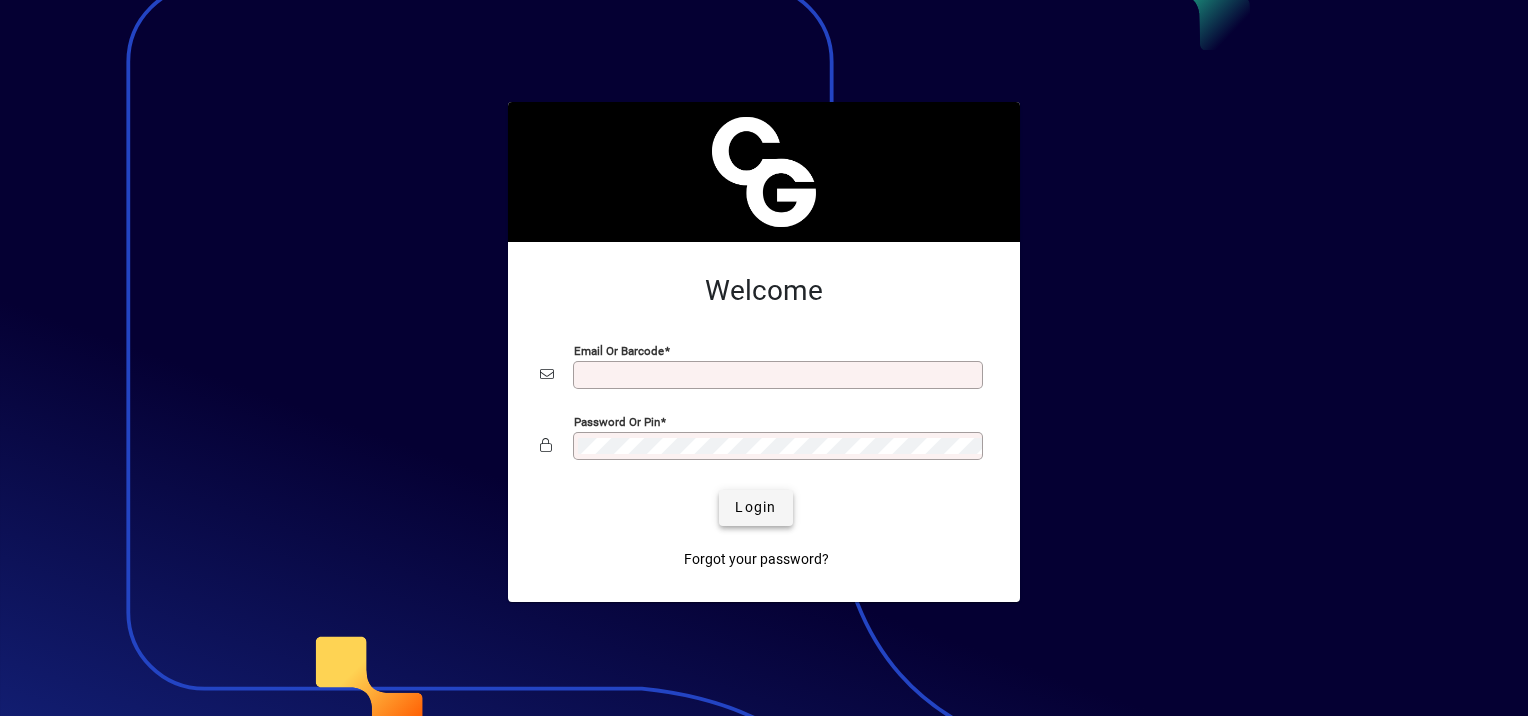 type on "**********" 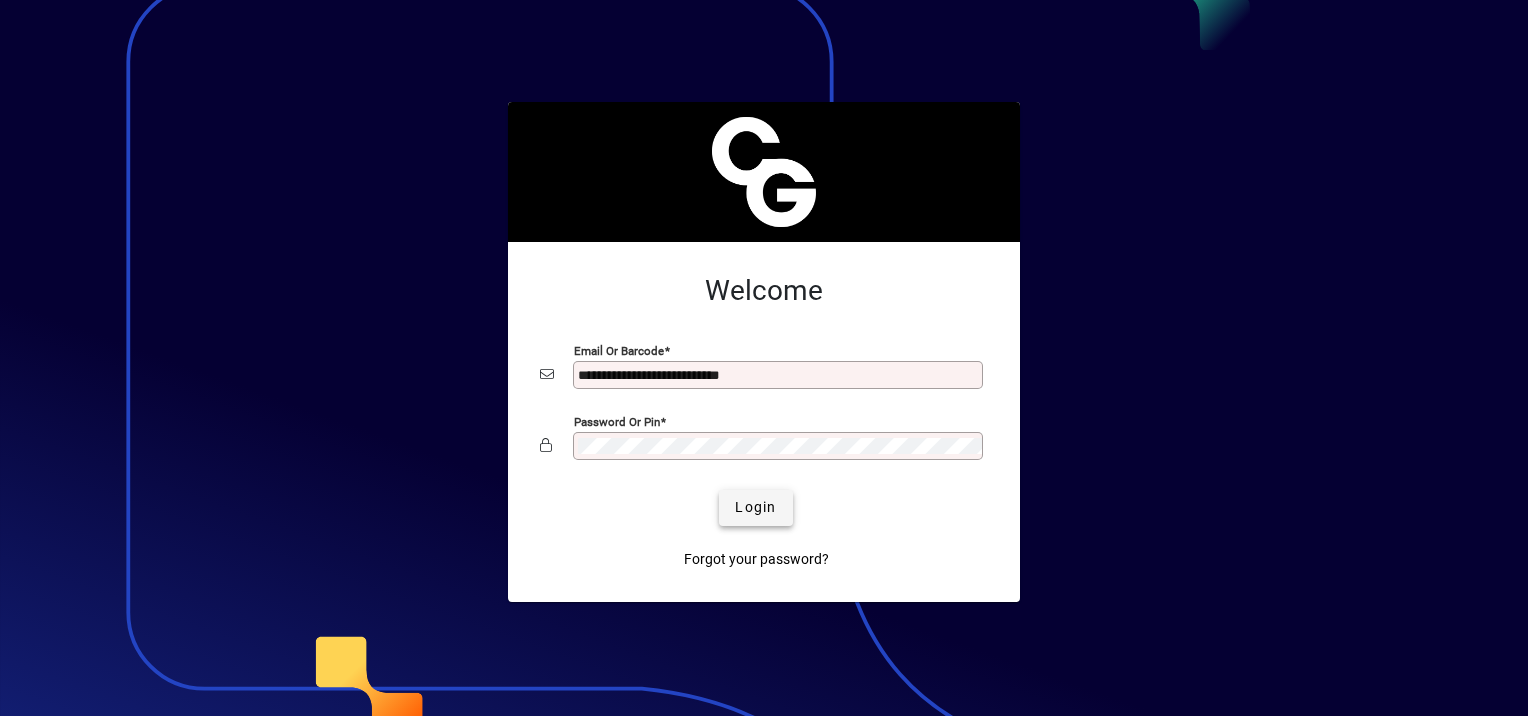 drag, startPoint x: 750, startPoint y: 506, endPoint x: 728, endPoint y: 498, distance: 23.409399 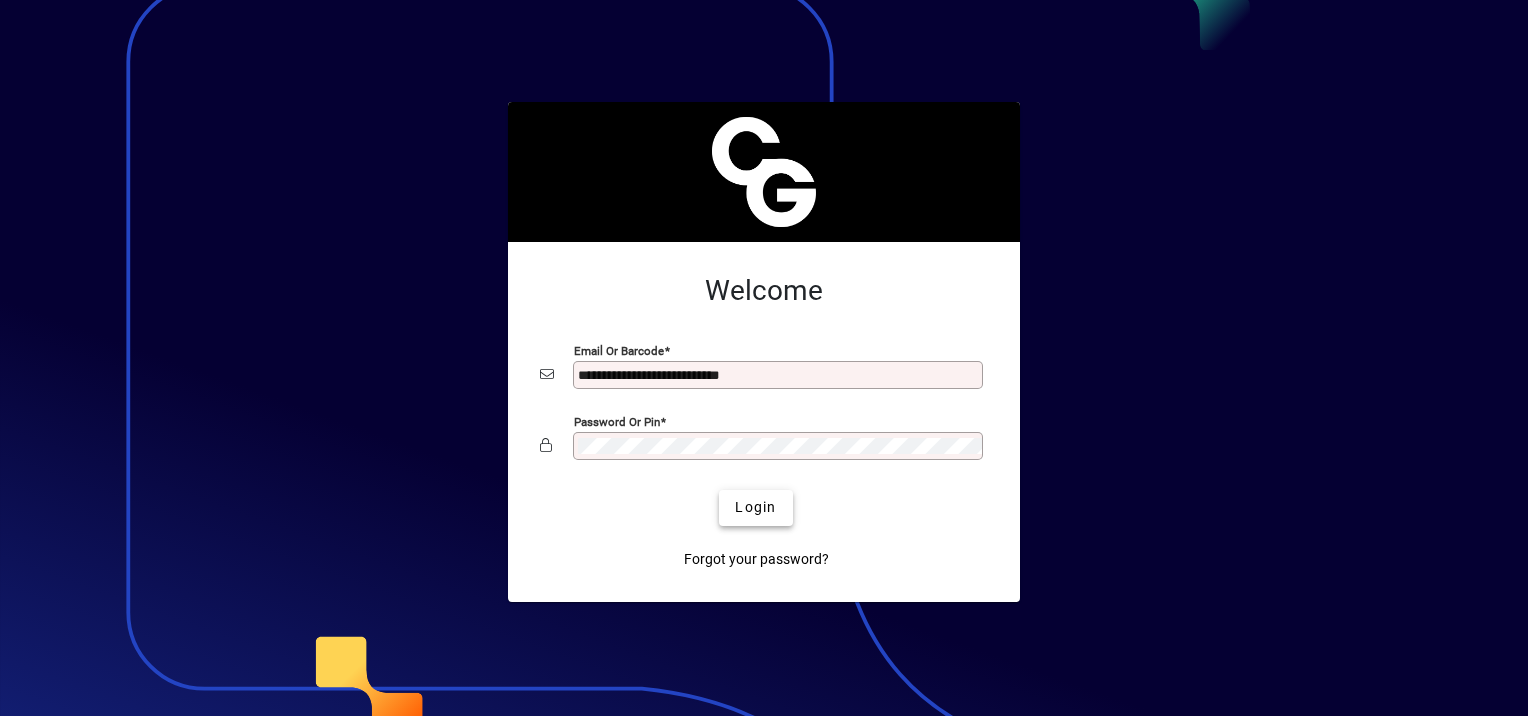 click on "Login" 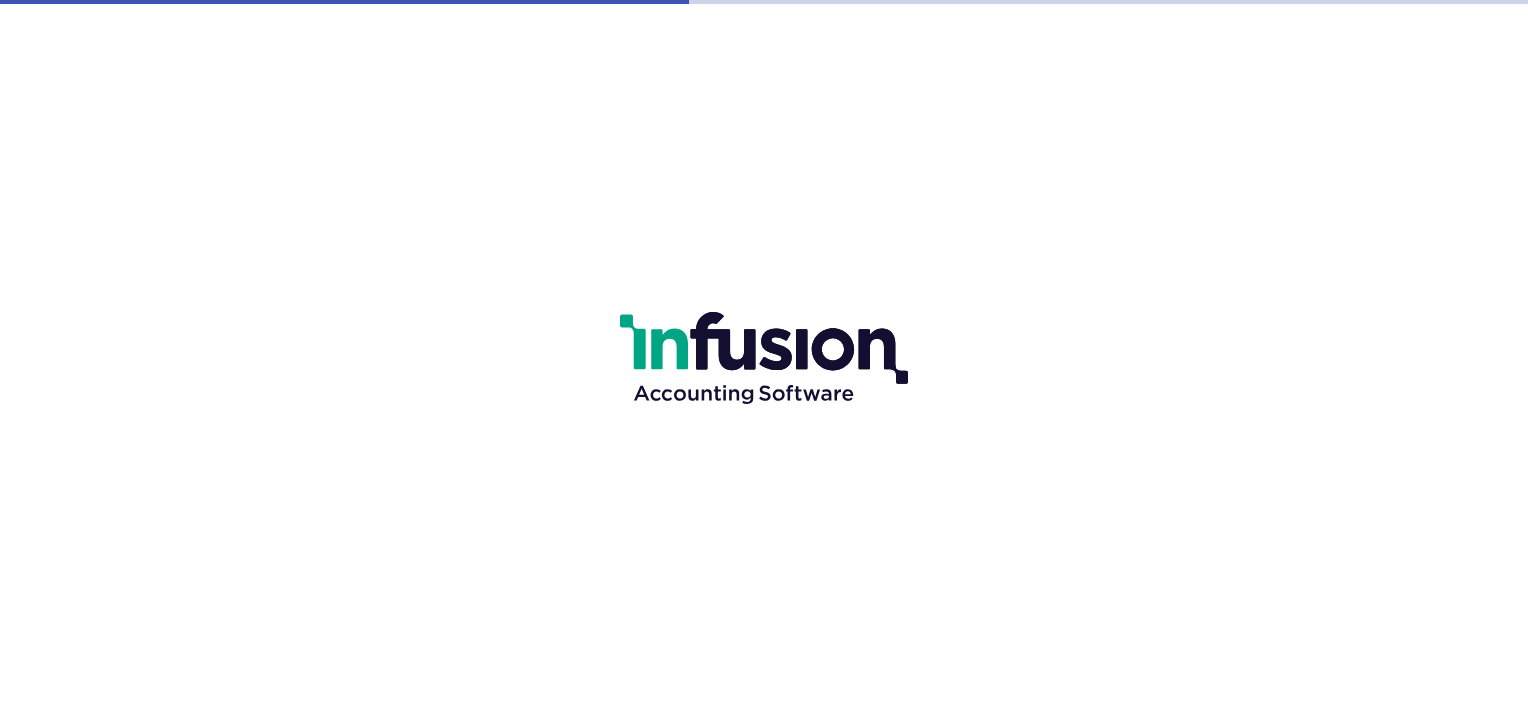 scroll, scrollTop: 0, scrollLeft: 0, axis: both 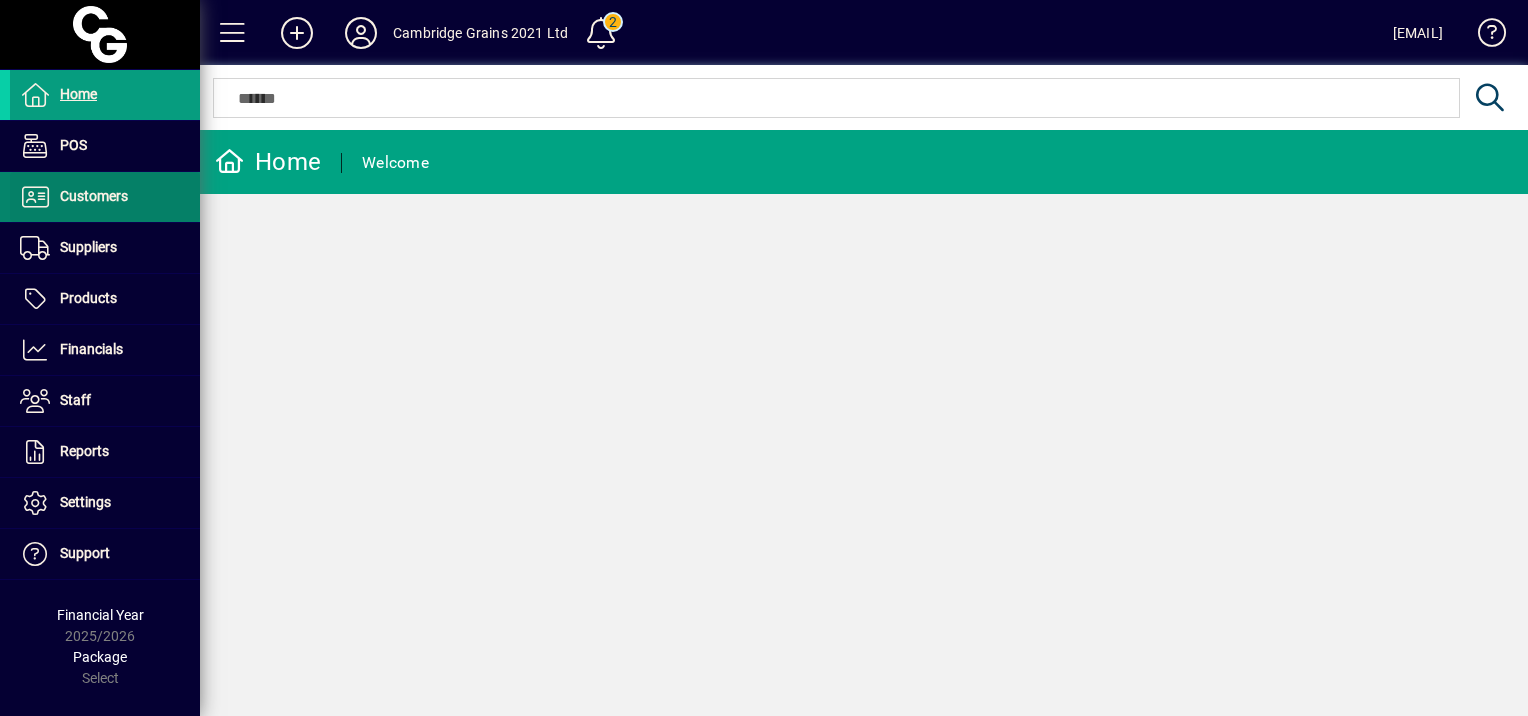 click on "Customers" at bounding box center (94, 196) 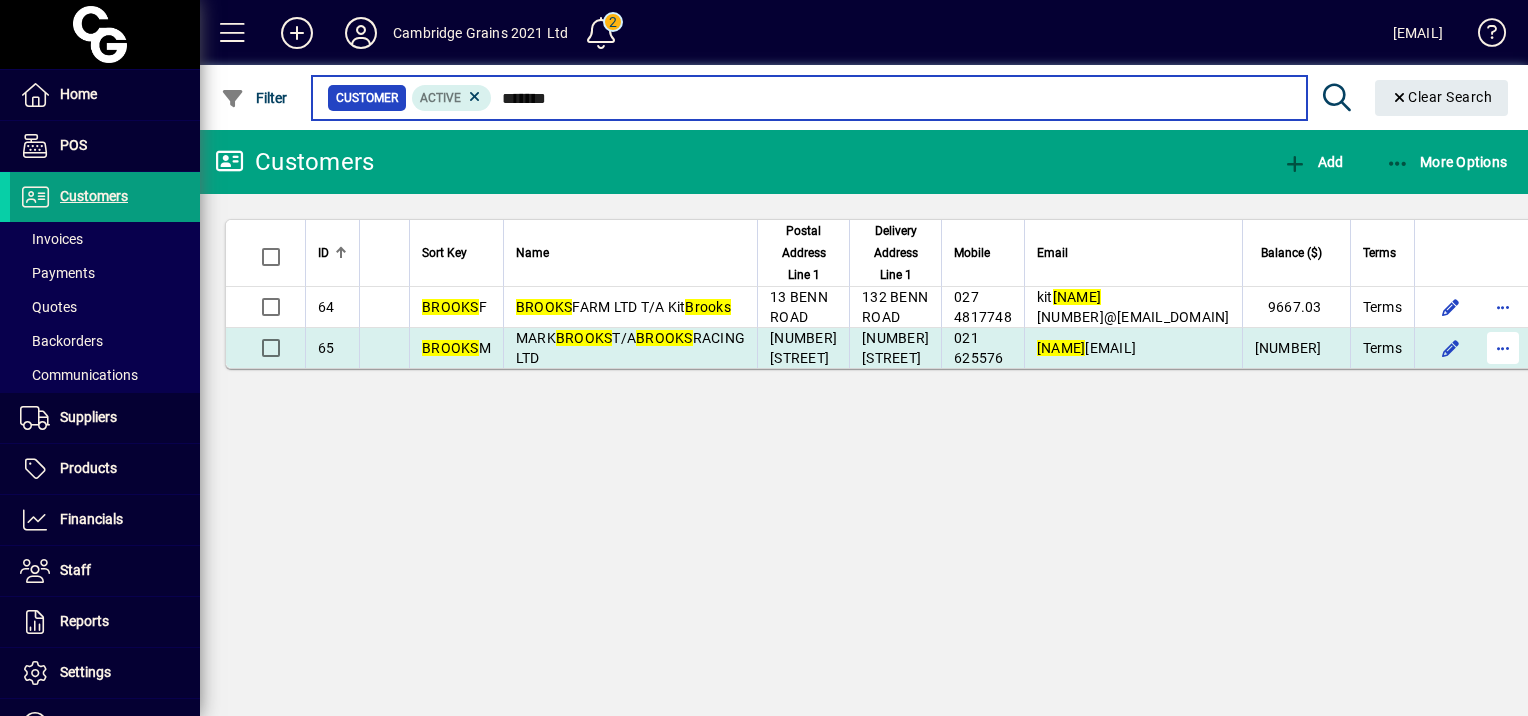 type on "******" 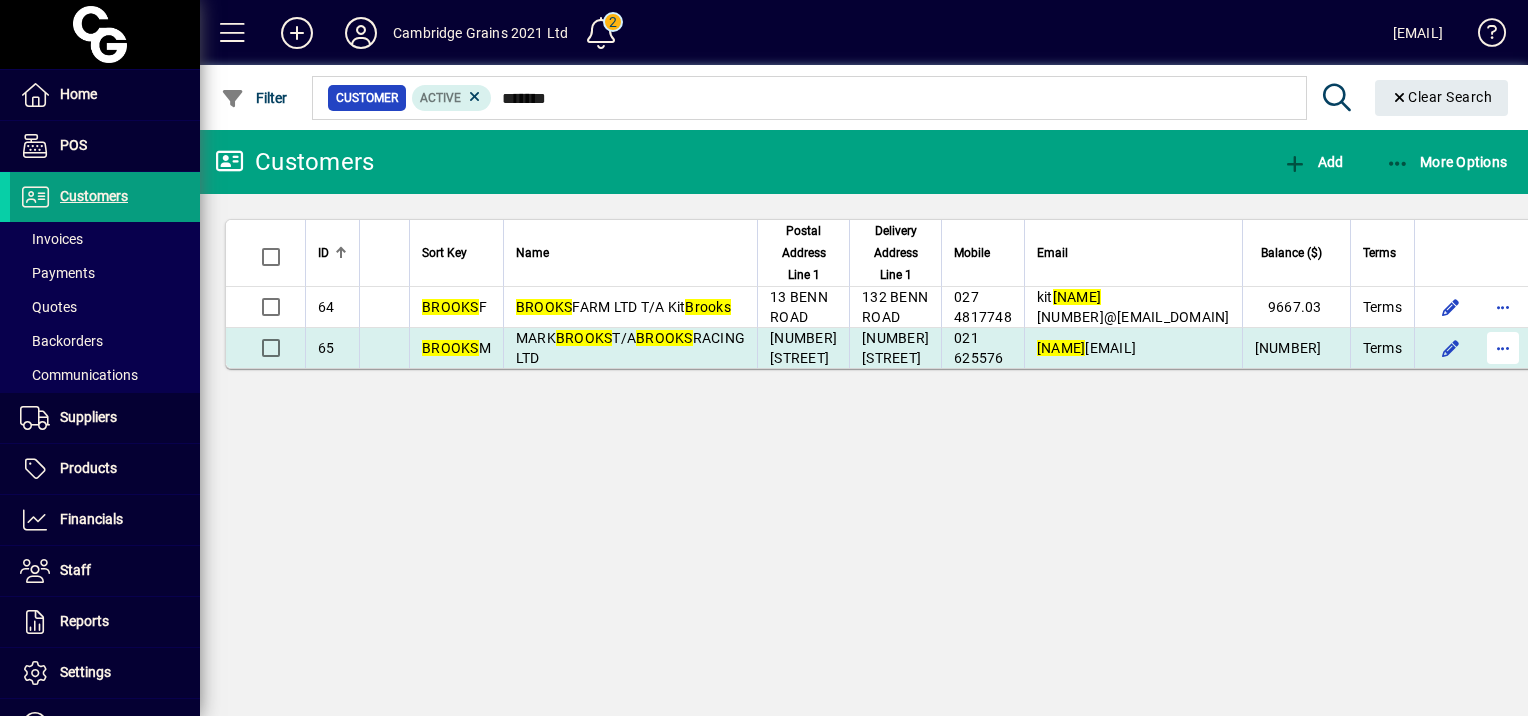 click at bounding box center [1503, 348] 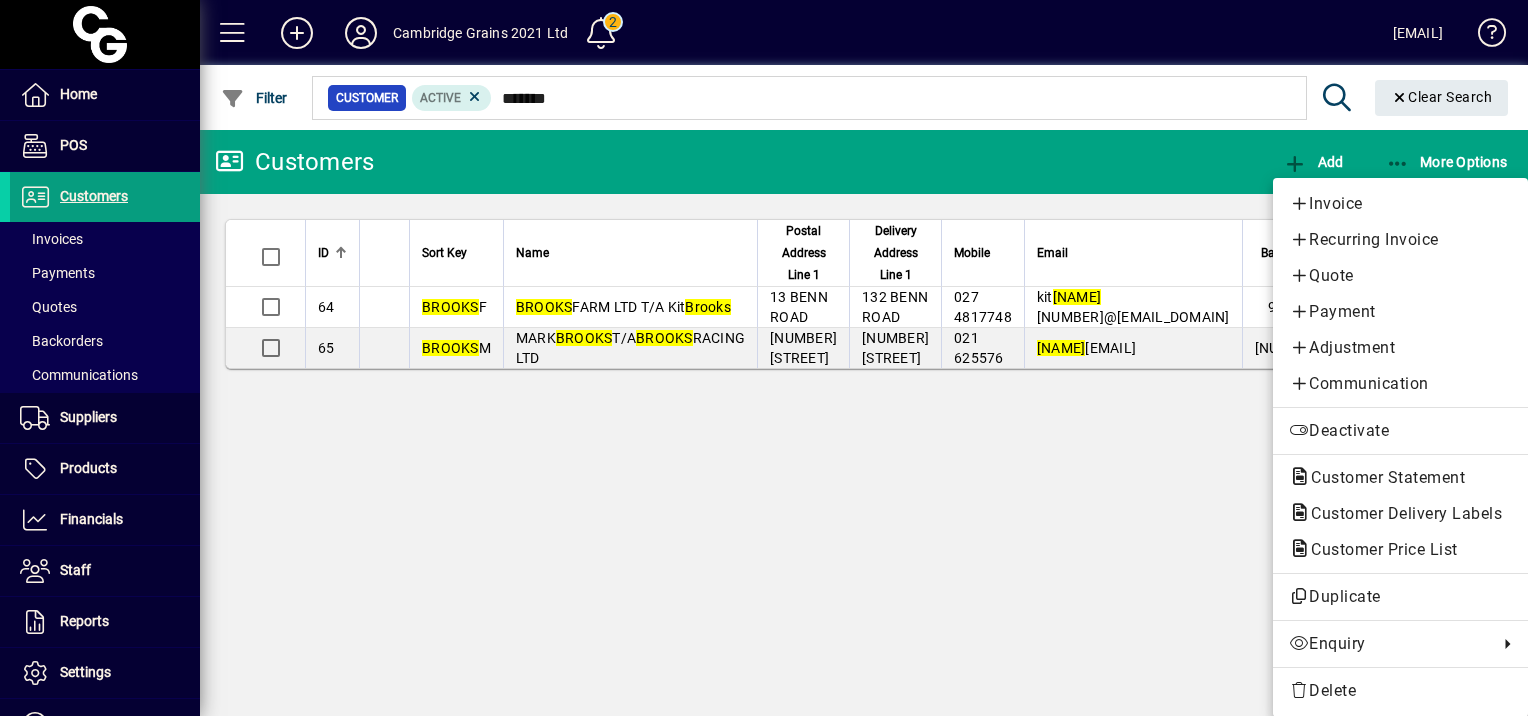 click at bounding box center [764, 358] 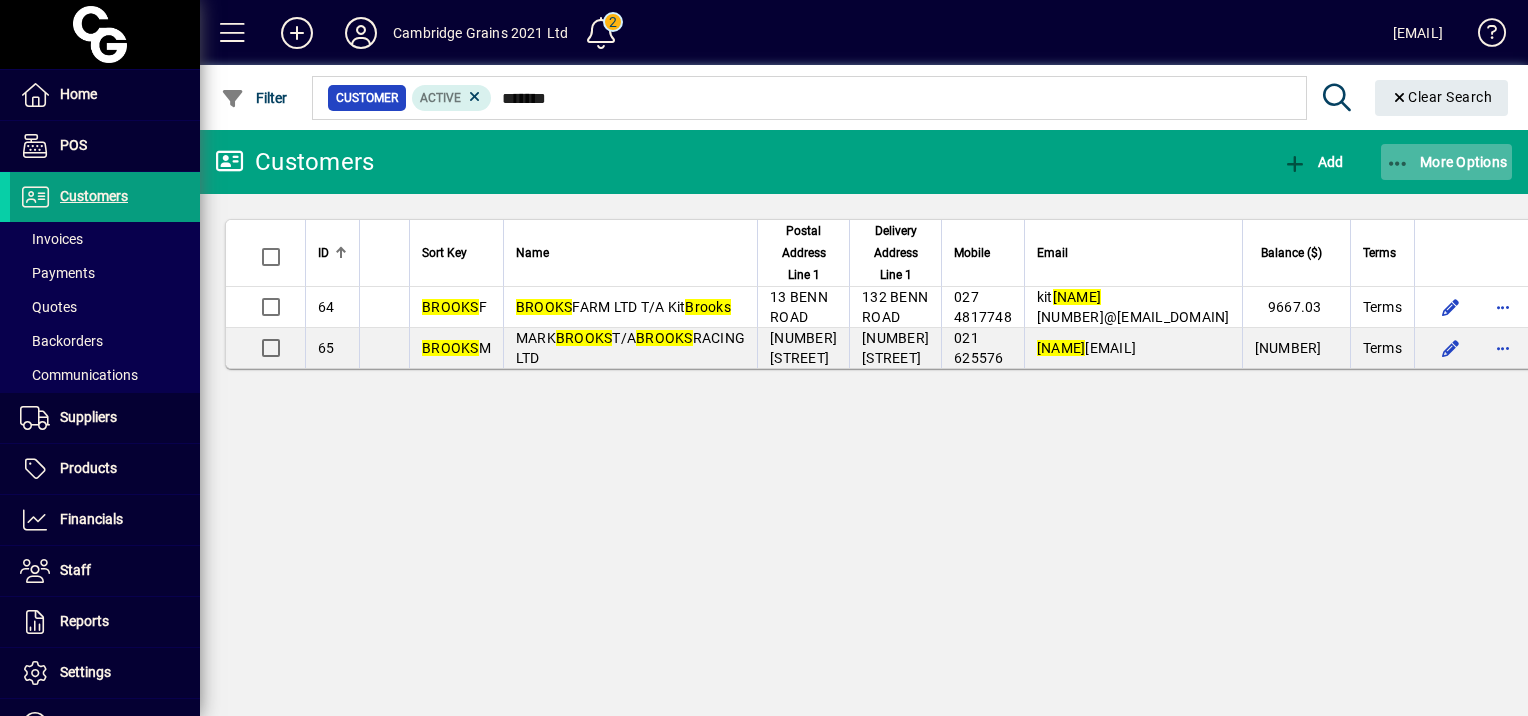 click on "More Options" 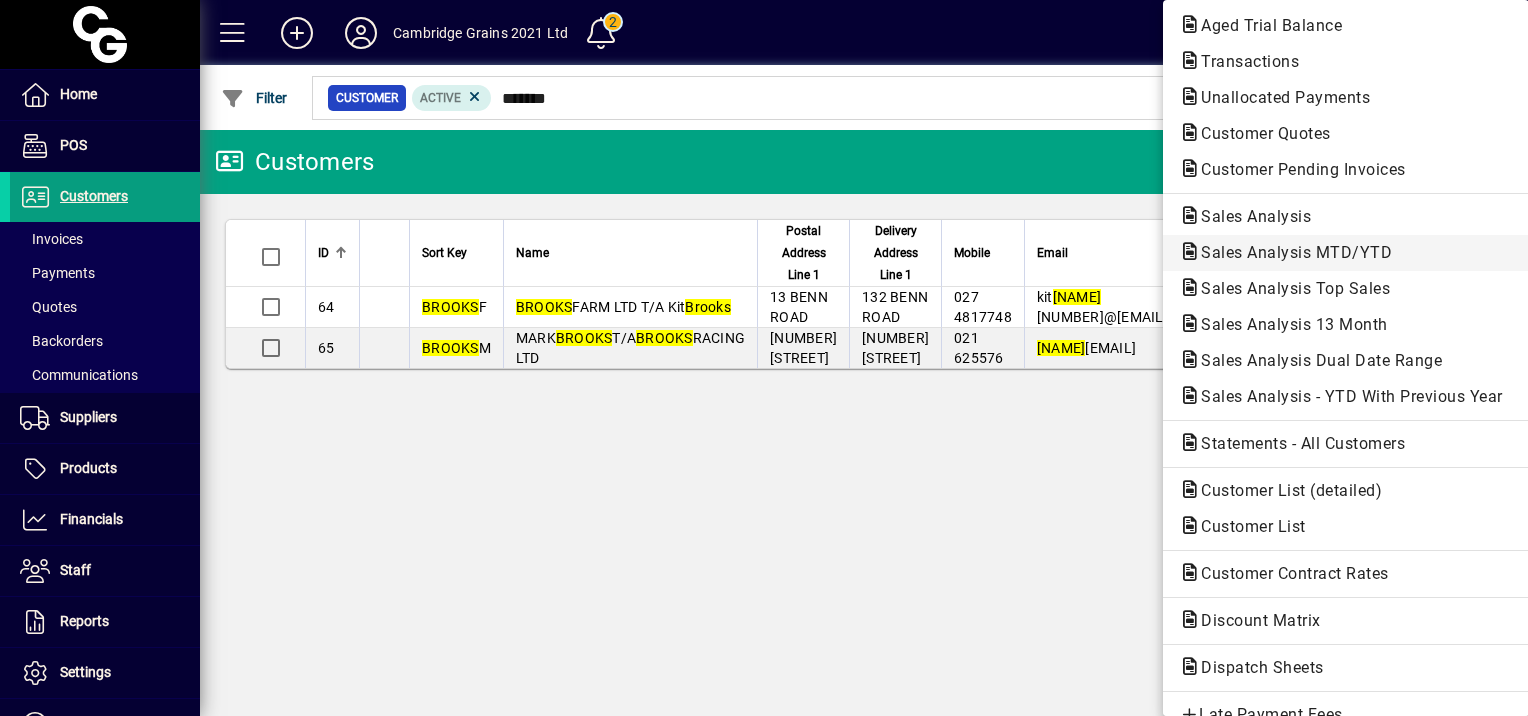 click on "Sales Analysis MTD/YTD" at bounding box center [1346, 289] 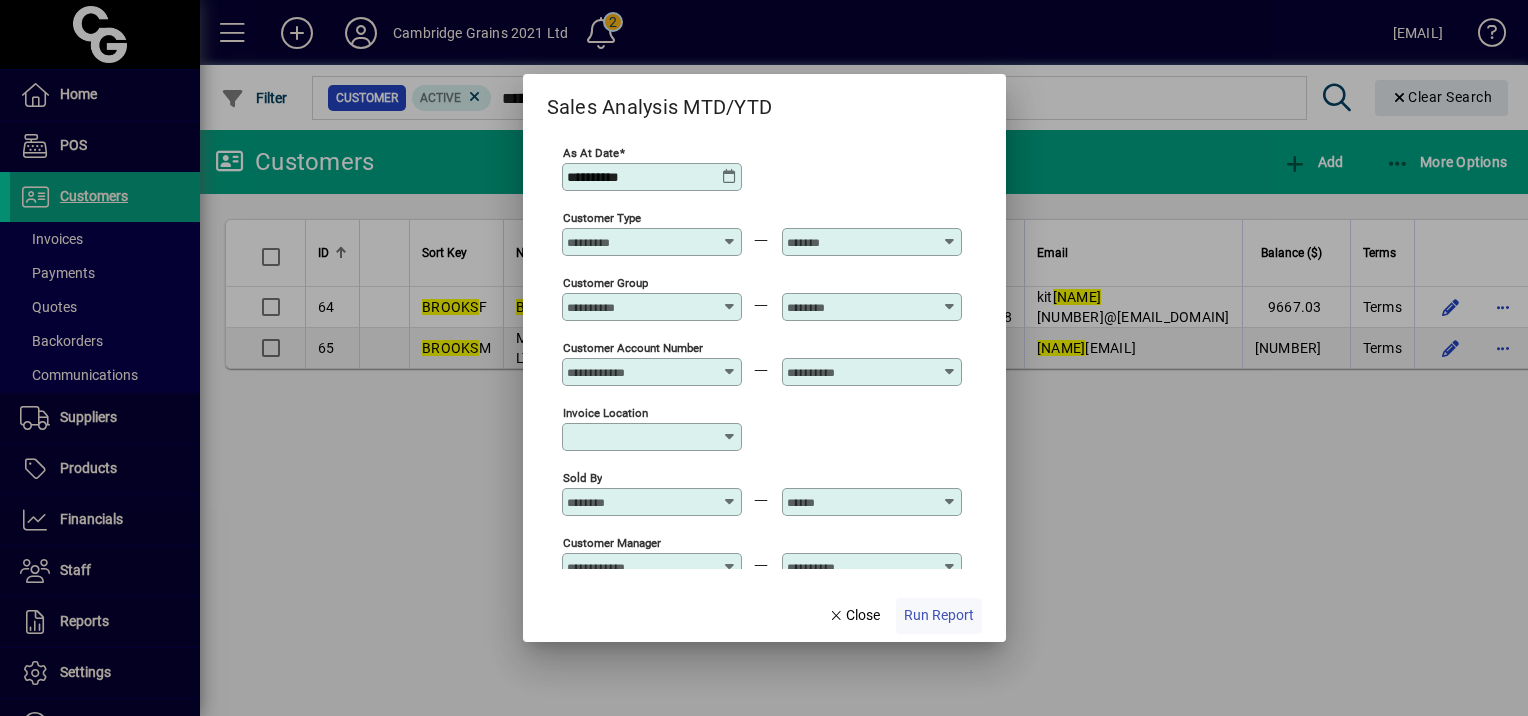 click on "Run Report" 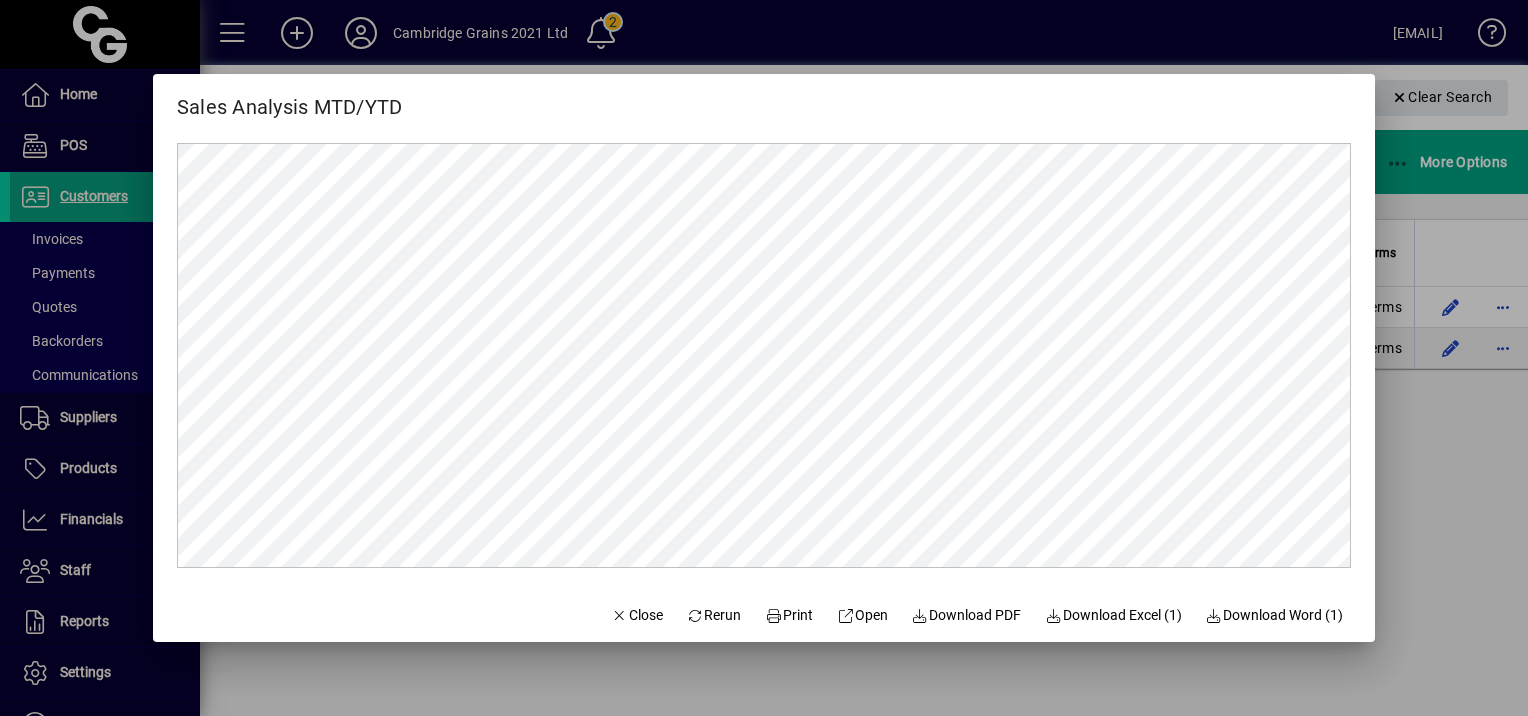 scroll, scrollTop: 0, scrollLeft: 0, axis: both 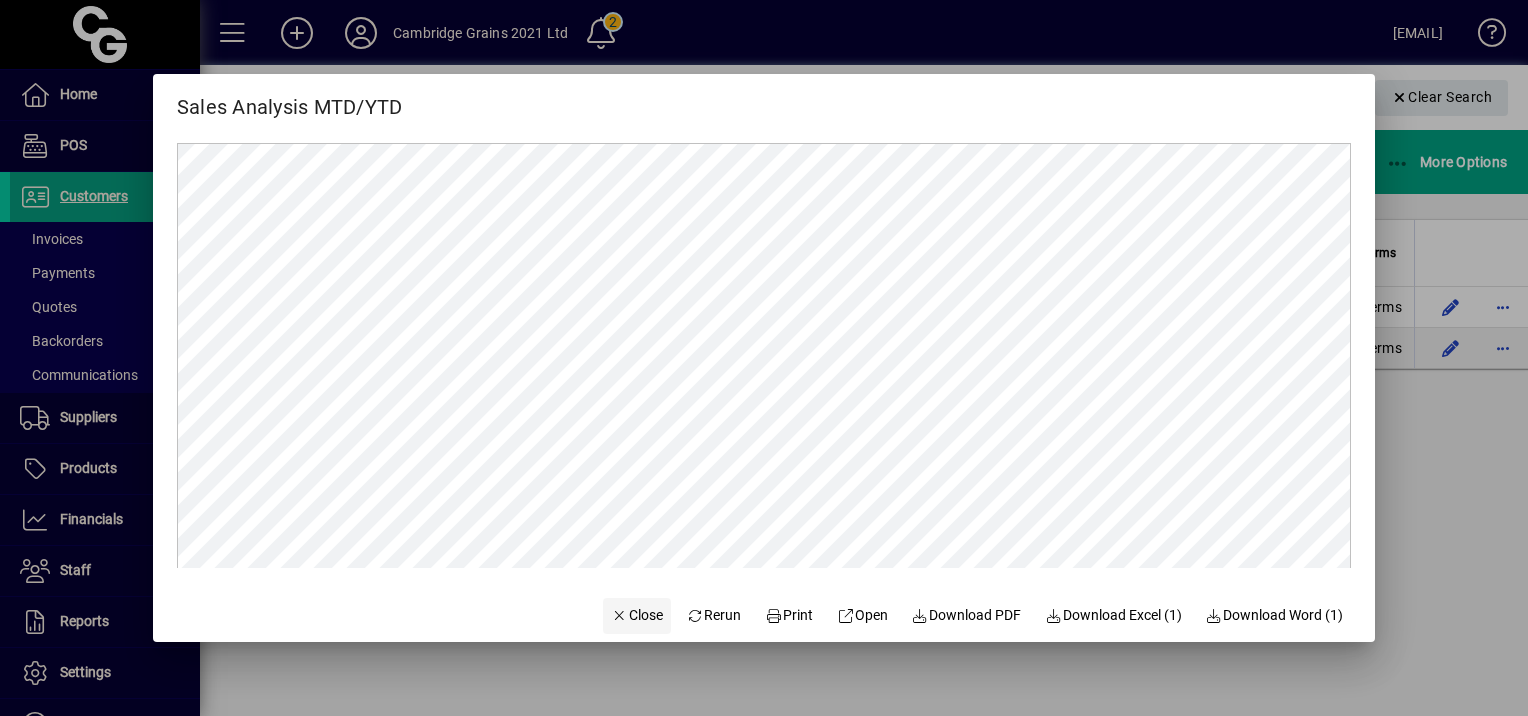 click on "Close" 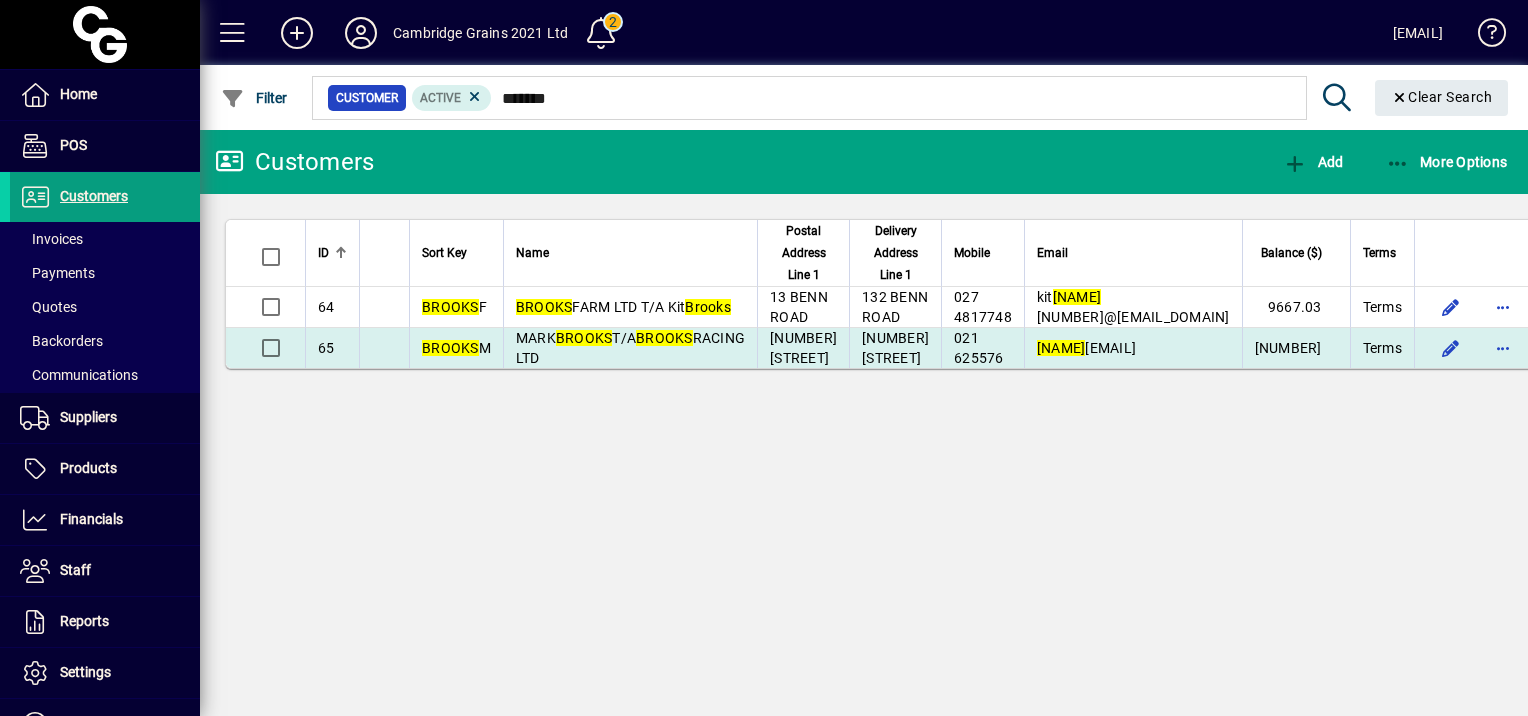 click on "[NAME]" at bounding box center (456, 348) 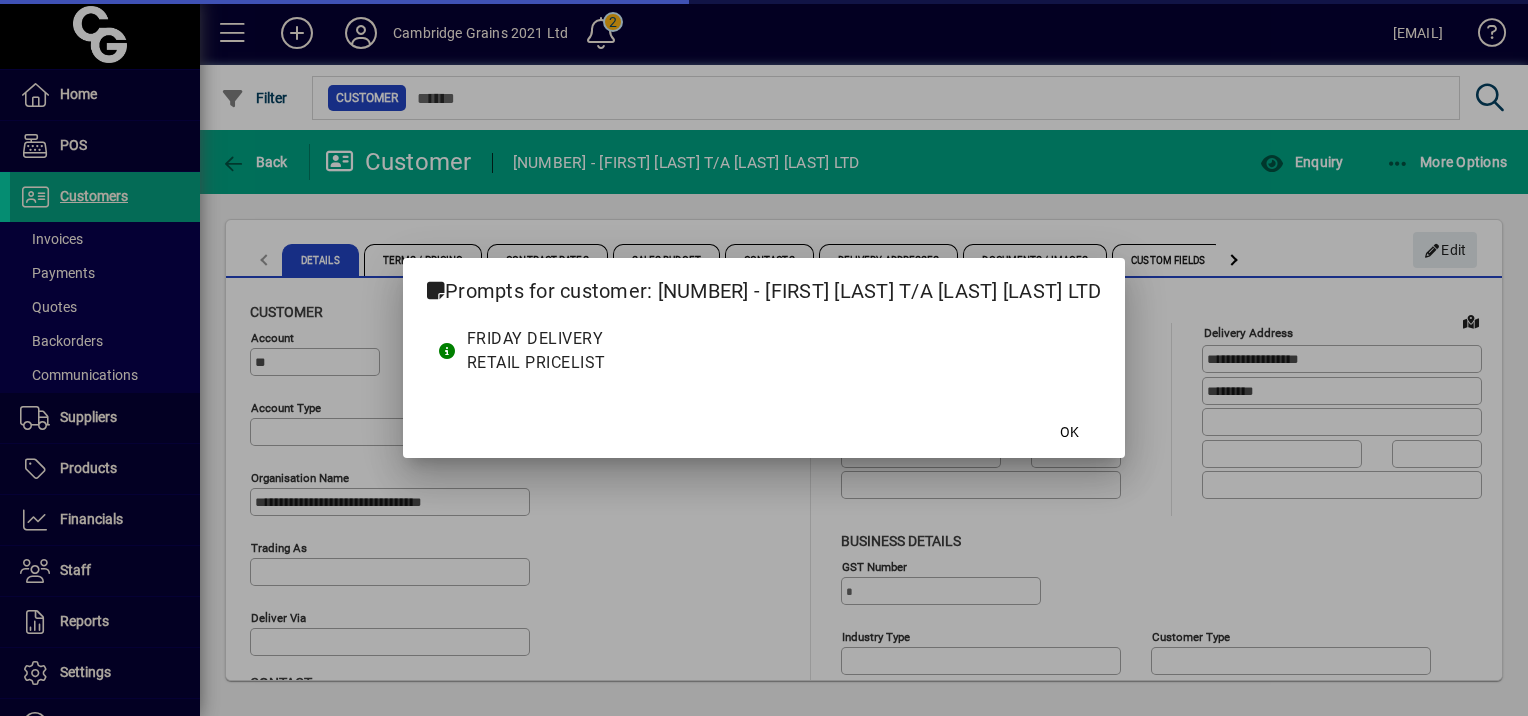 type on "**********" 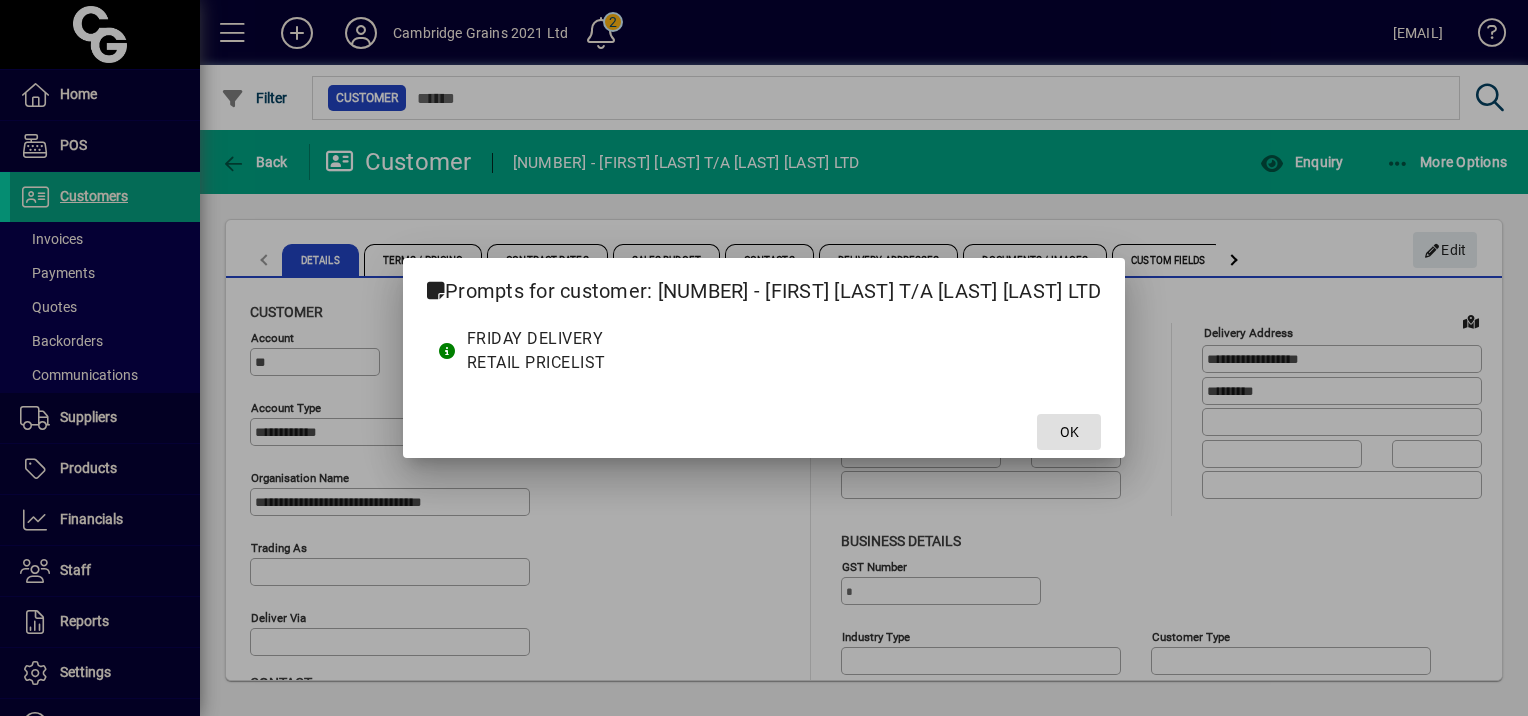 click 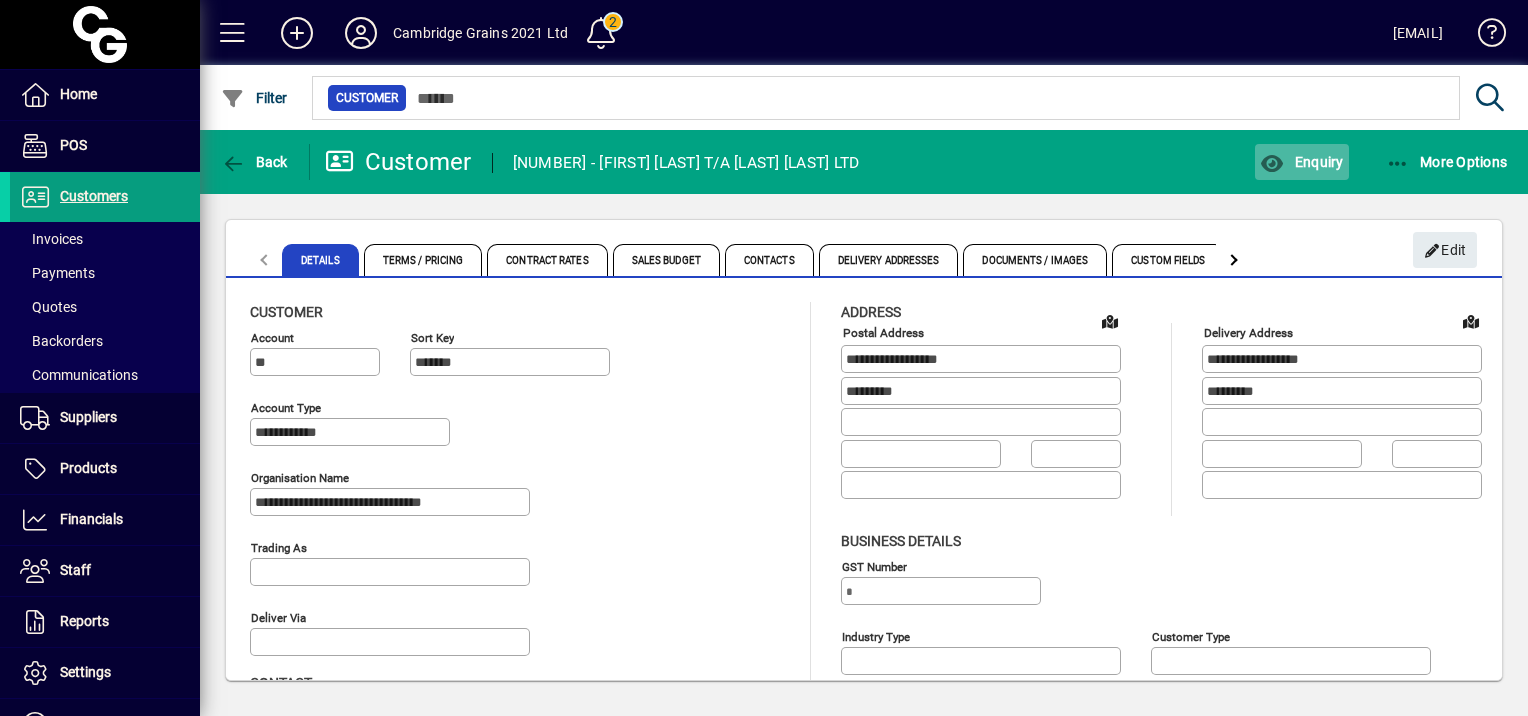 click on "Enquiry" 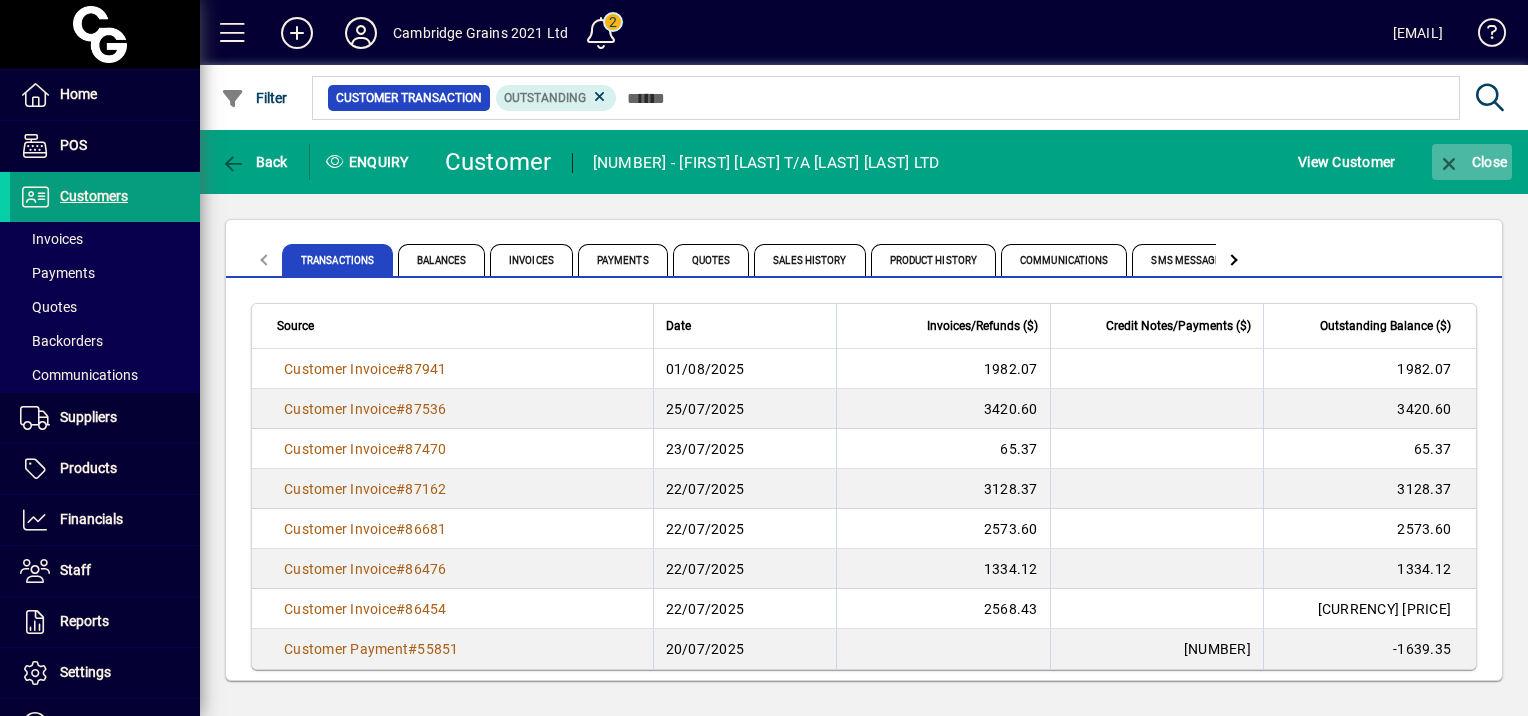 click 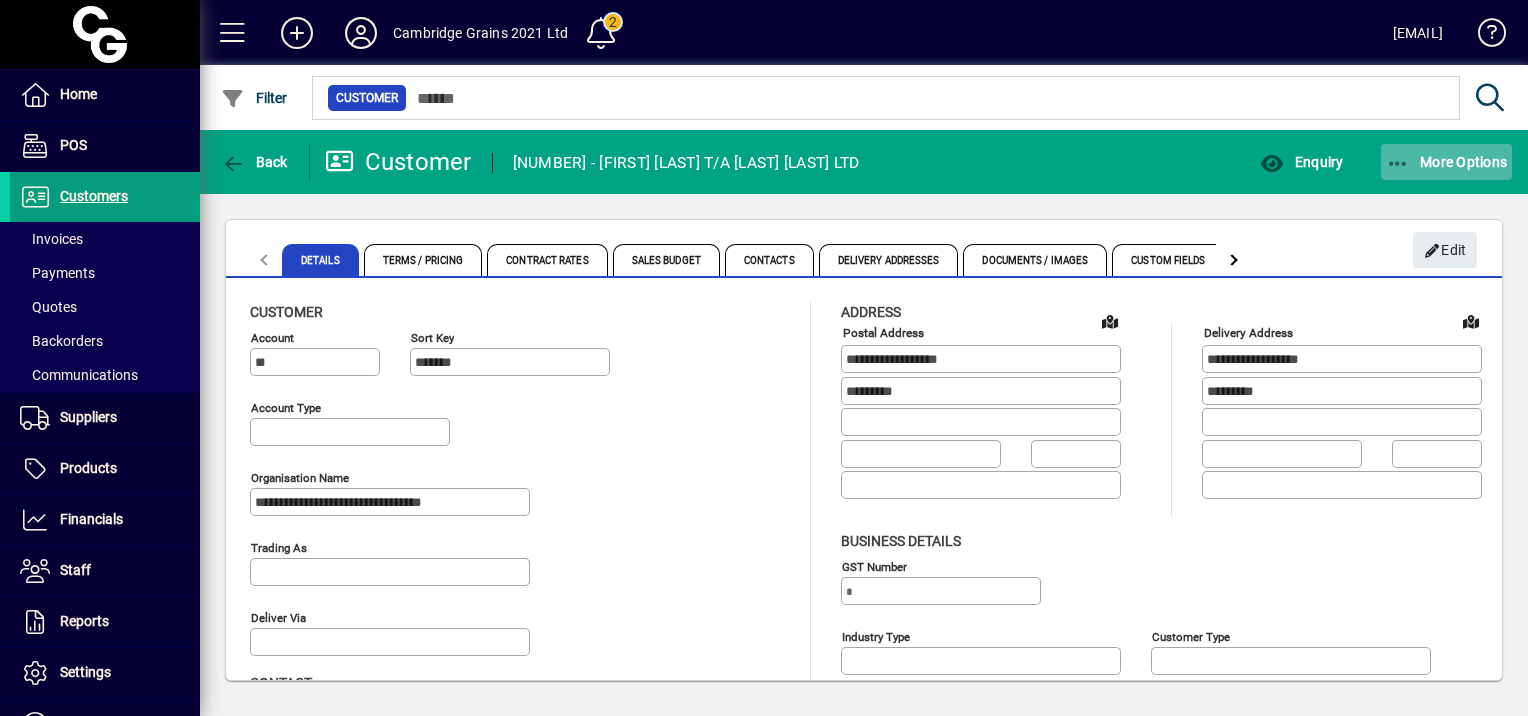 type on "**********" 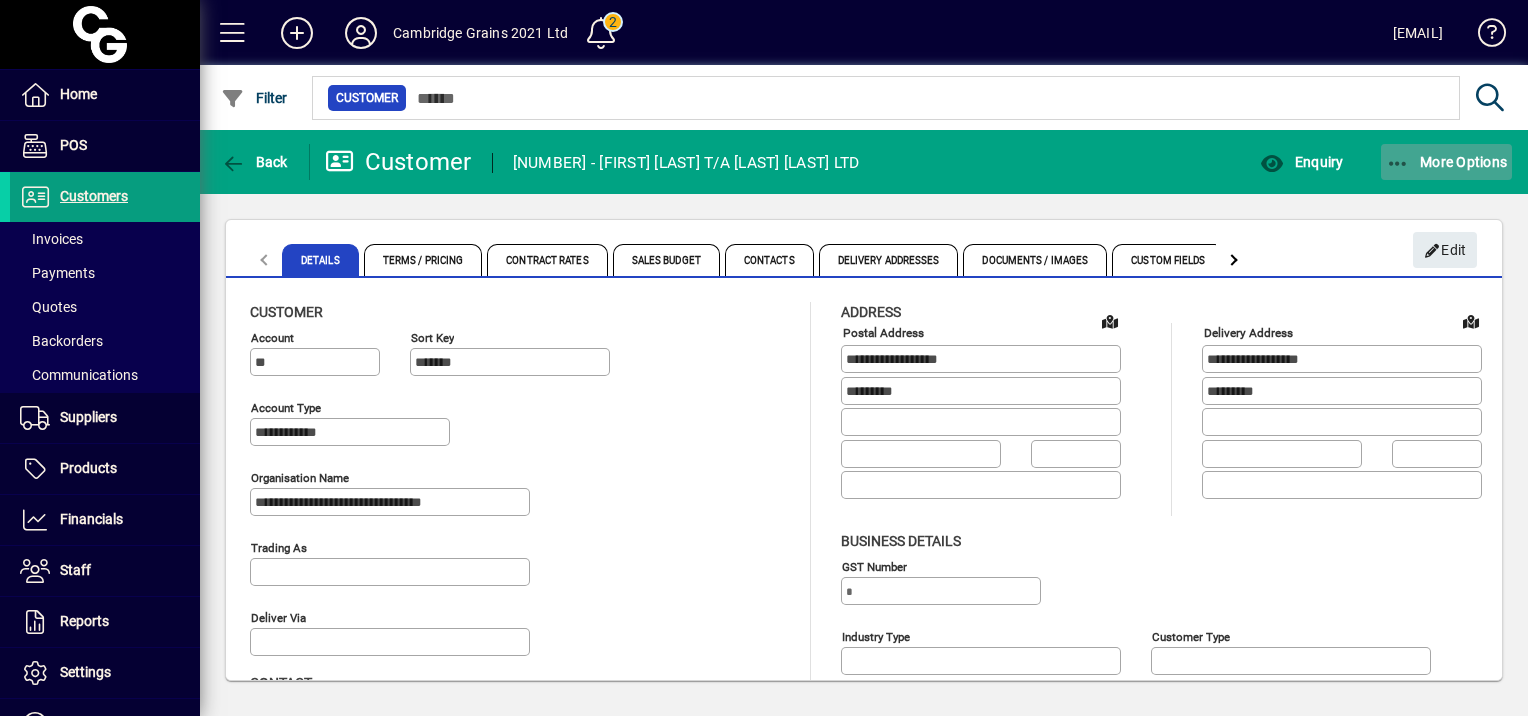 click on "More Options" 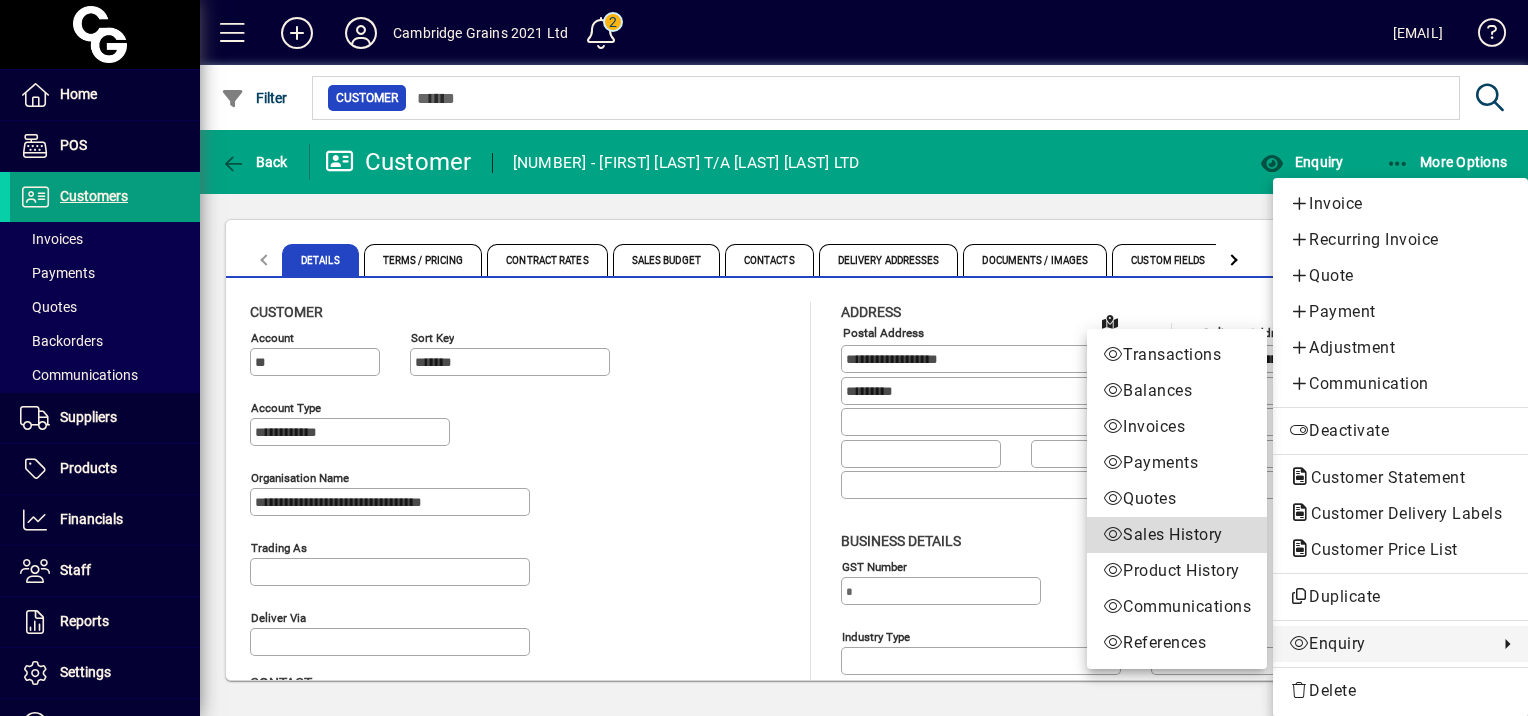 click on "Sales History" at bounding box center [1177, 535] 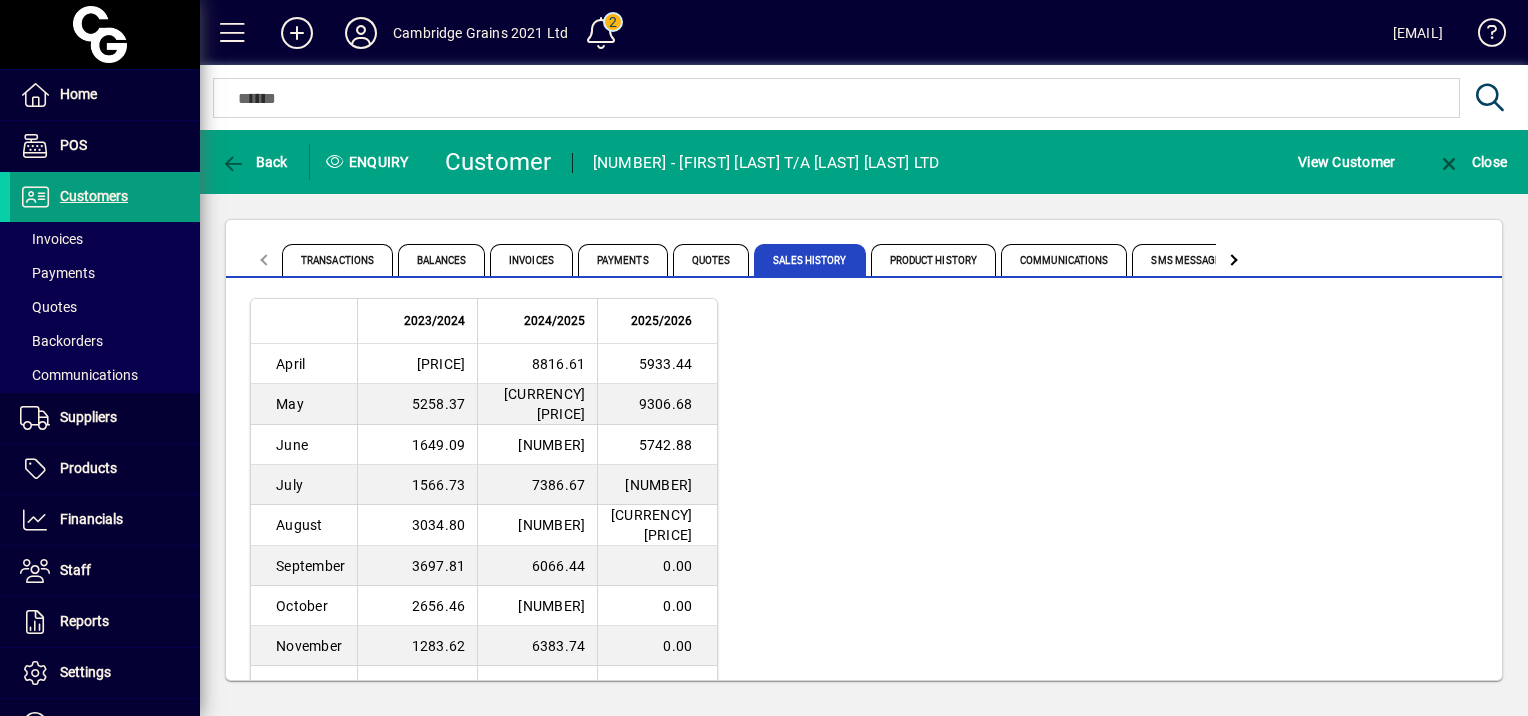 scroll, scrollTop: 204, scrollLeft: 0, axis: vertical 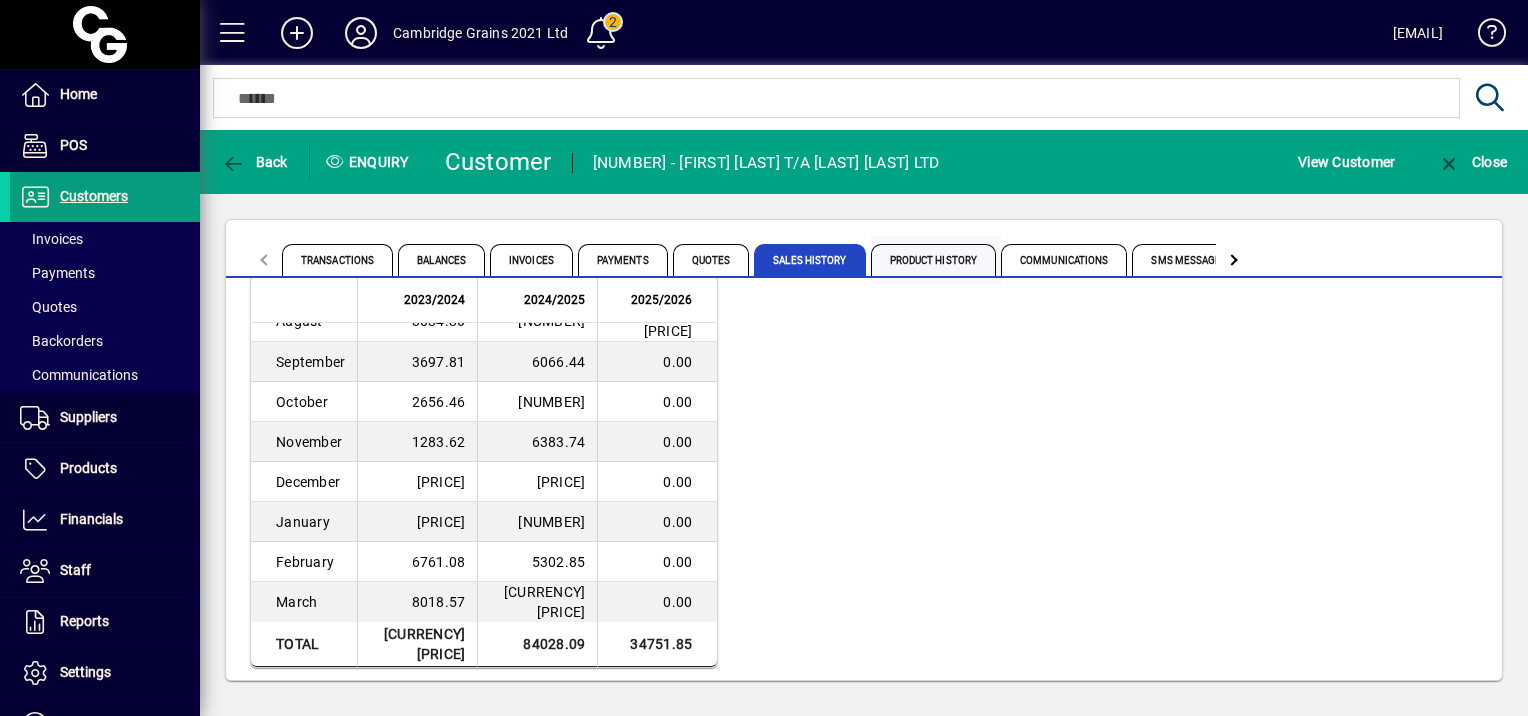 drag, startPoint x: 955, startPoint y: 256, endPoint x: 943, endPoint y: 257, distance: 12.0415945 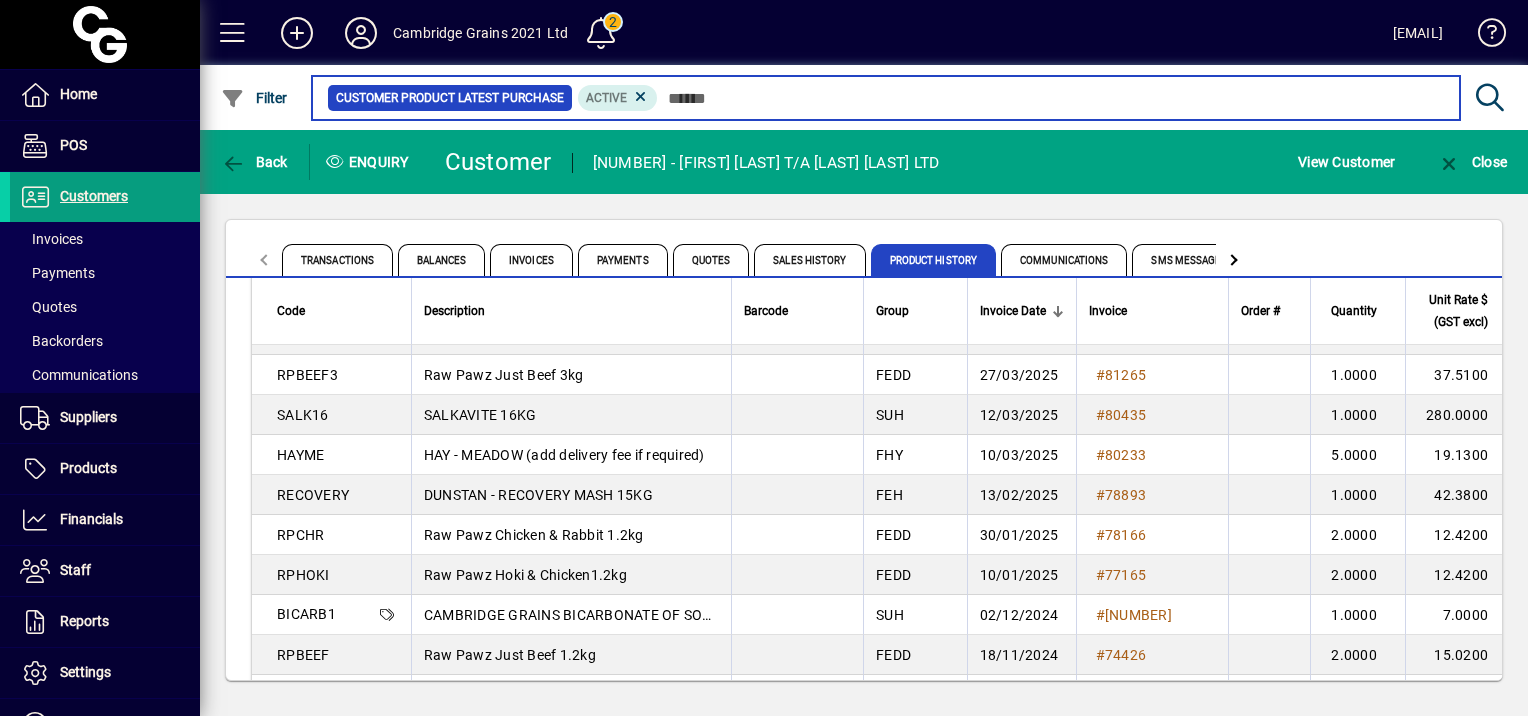 scroll, scrollTop: 0, scrollLeft: 0, axis: both 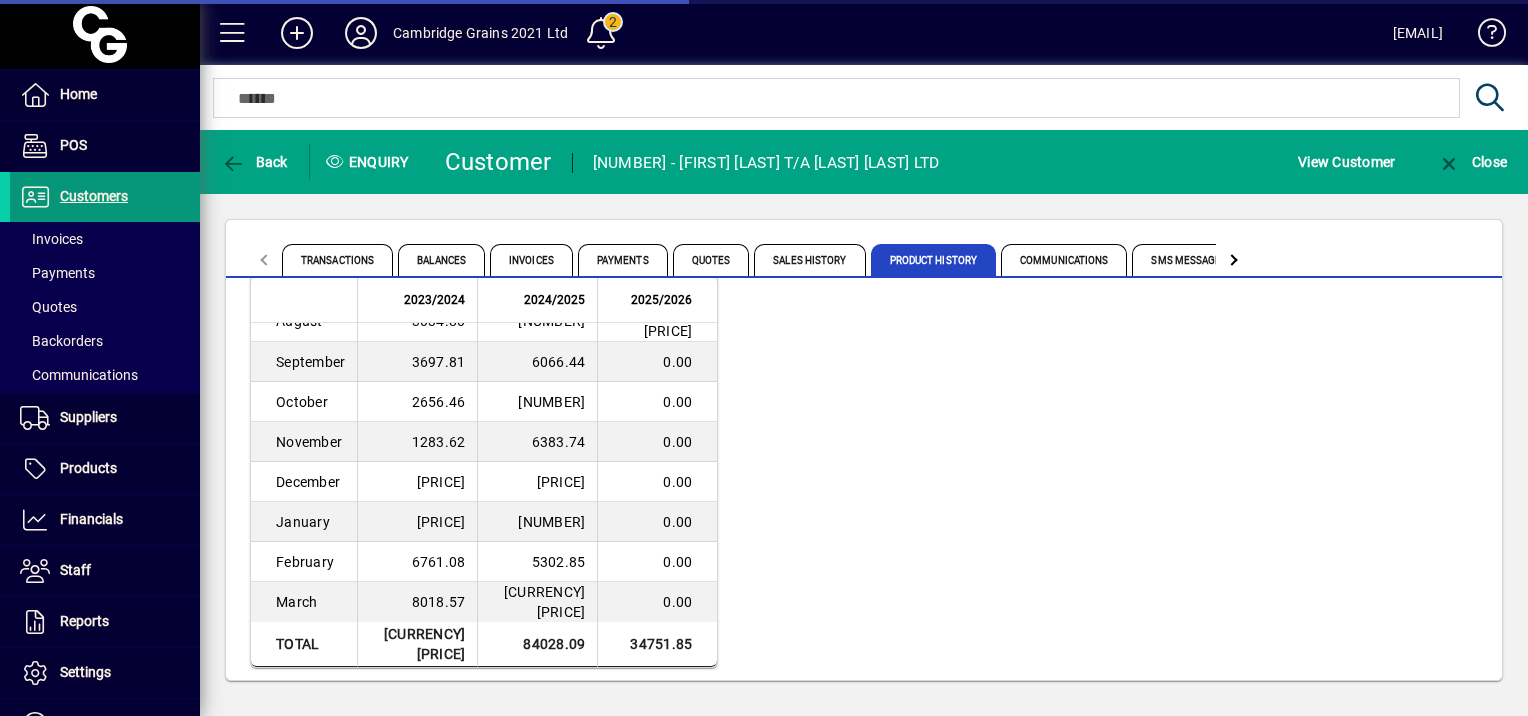 click on "Customers" at bounding box center (94, 196) 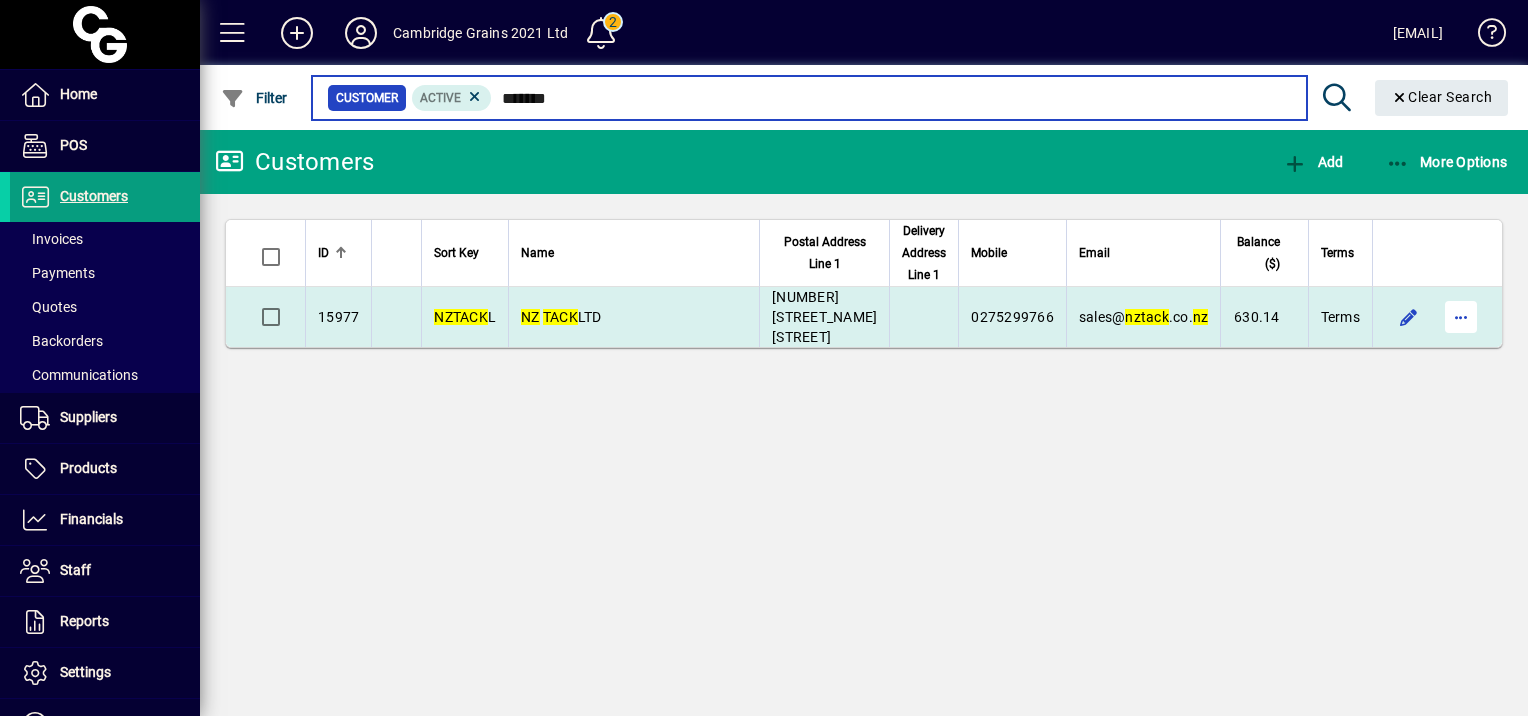 type on "*******" 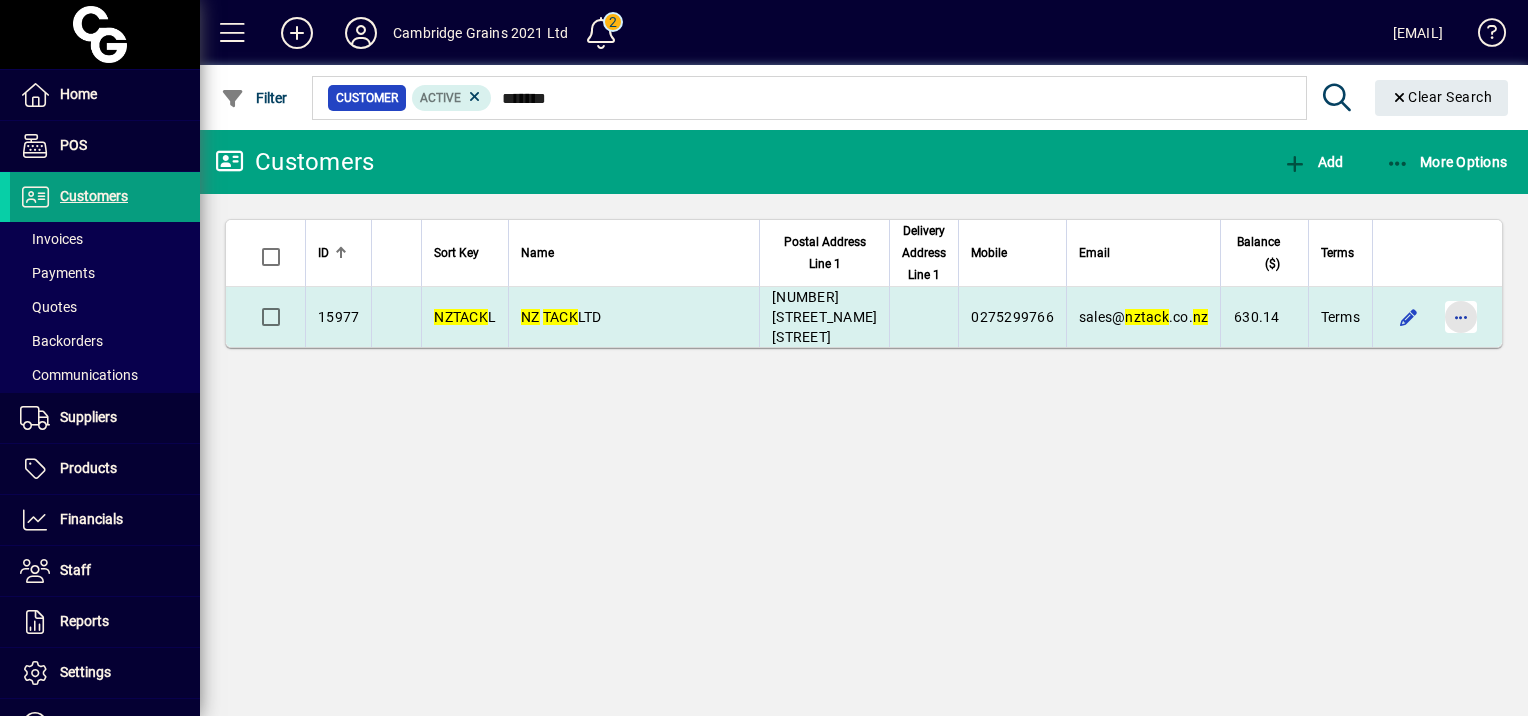 click at bounding box center [1461, 317] 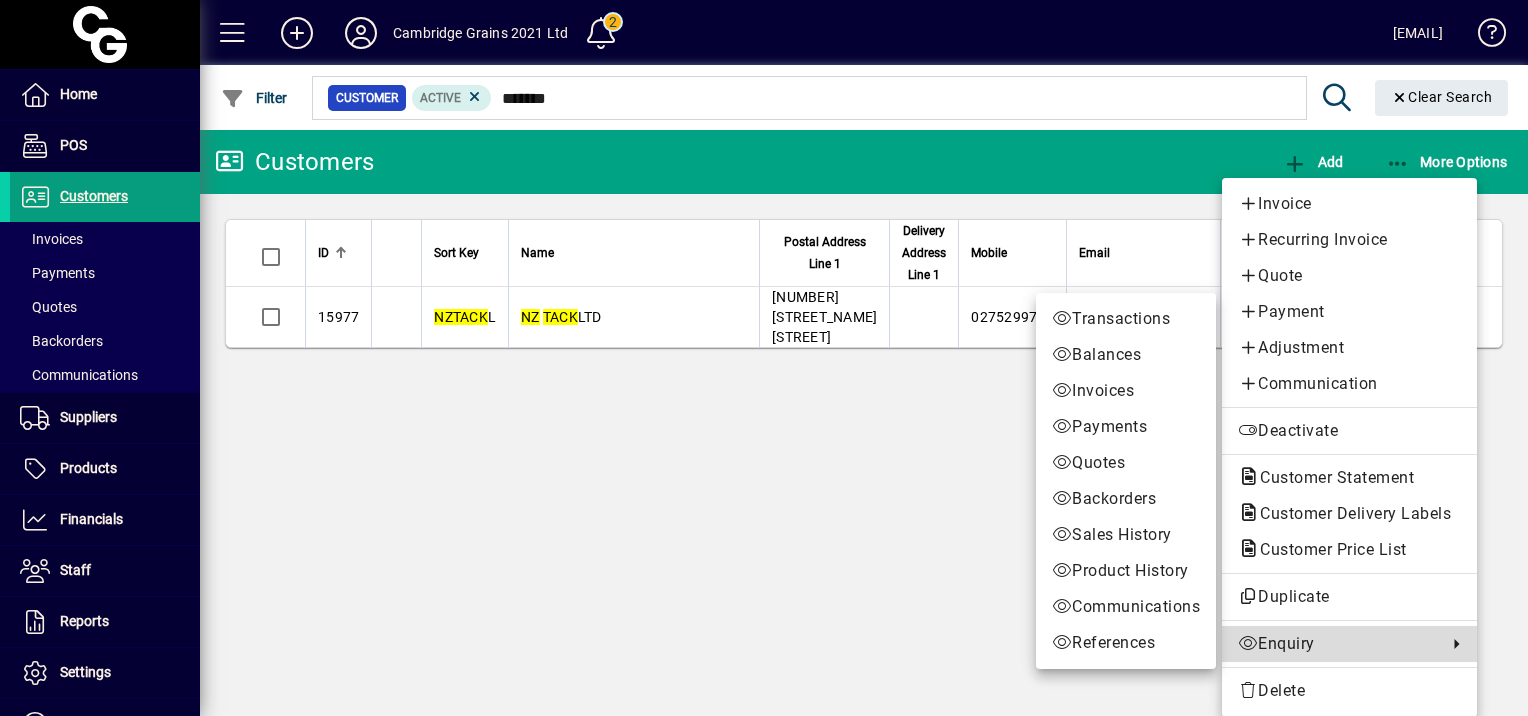 click on "Enquiry" at bounding box center (1337, 644) 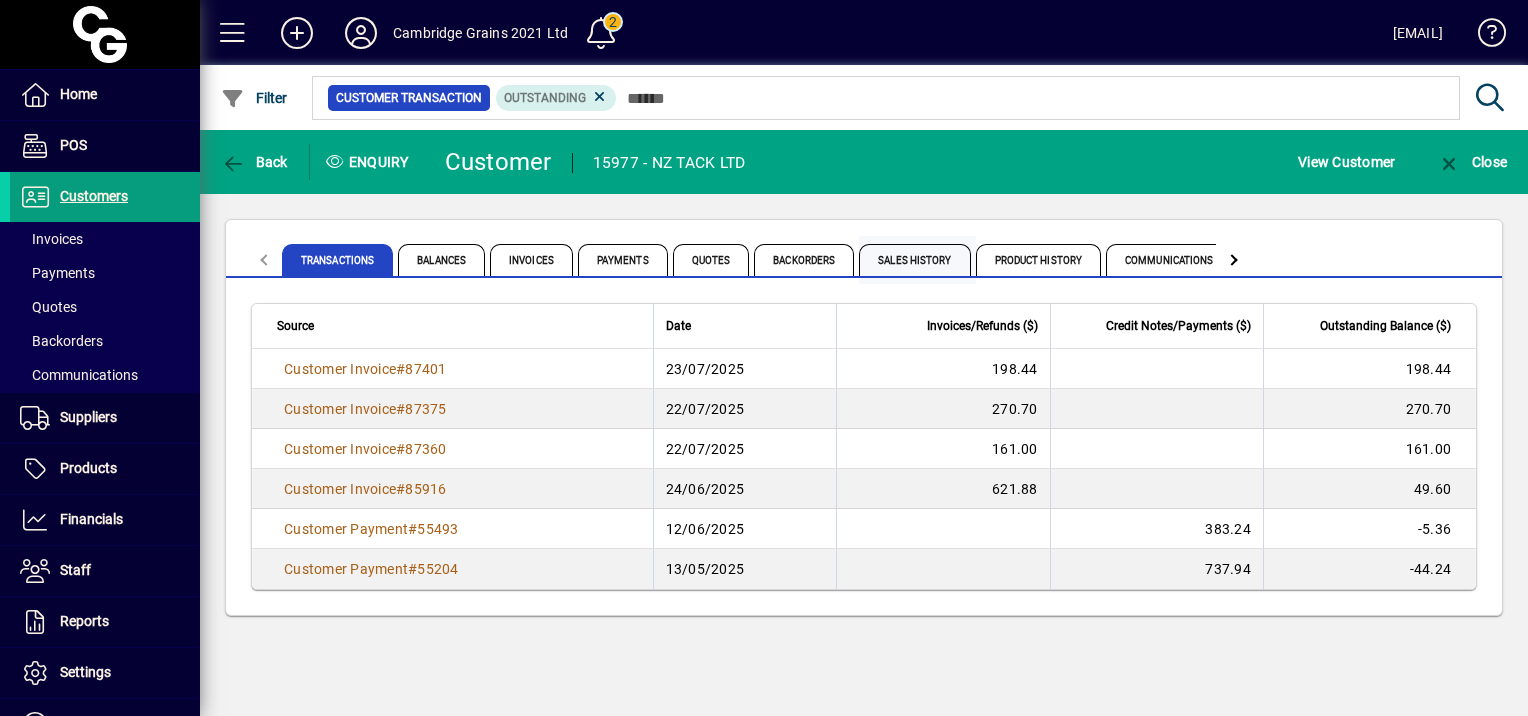 click on "Sales History" at bounding box center [914, 260] 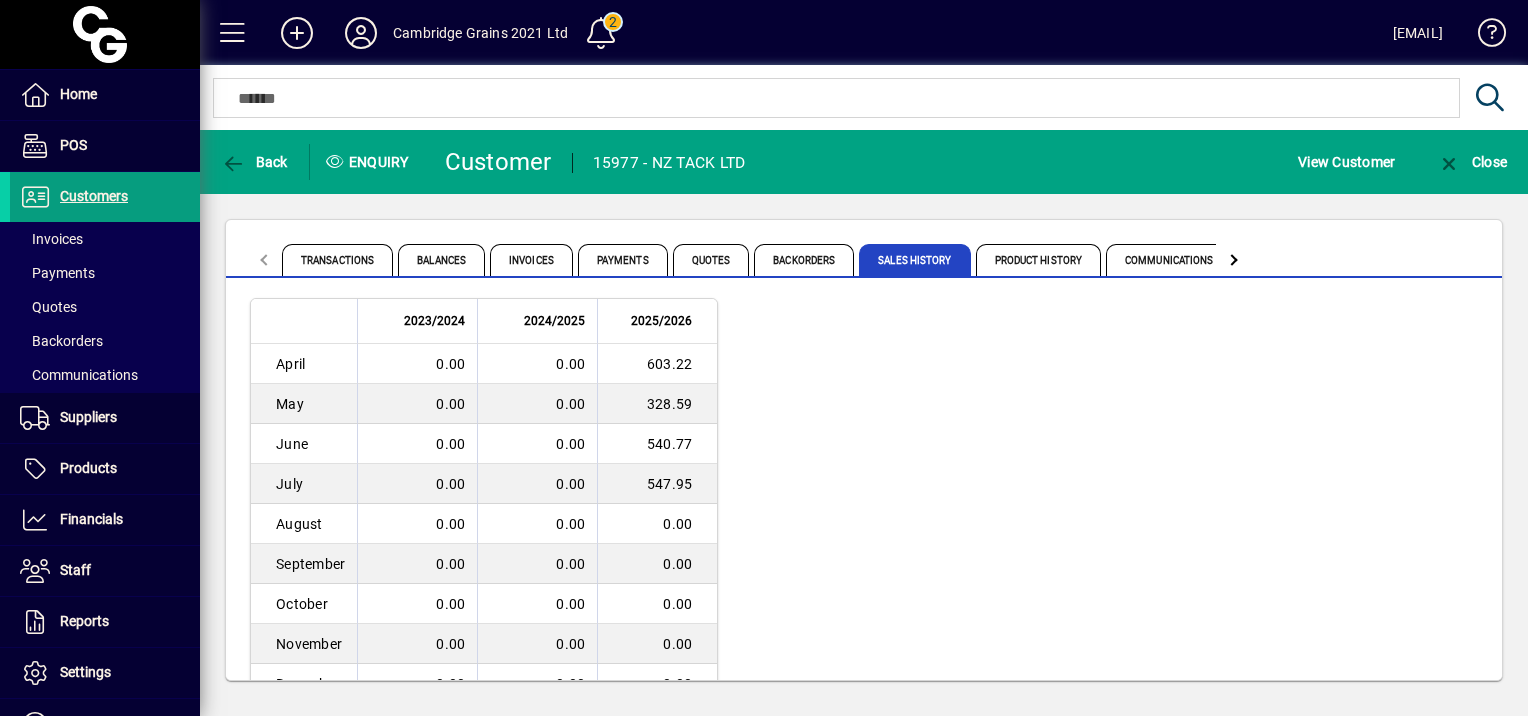 scroll, scrollTop: 204, scrollLeft: 0, axis: vertical 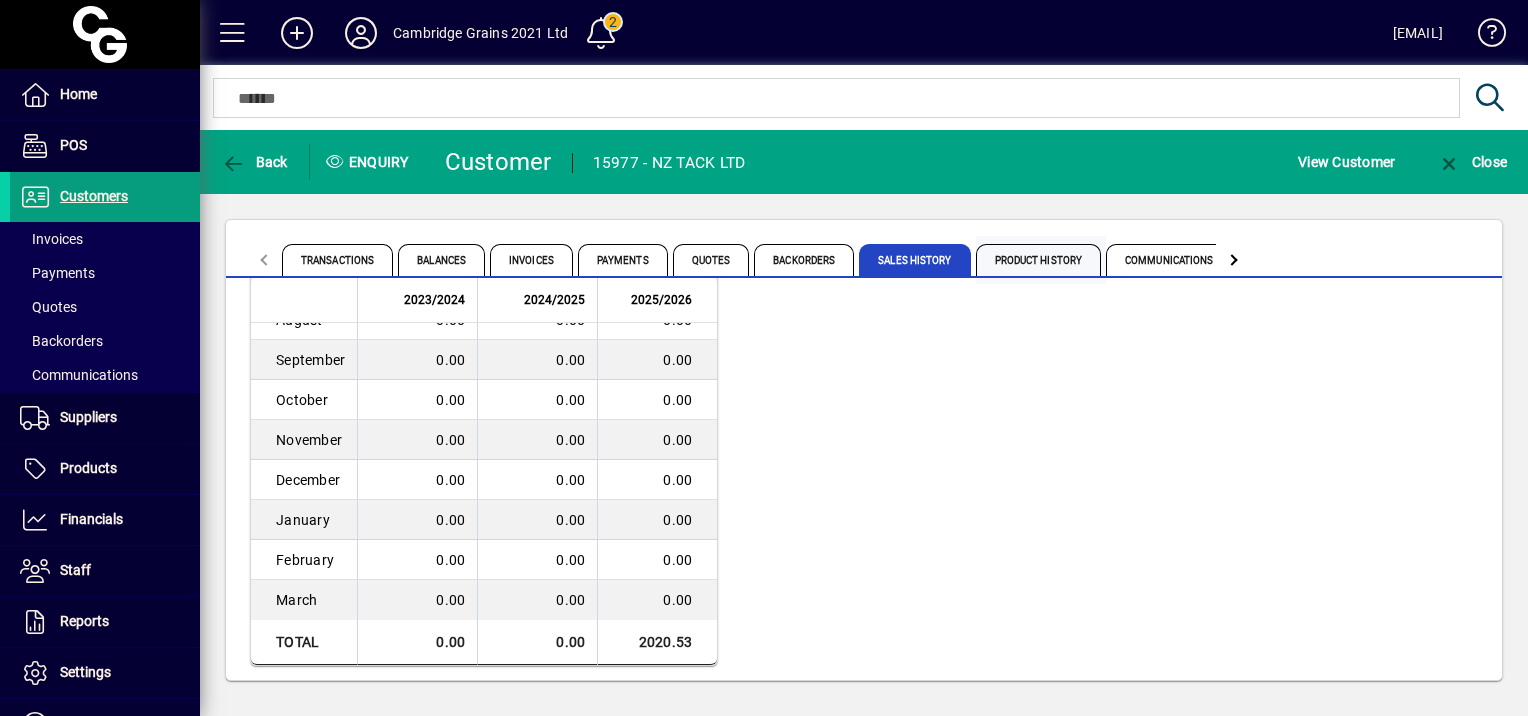 click on "Product History" at bounding box center [1039, 260] 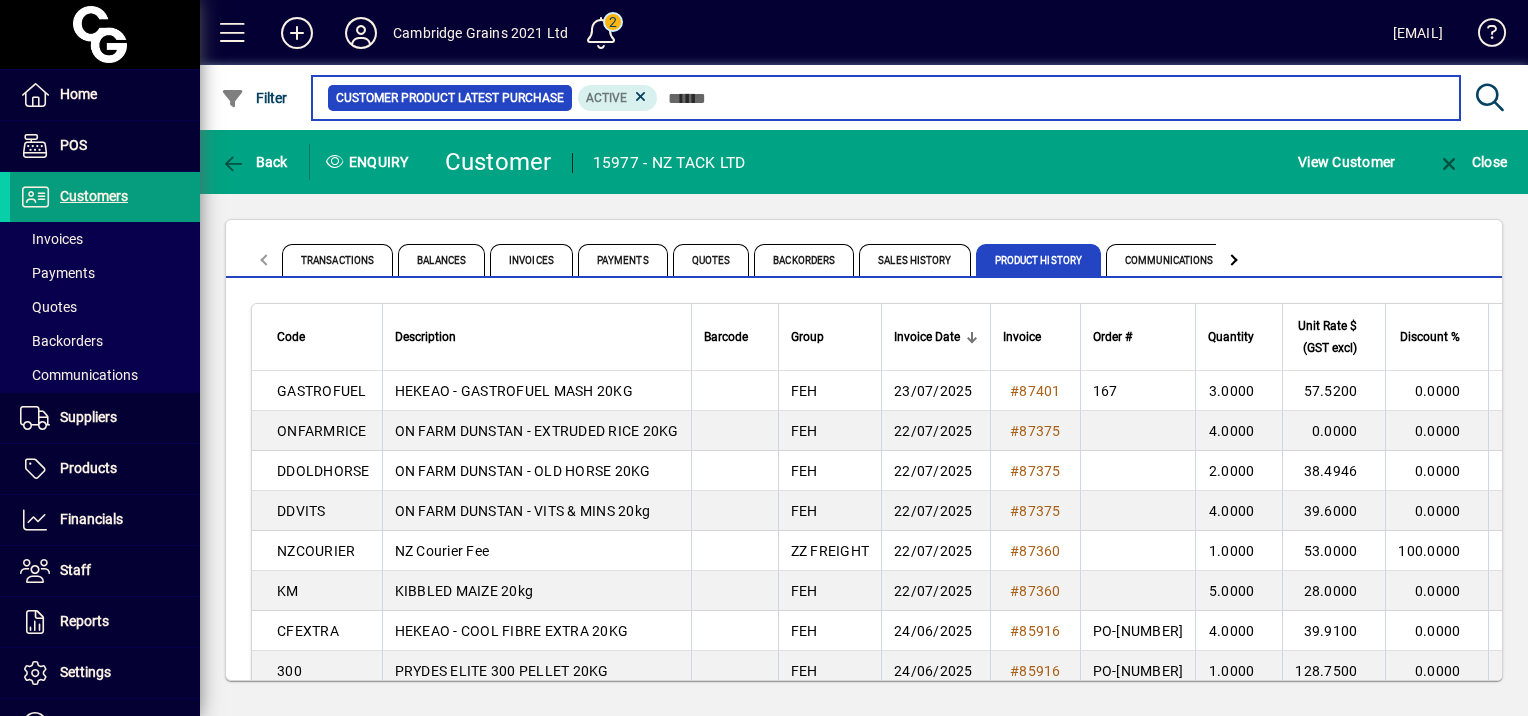 scroll, scrollTop: 115, scrollLeft: 0, axis: vertical 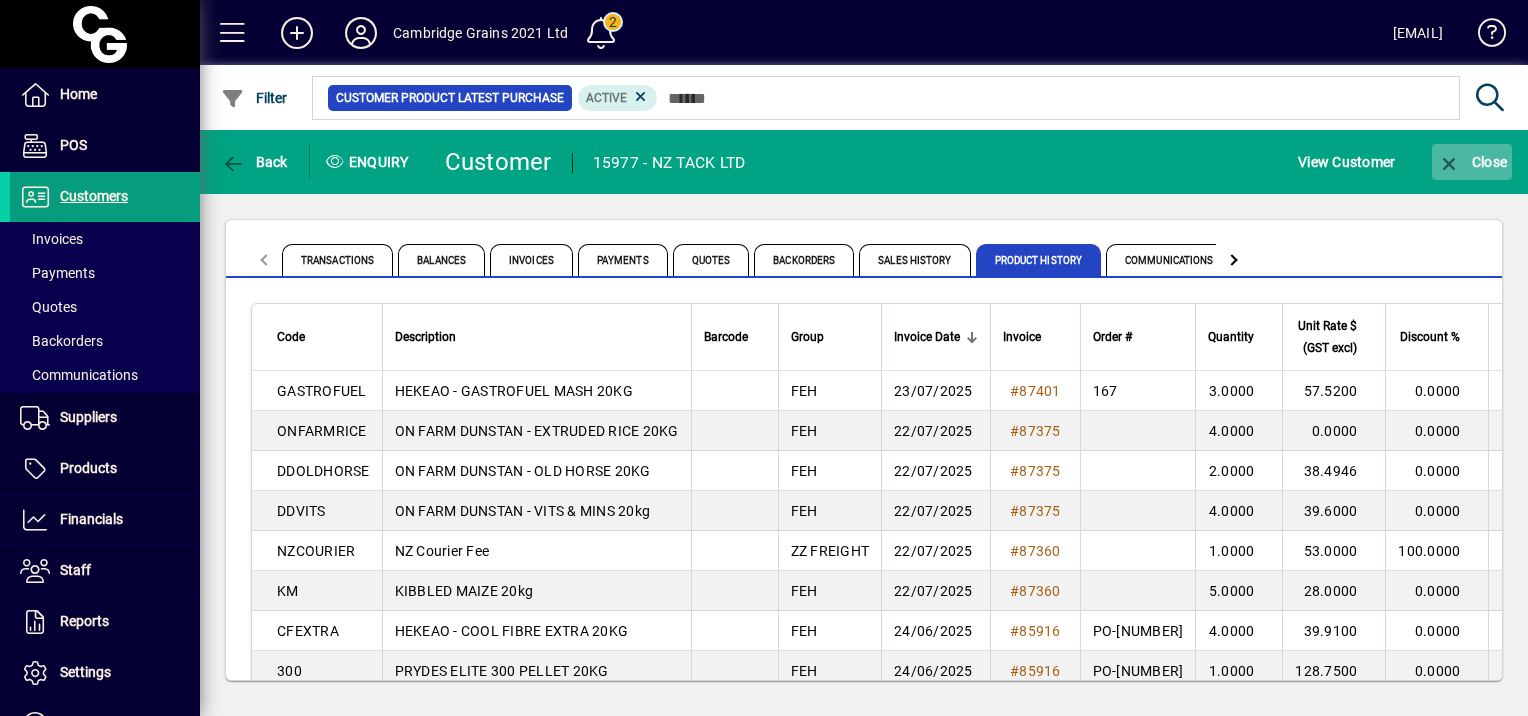 click on "Close" 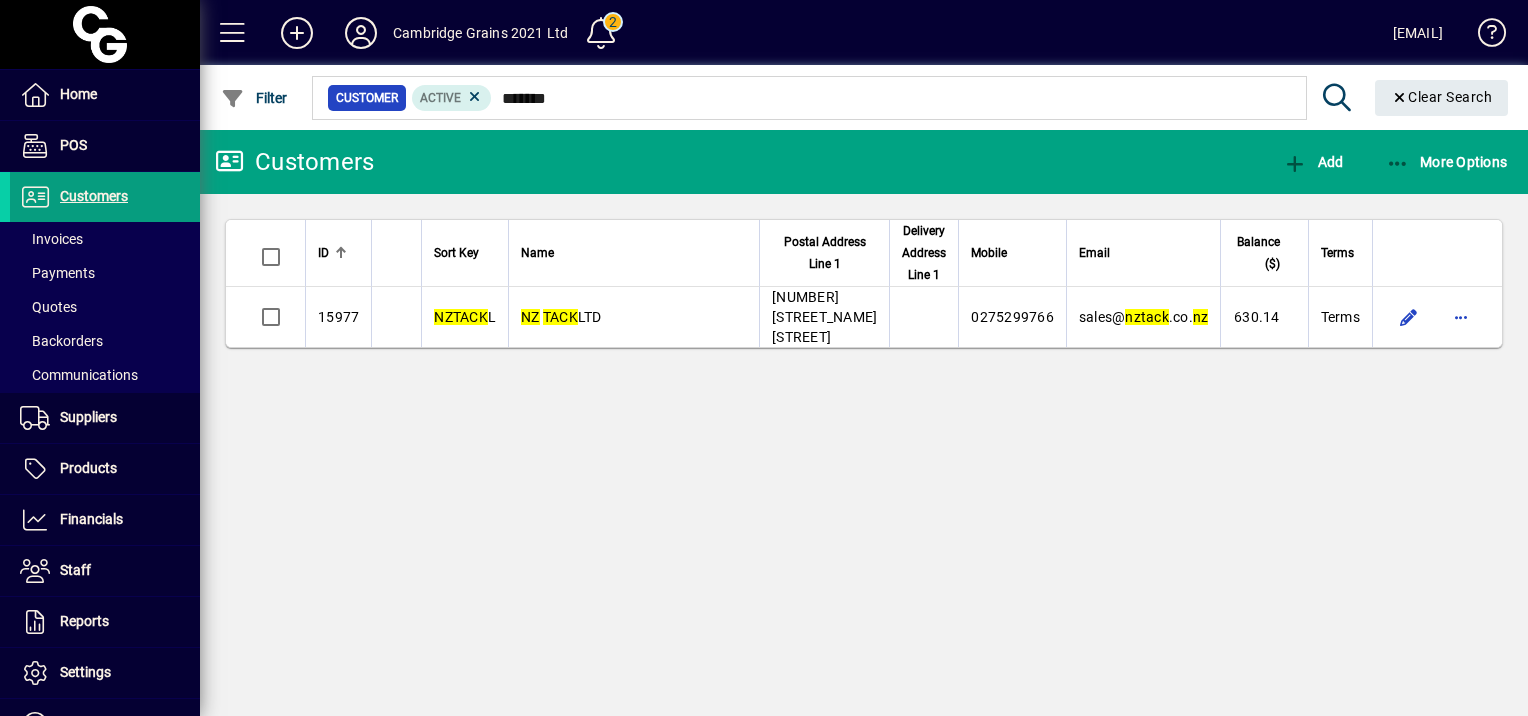 drag, startPoint x: 566, startPoint y: 84, endPoint x: 516, endPoint y: 91, distance: 50.48762 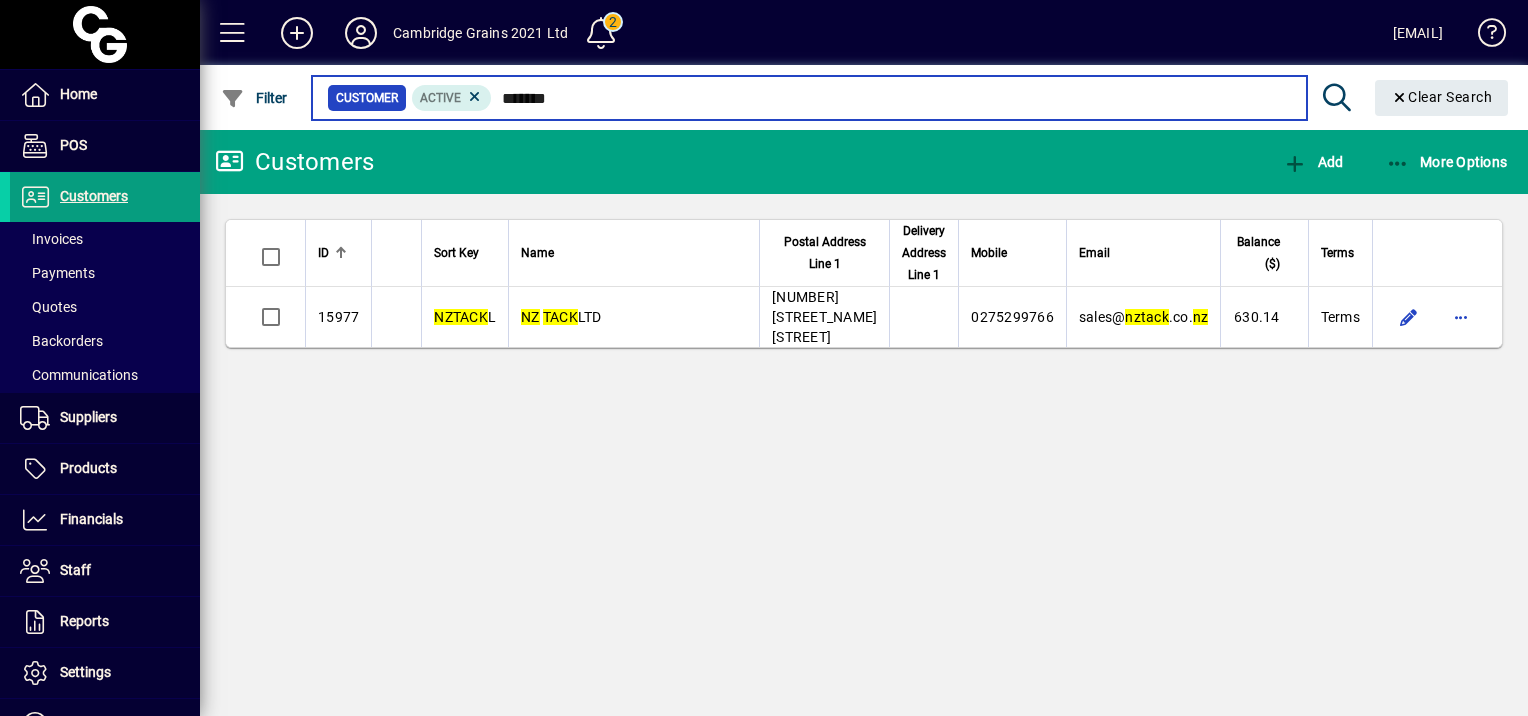 drag, startPoint x: 586, startPoint y: 95, endPoint x: 646, endPoint y: 101, distance: 60.299255 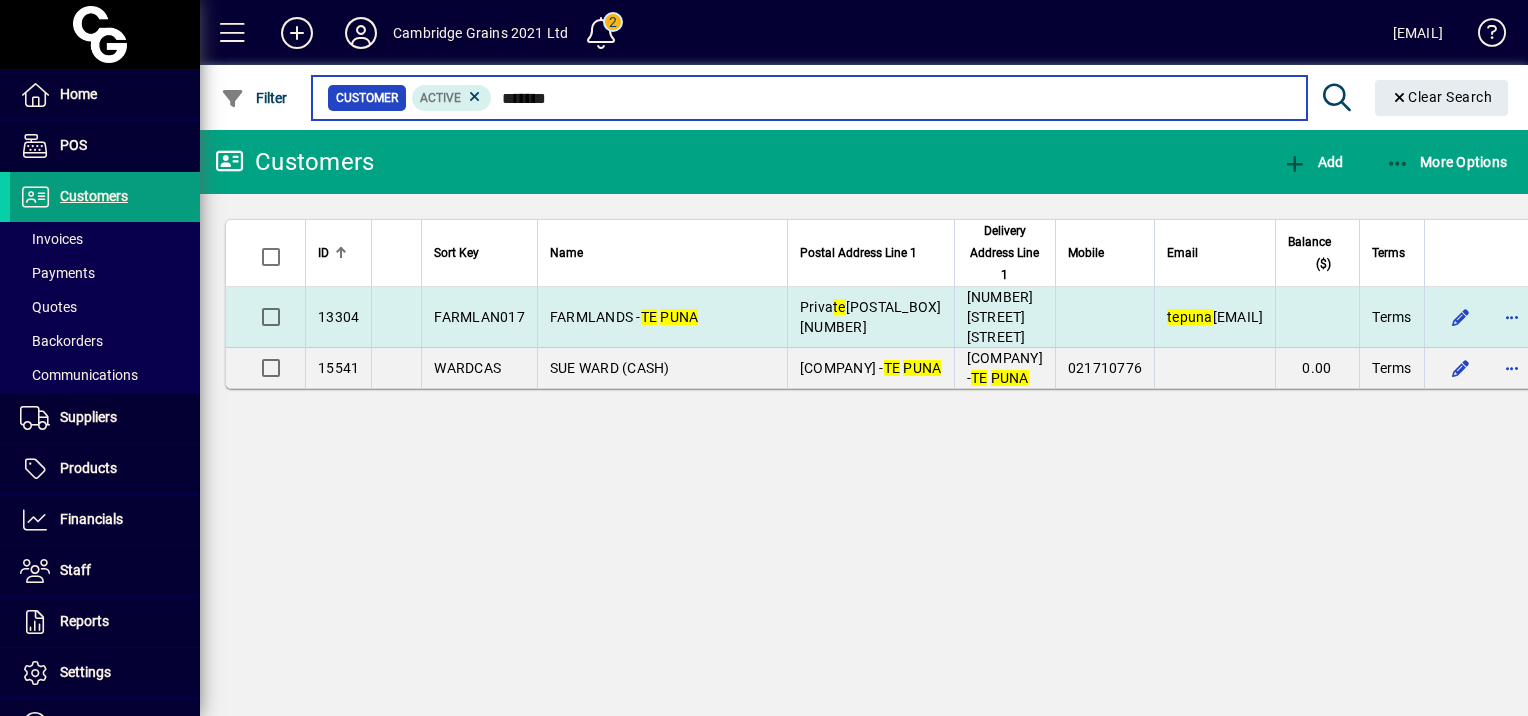 type on "*******" 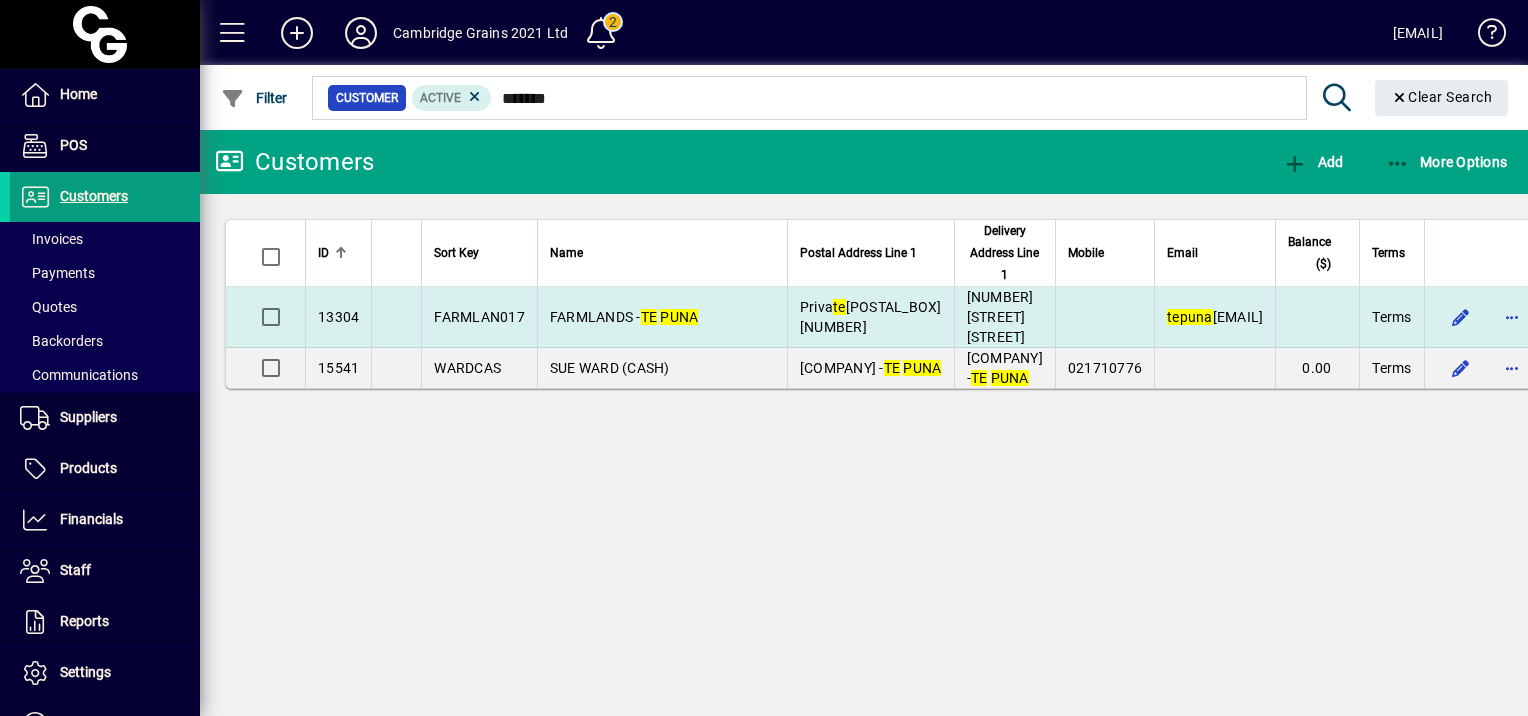 click on "[COMPANY_NAME] - [CITY]" at bounding box center [662, 317] 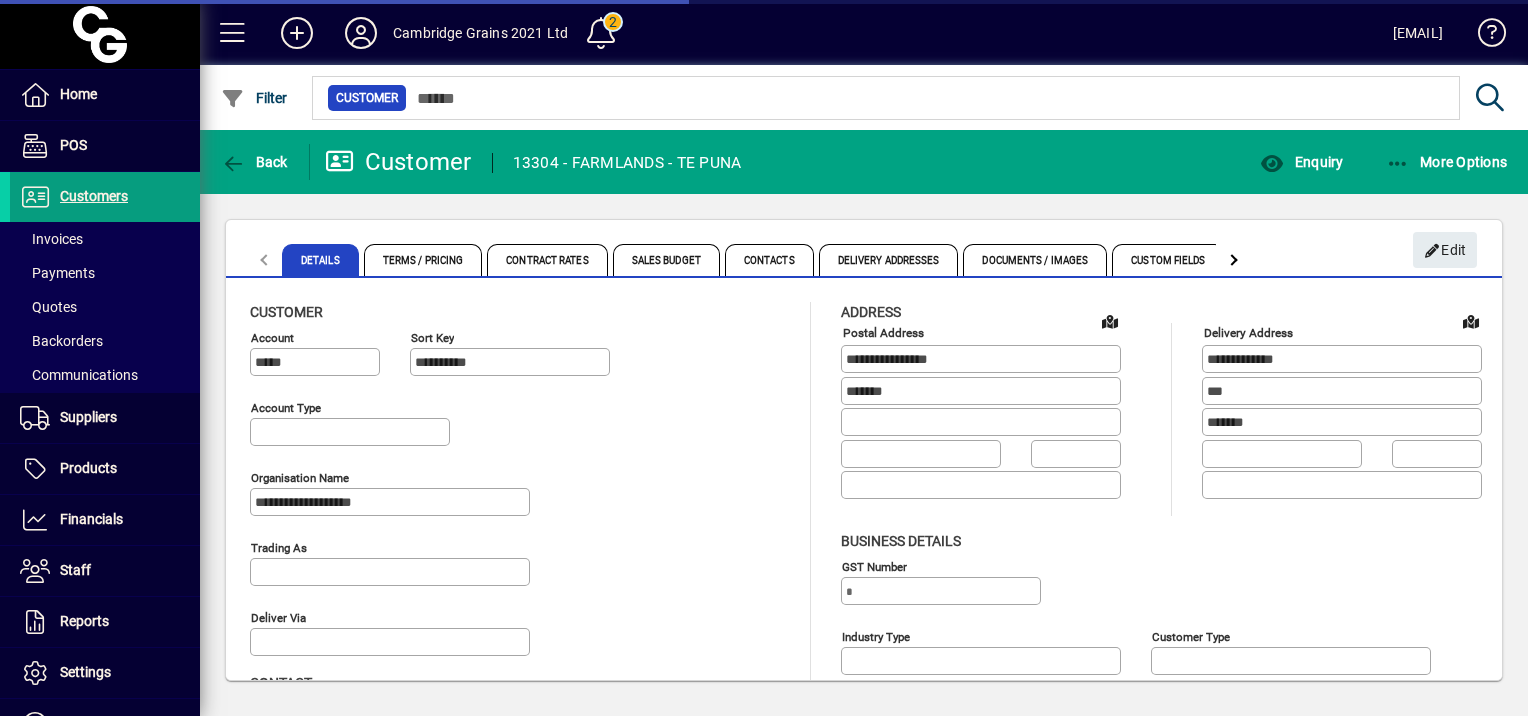 type on "**********" 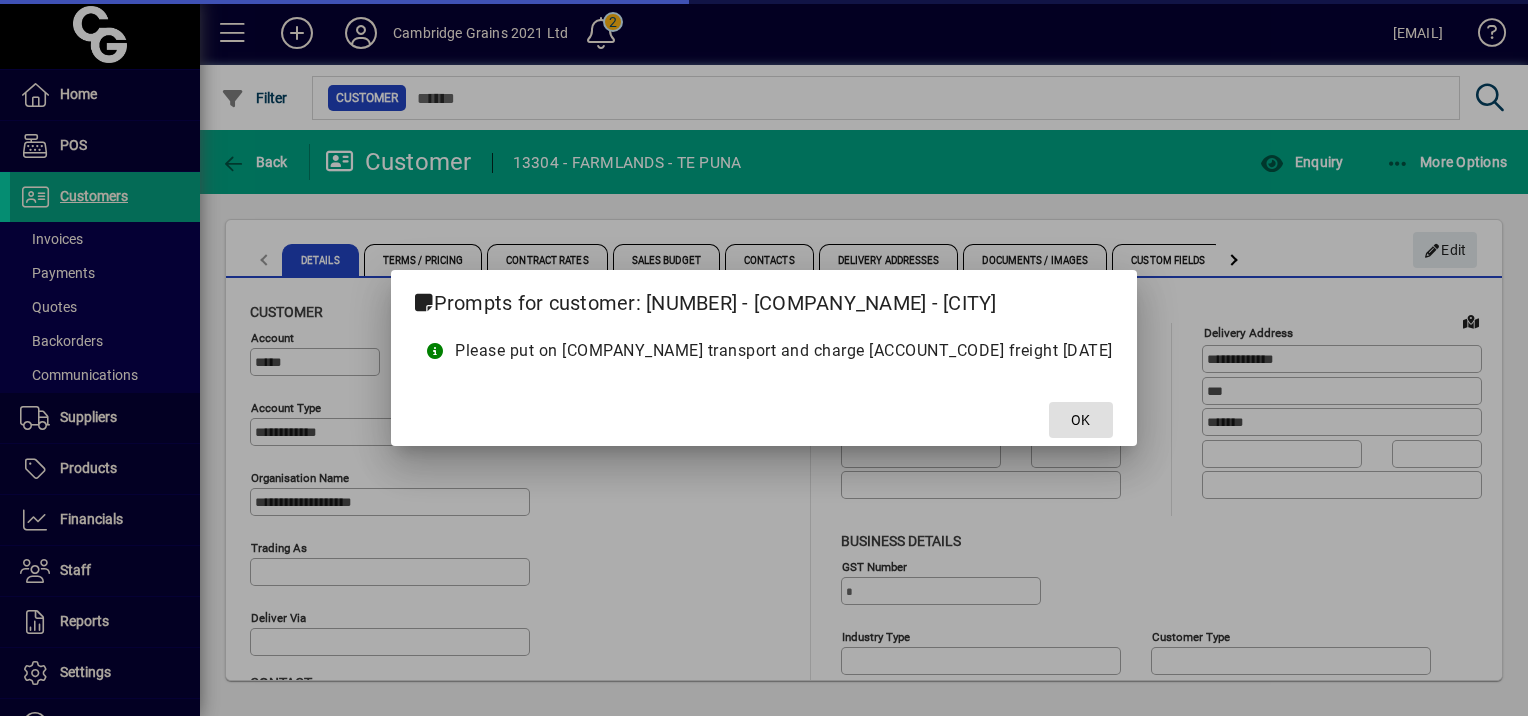 type on "**********" 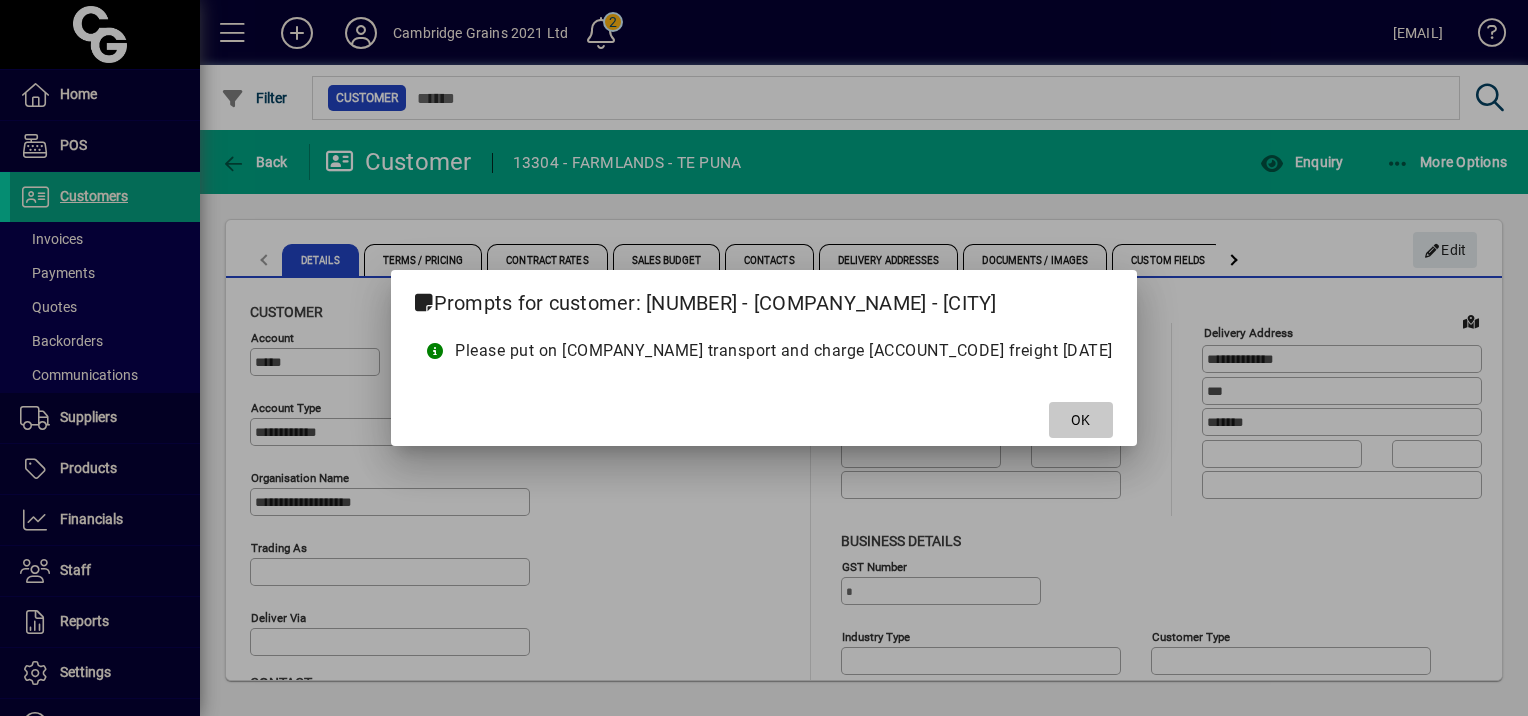 click on "OK" 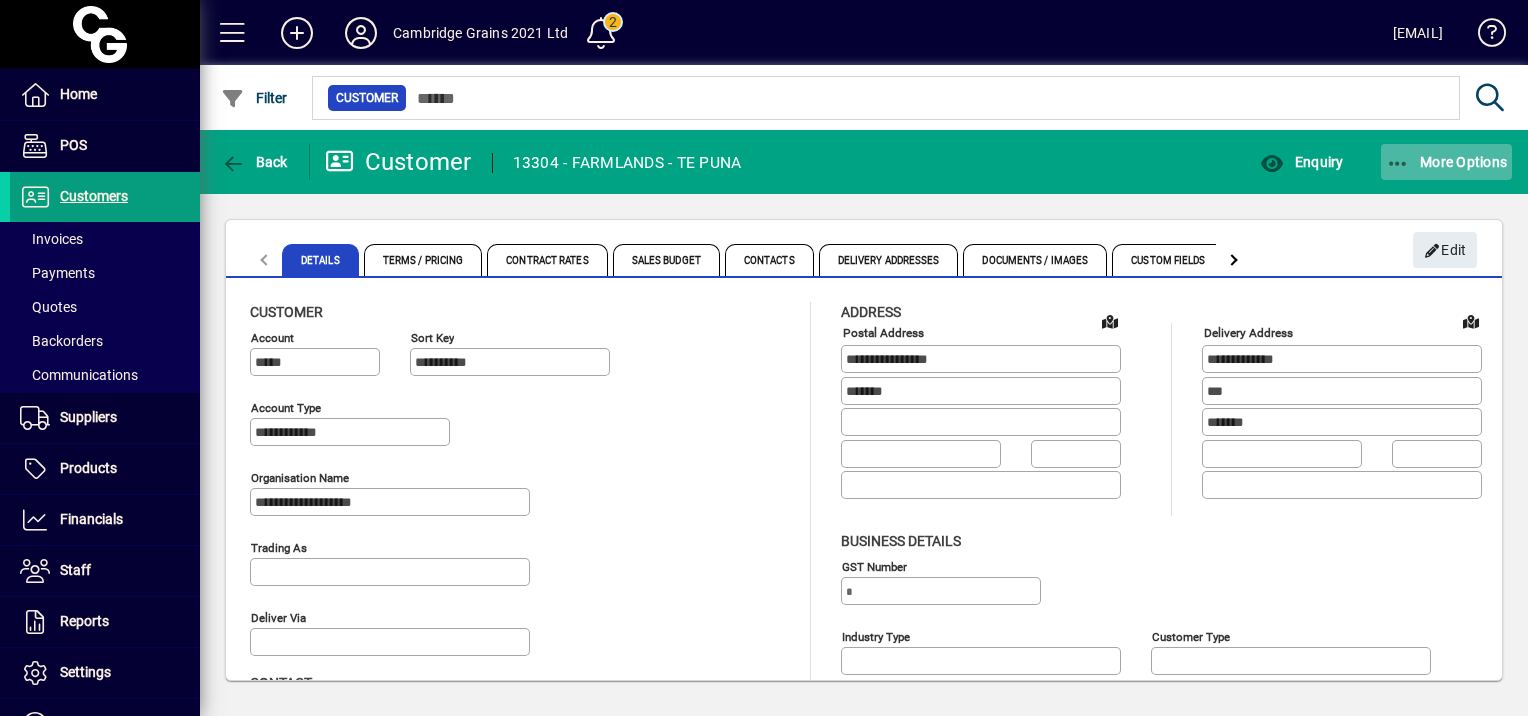 click on "More Options" 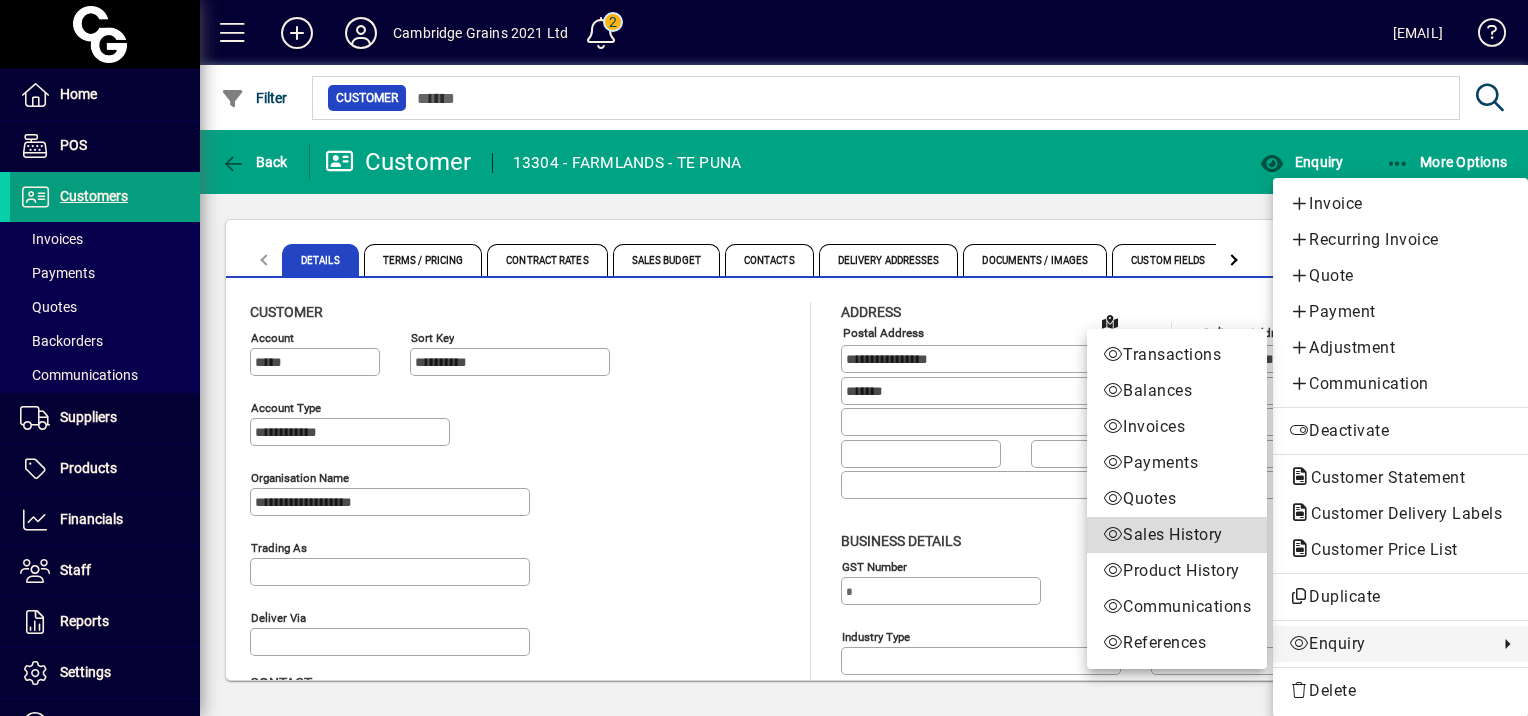 click on "Sales History" at bounding box center [1177, 535] 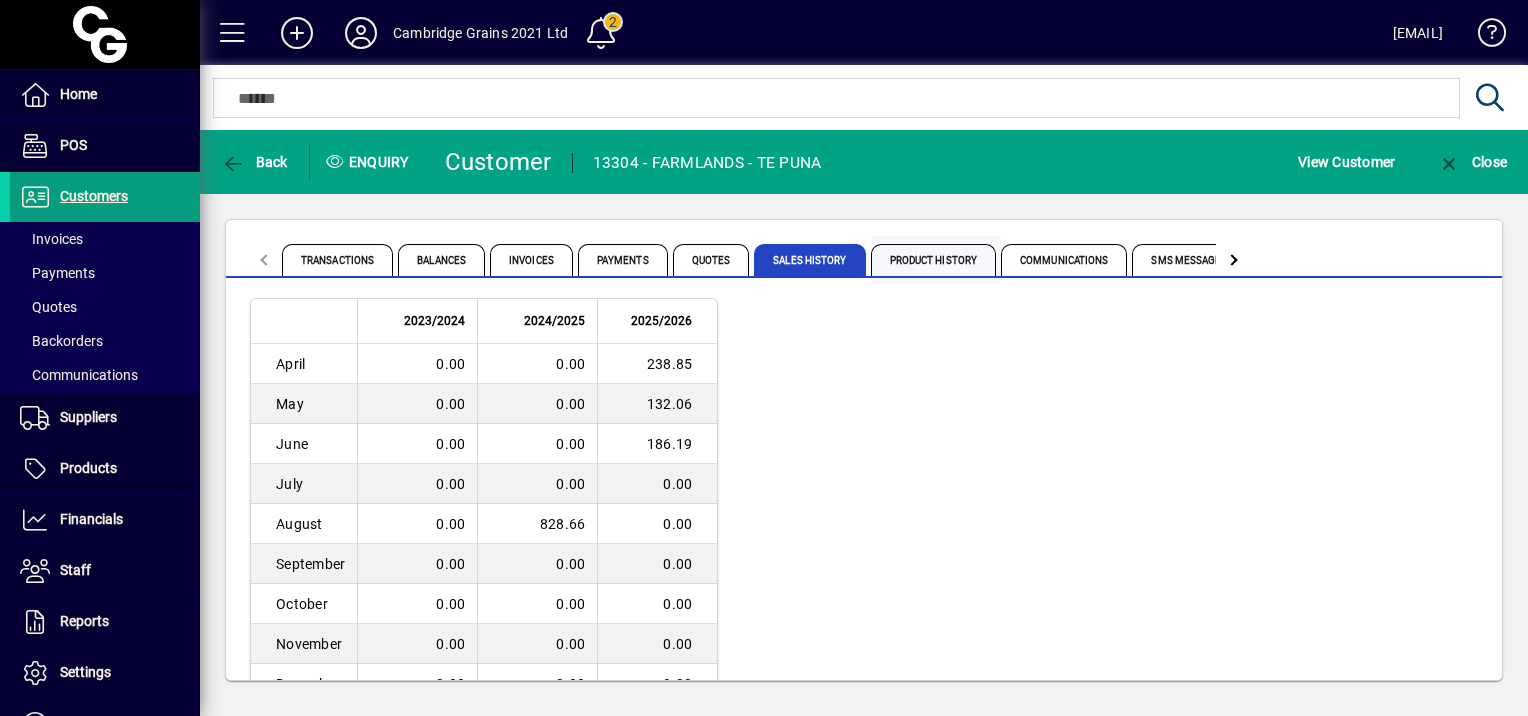 click on "Product History" at bounding box center [934, 260] 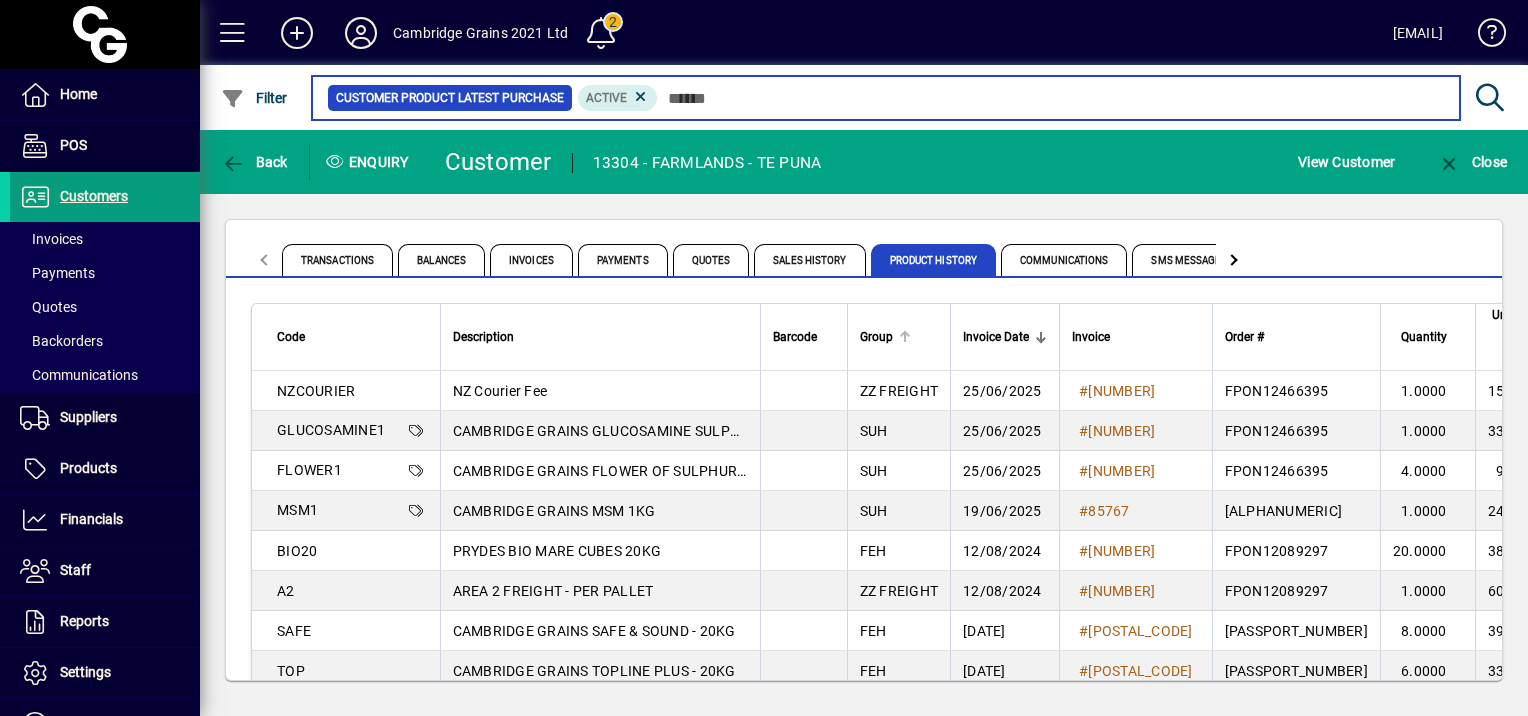 scroll, scrollTop: 35, scrollLeft: 0, axis: vertical 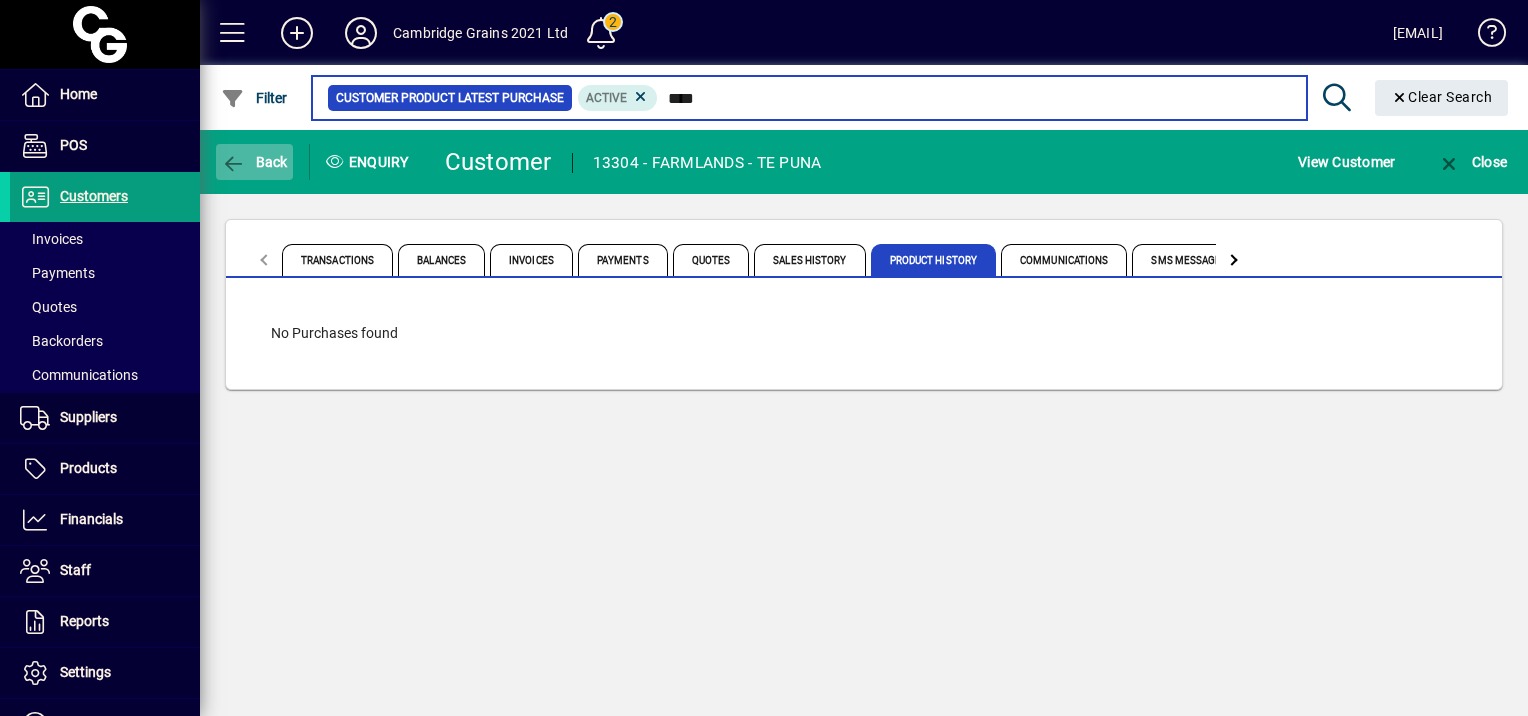 type on "****" 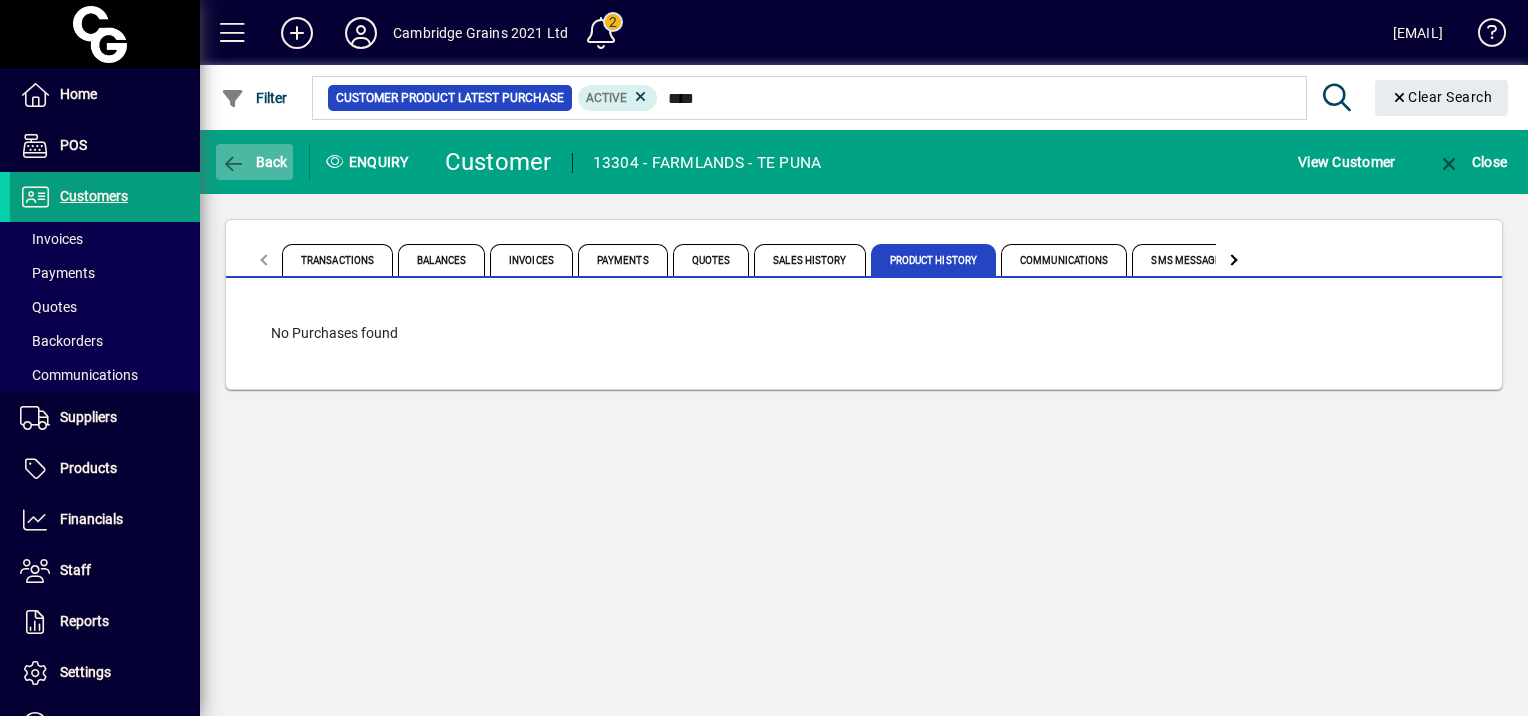 click on "Back" 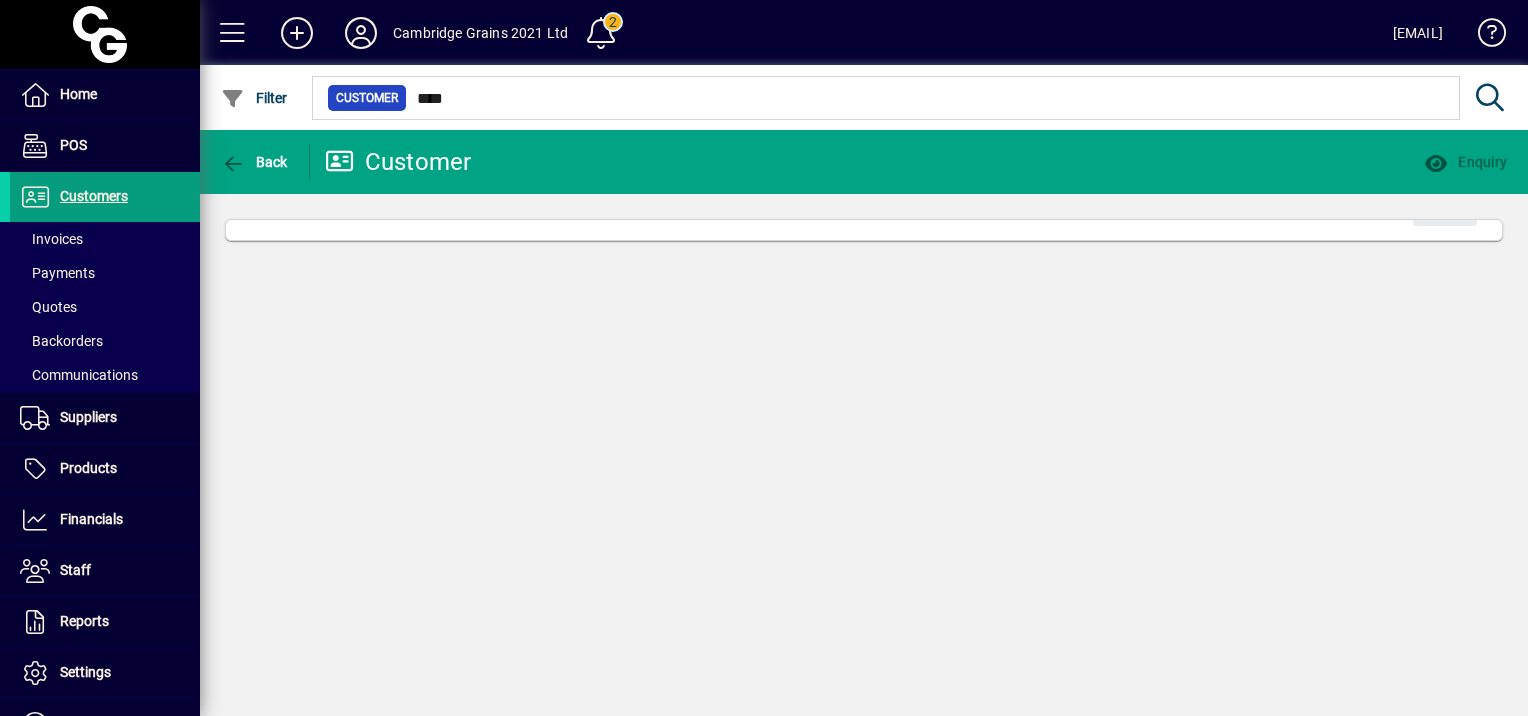 type 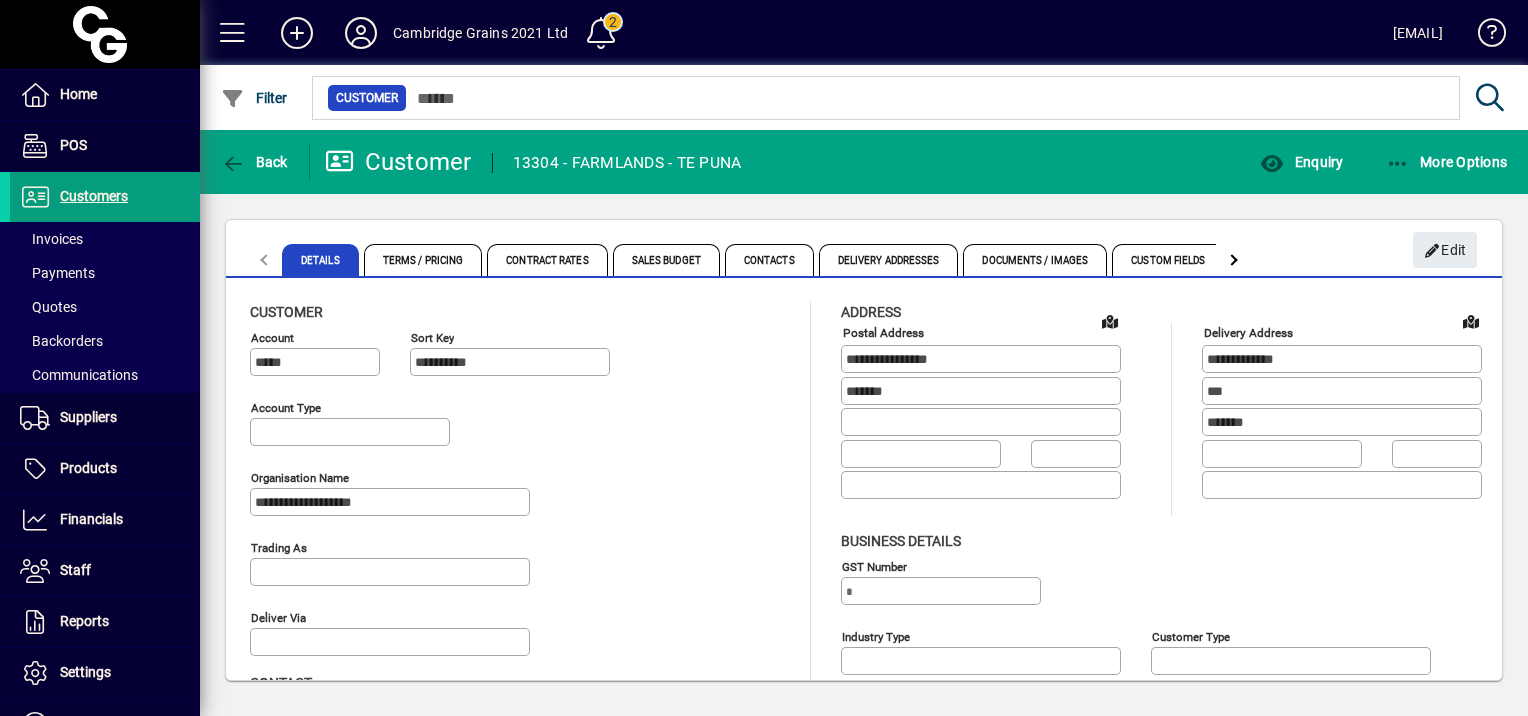type on "**********" 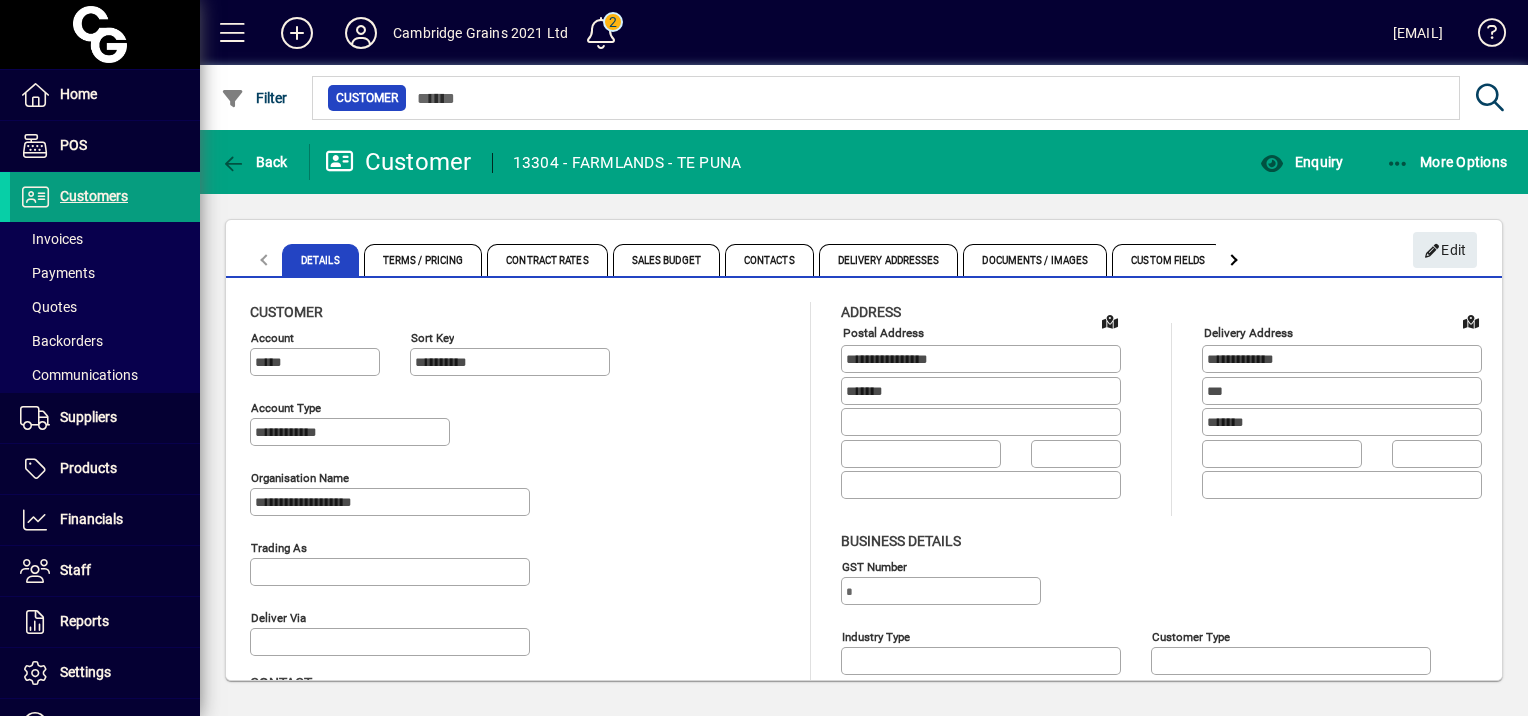 type on "**********" 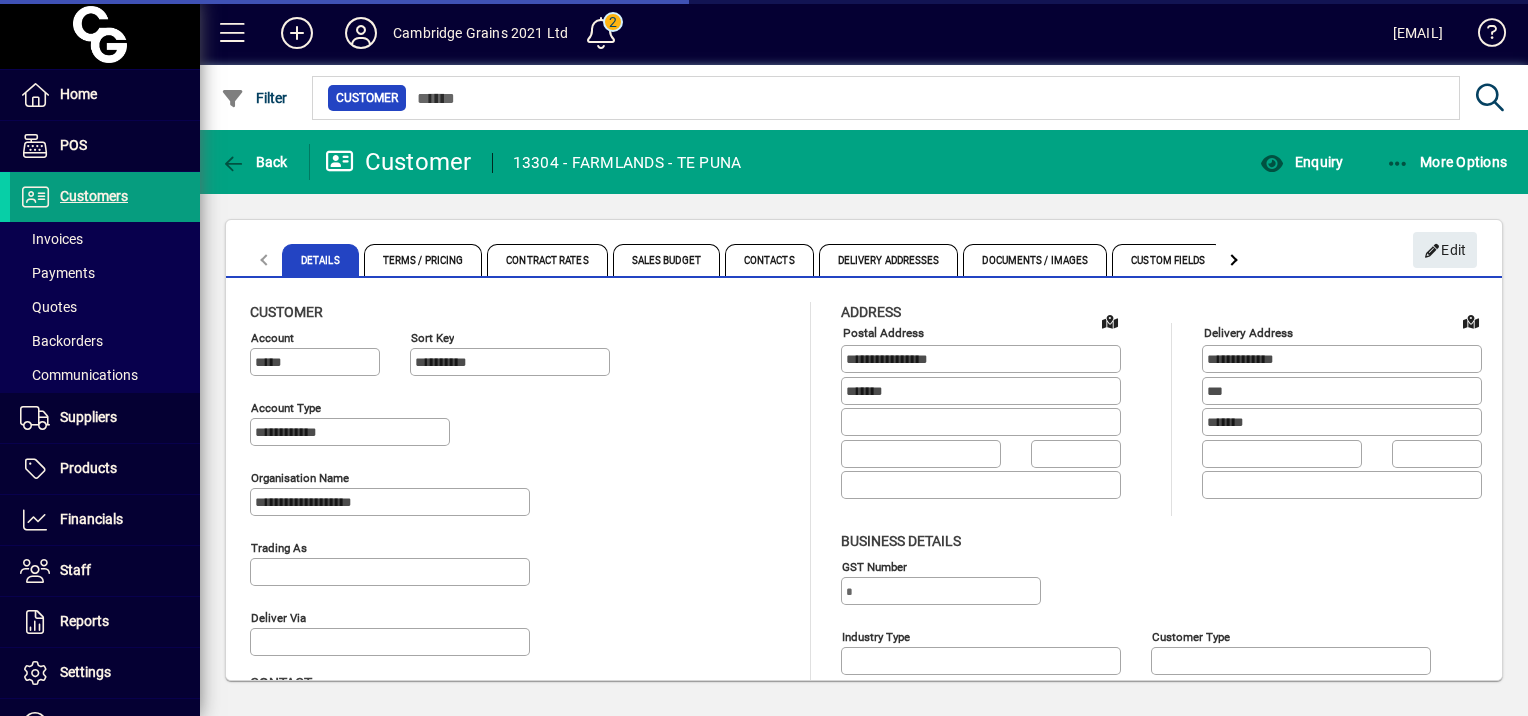 click on "Back" 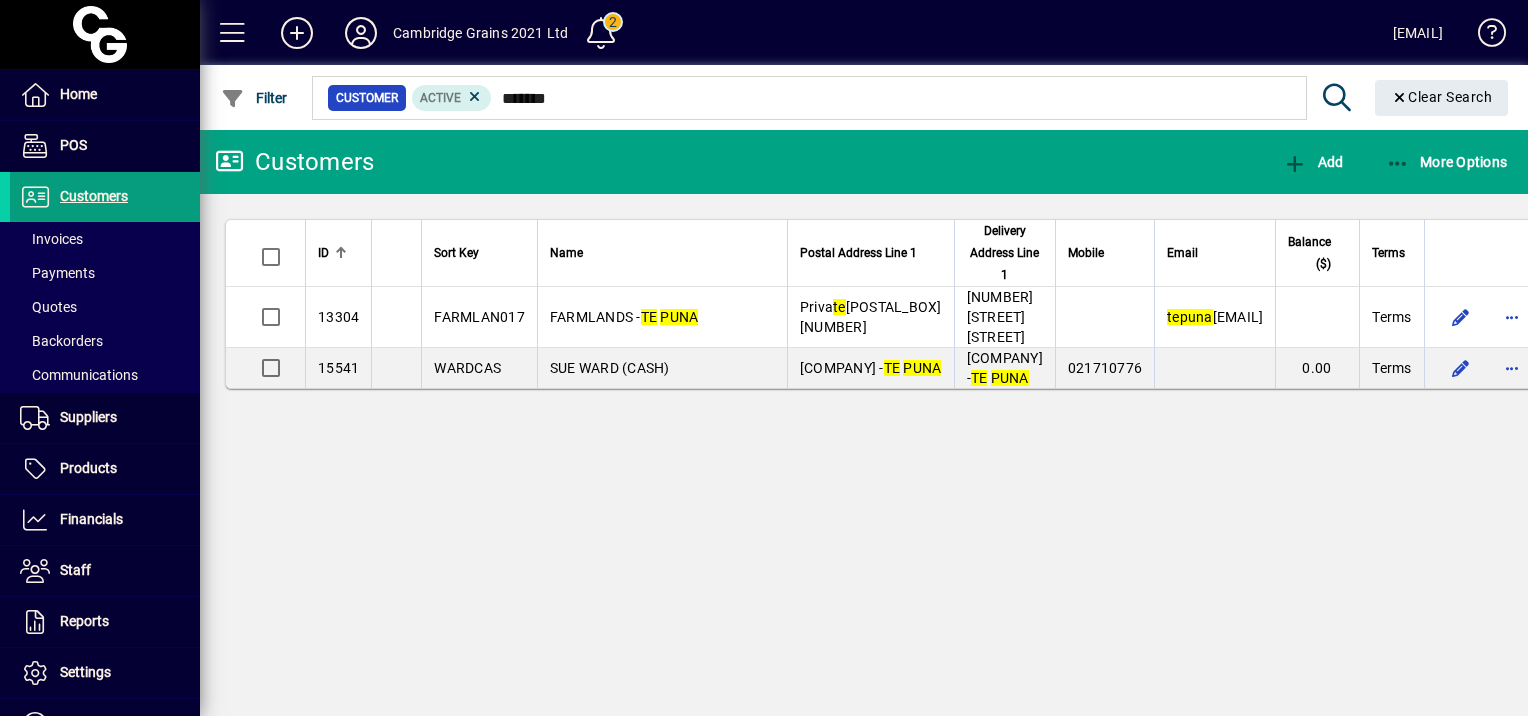 click on "Customers" 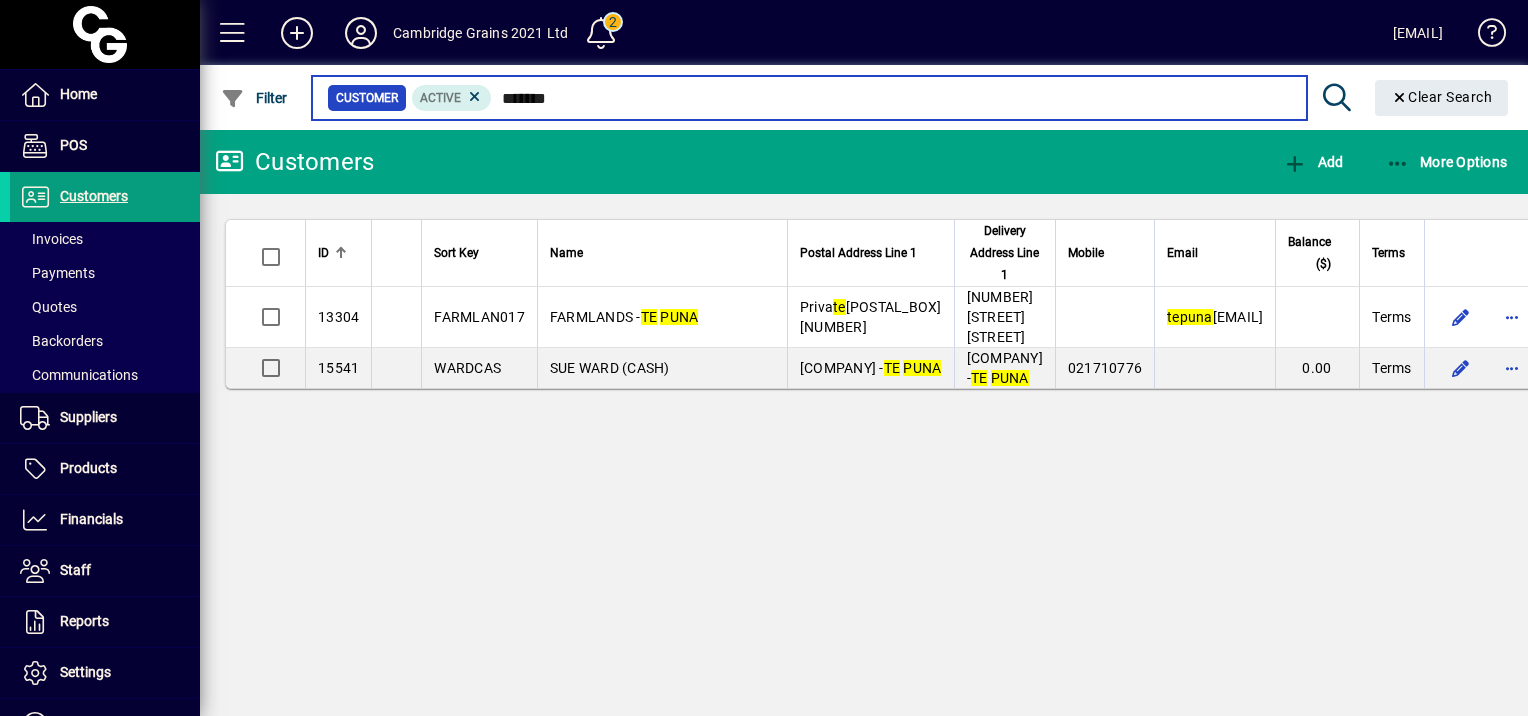 drag, startPoint x: 608, startPoint y: 97, endPoint x: 504, endPoint y: 102, distance: 104.120125 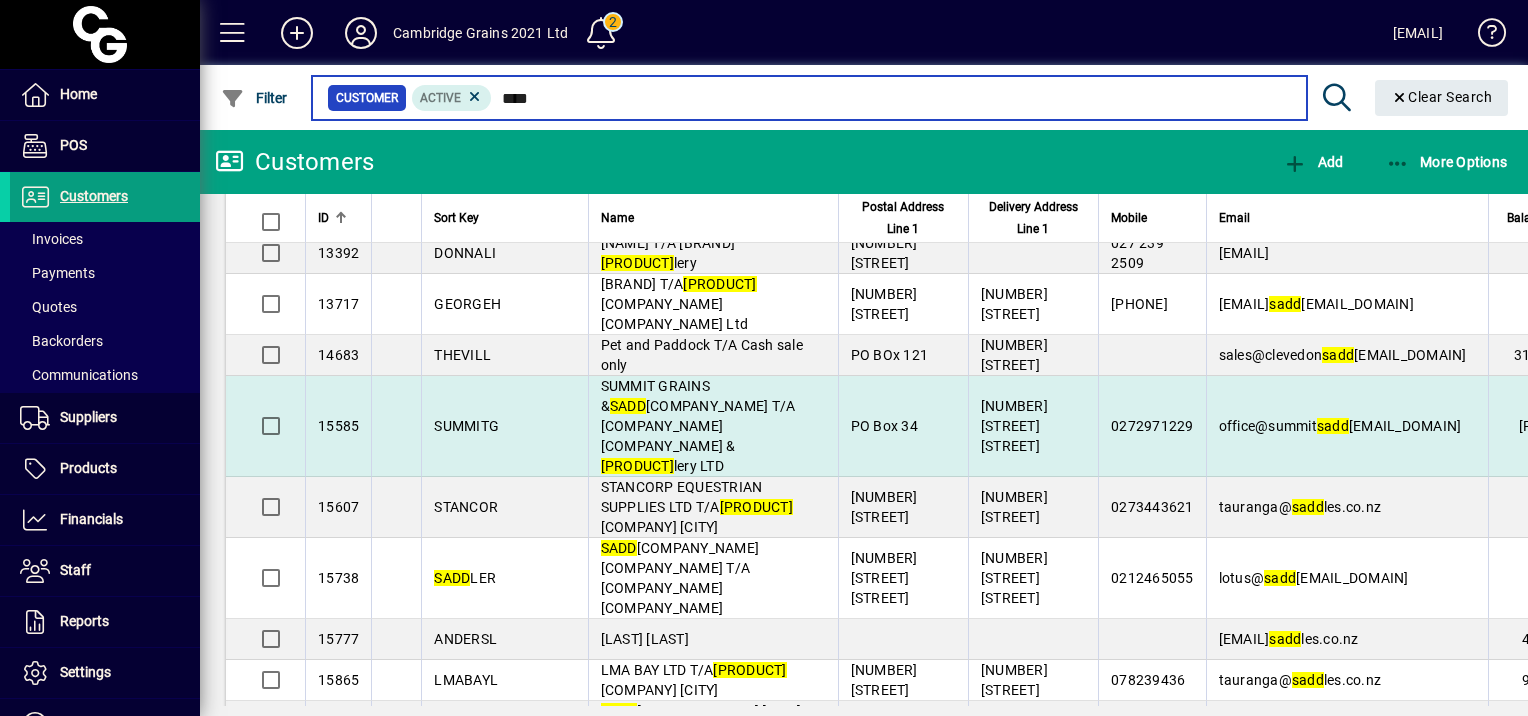 scroll, scrollTop: 399, scrollLeft: 0, axis: vertical 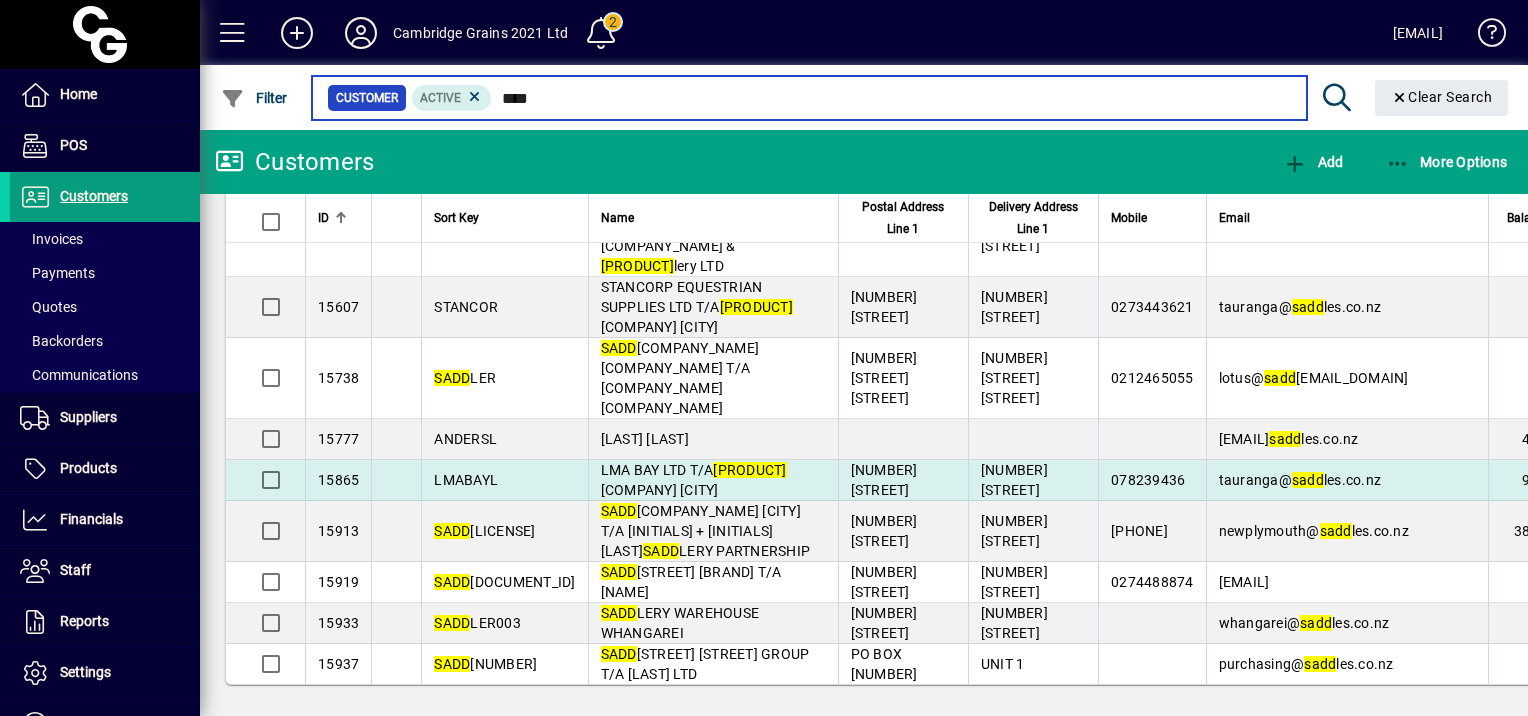 type on "****" 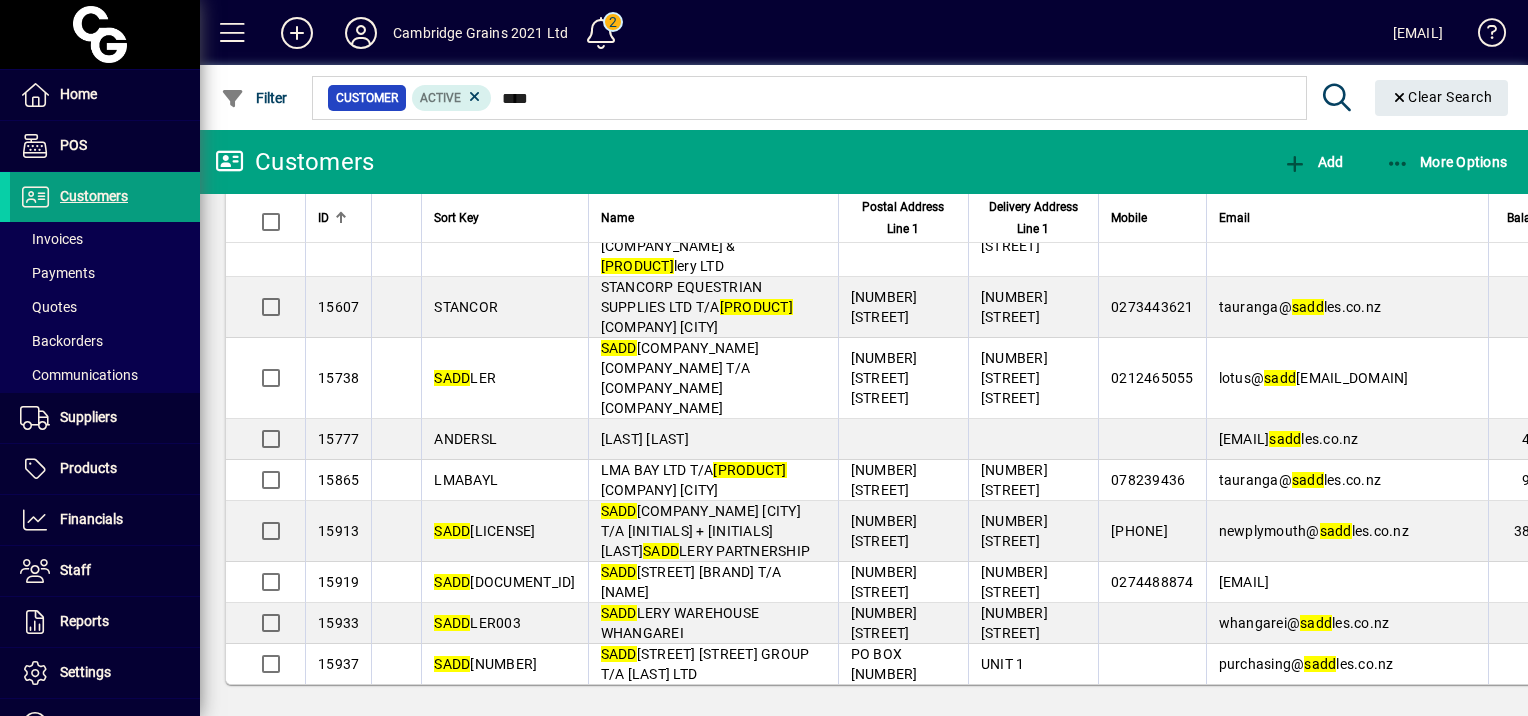 click on "LMA BAY LTD T/A  Sadd lery Warehouse Tauranga" at bounding box center [713, 480] 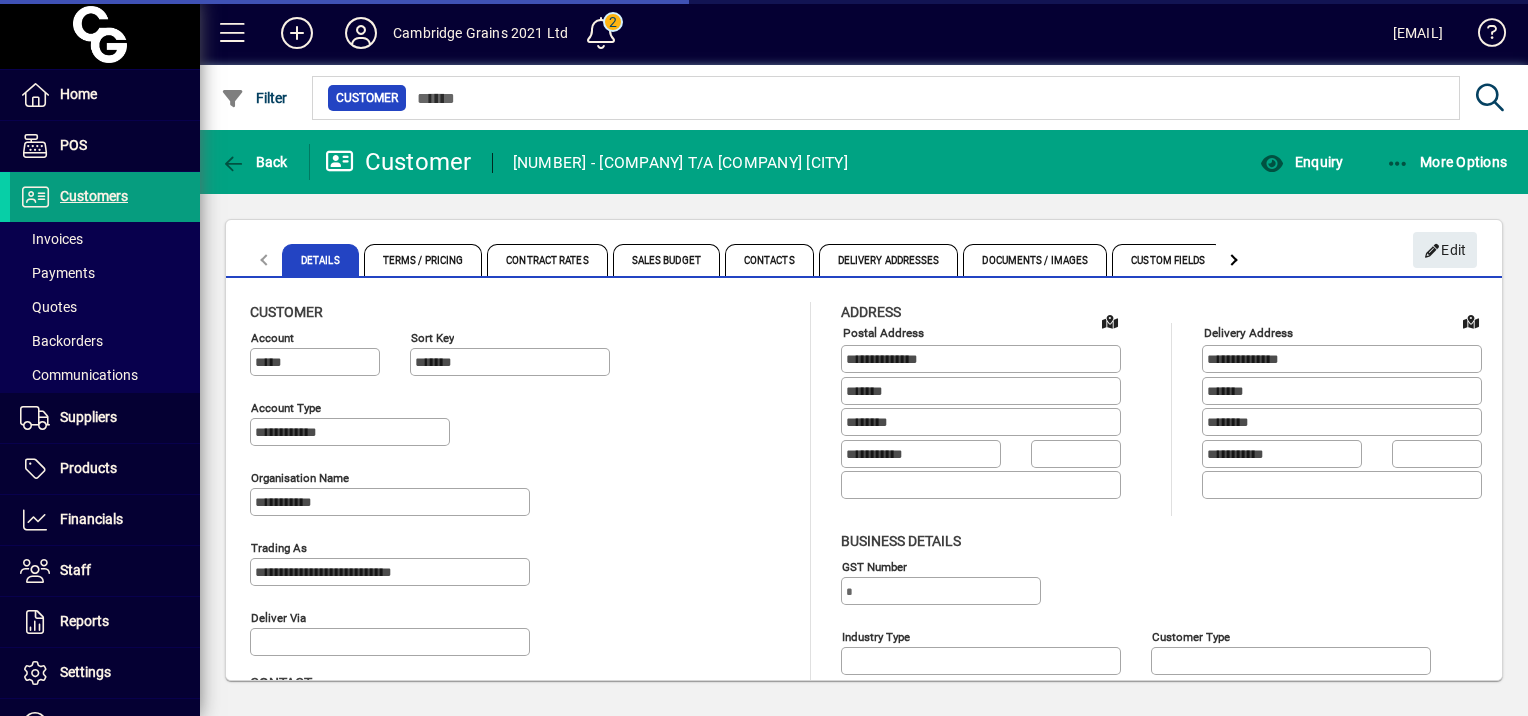 type on "**********" 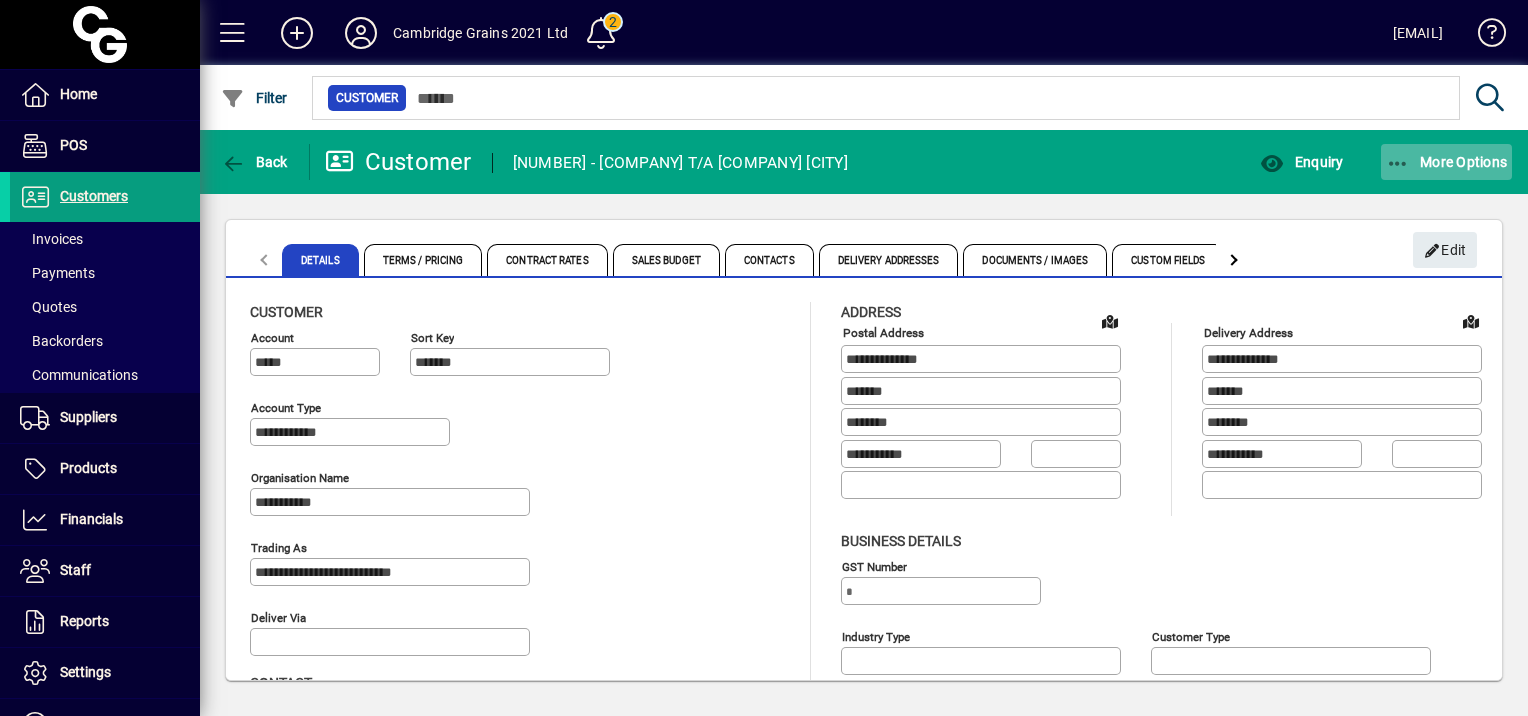 click on "More Options" 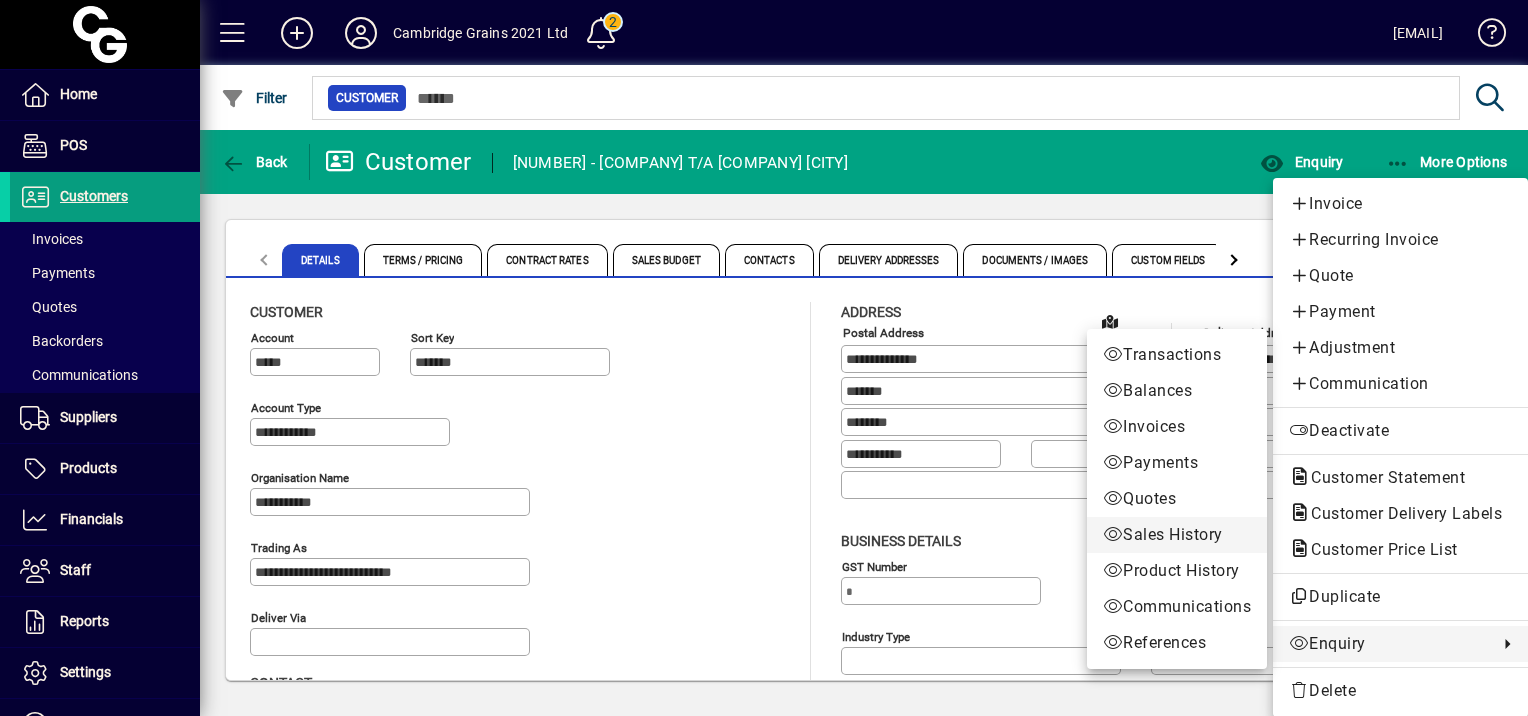 click on "Sales History" at bounding box center [1177, 535] 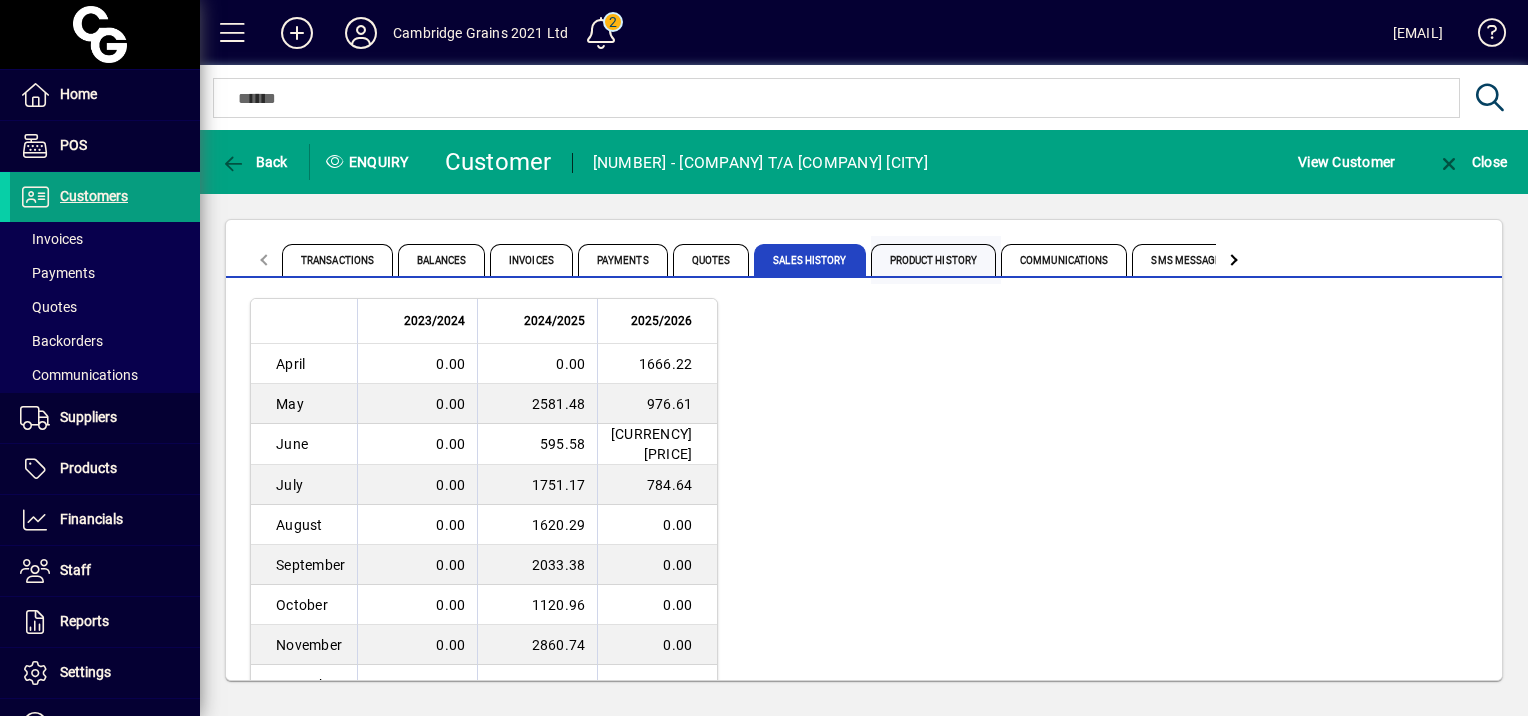 click on "Product History" at bounding box center (934, 260) 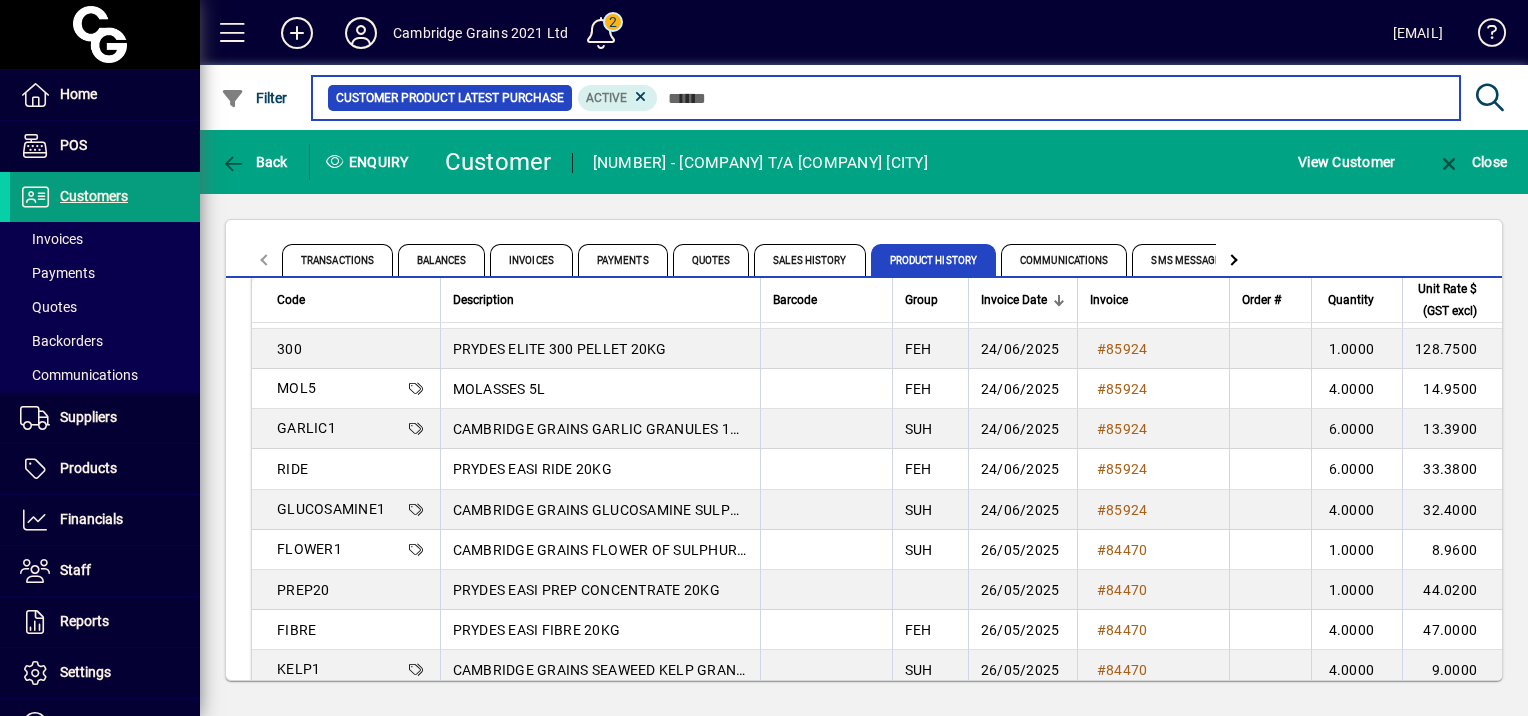 scroll, scrollTop: 0, scrollLeft: 0, axis: both 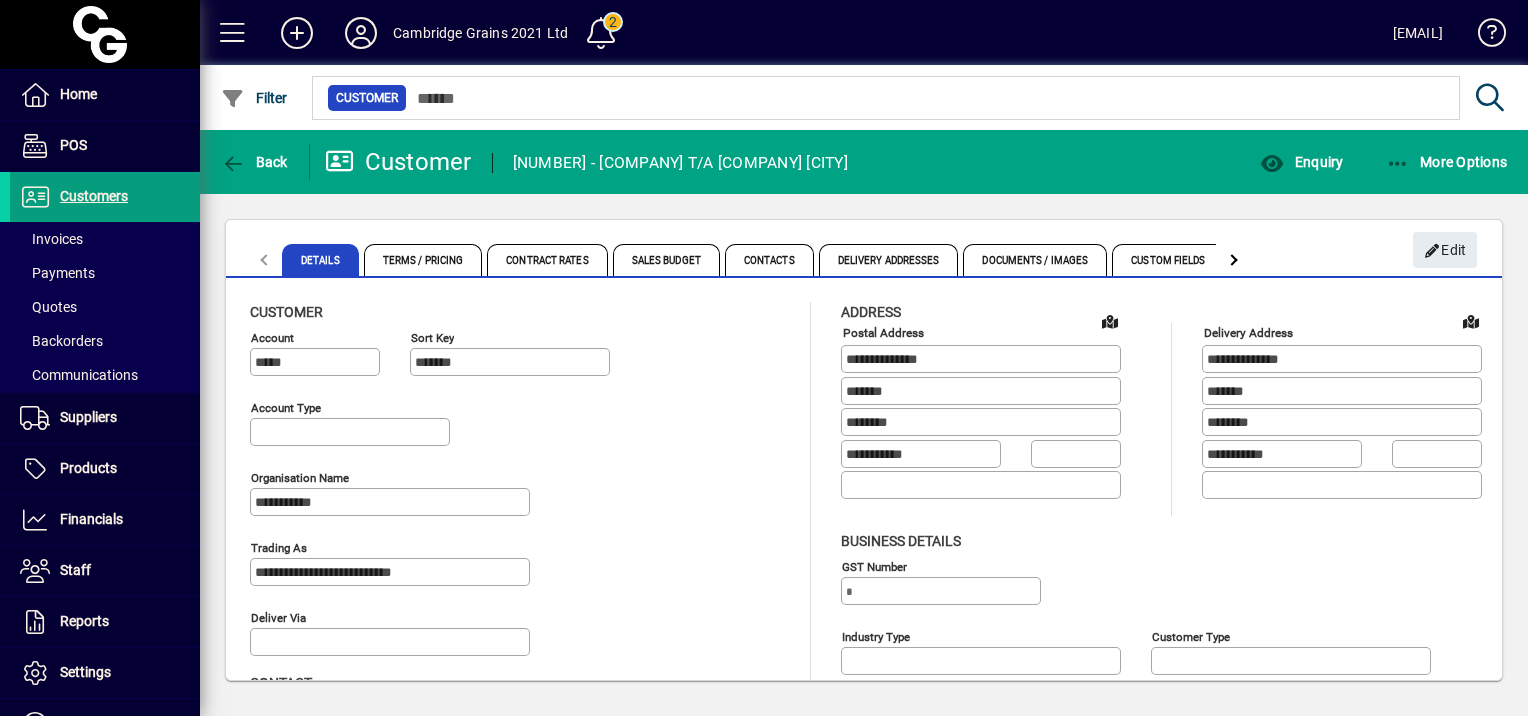 type on "**********" 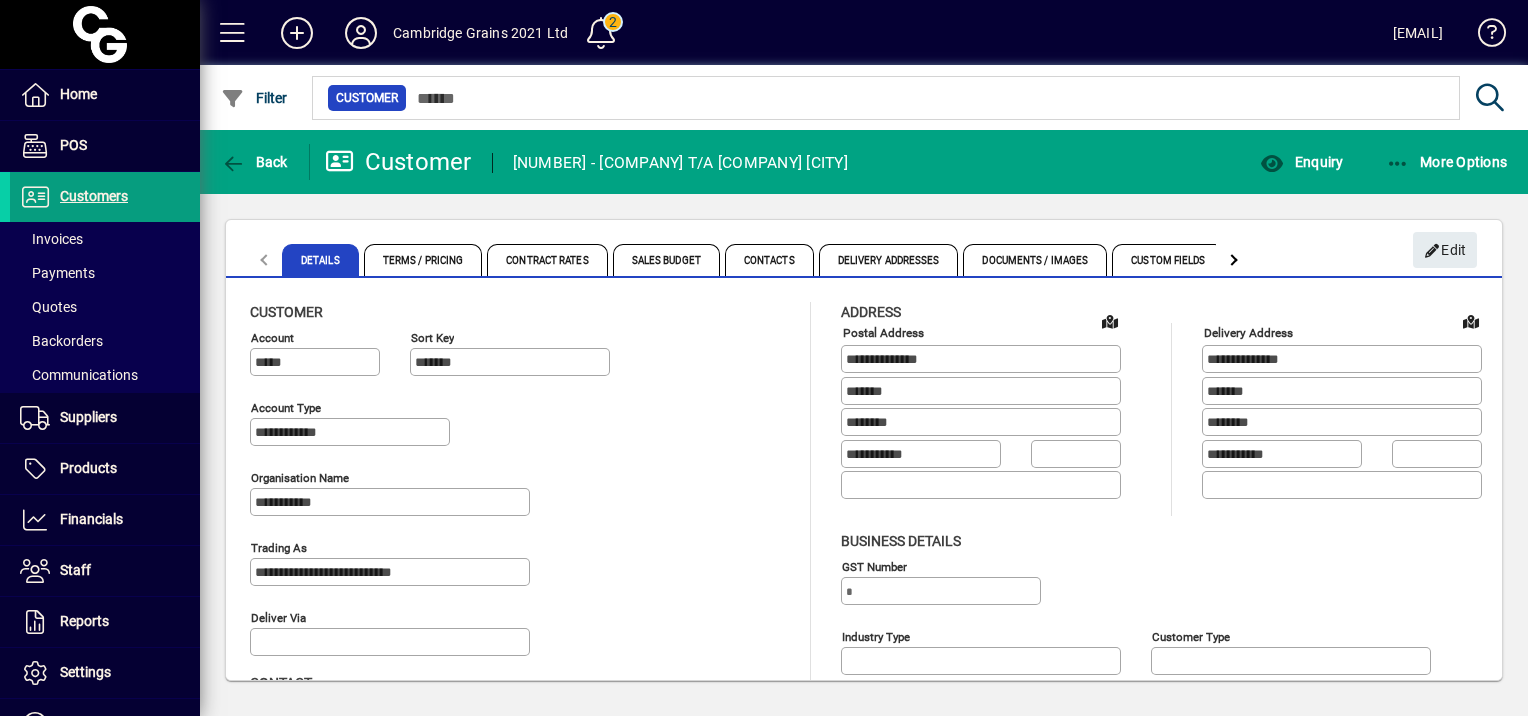 type on "**********" 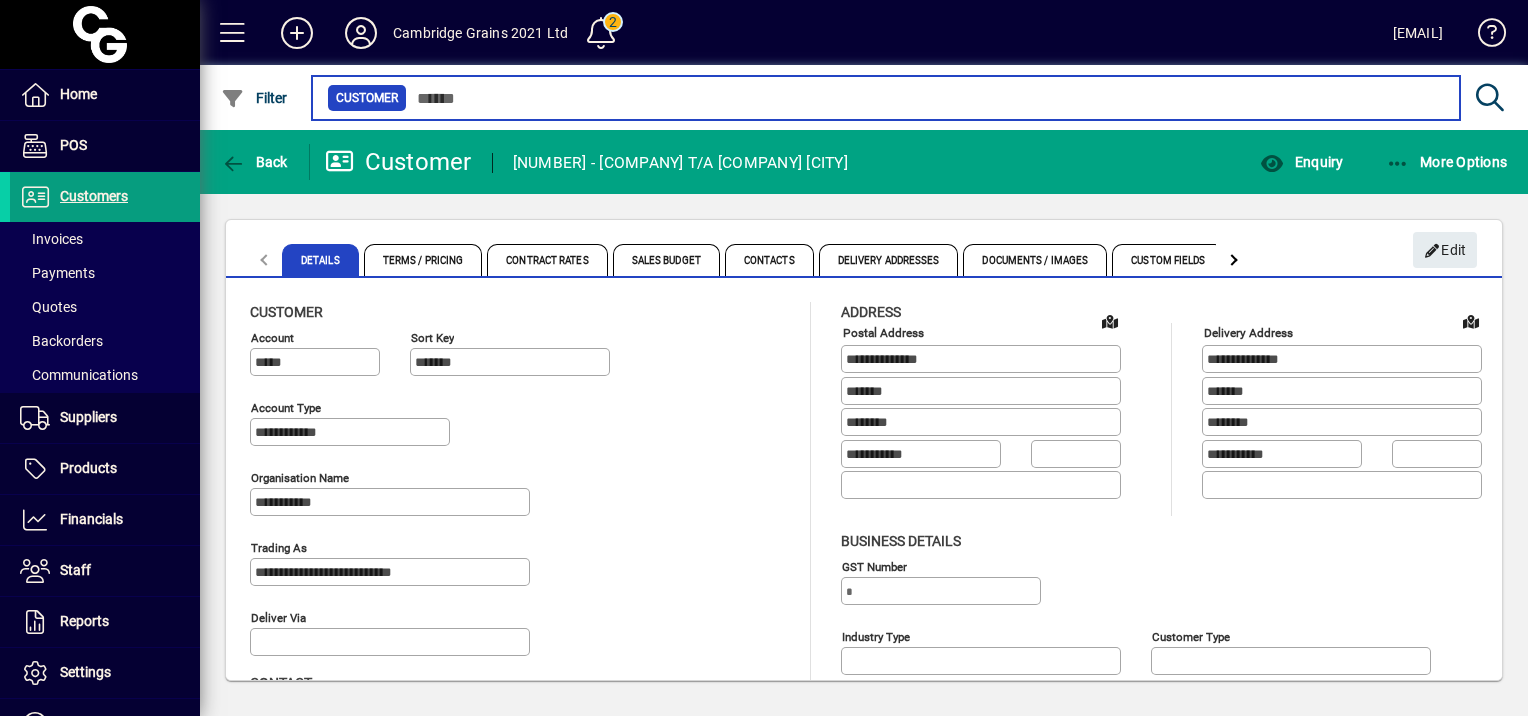 type on "****" 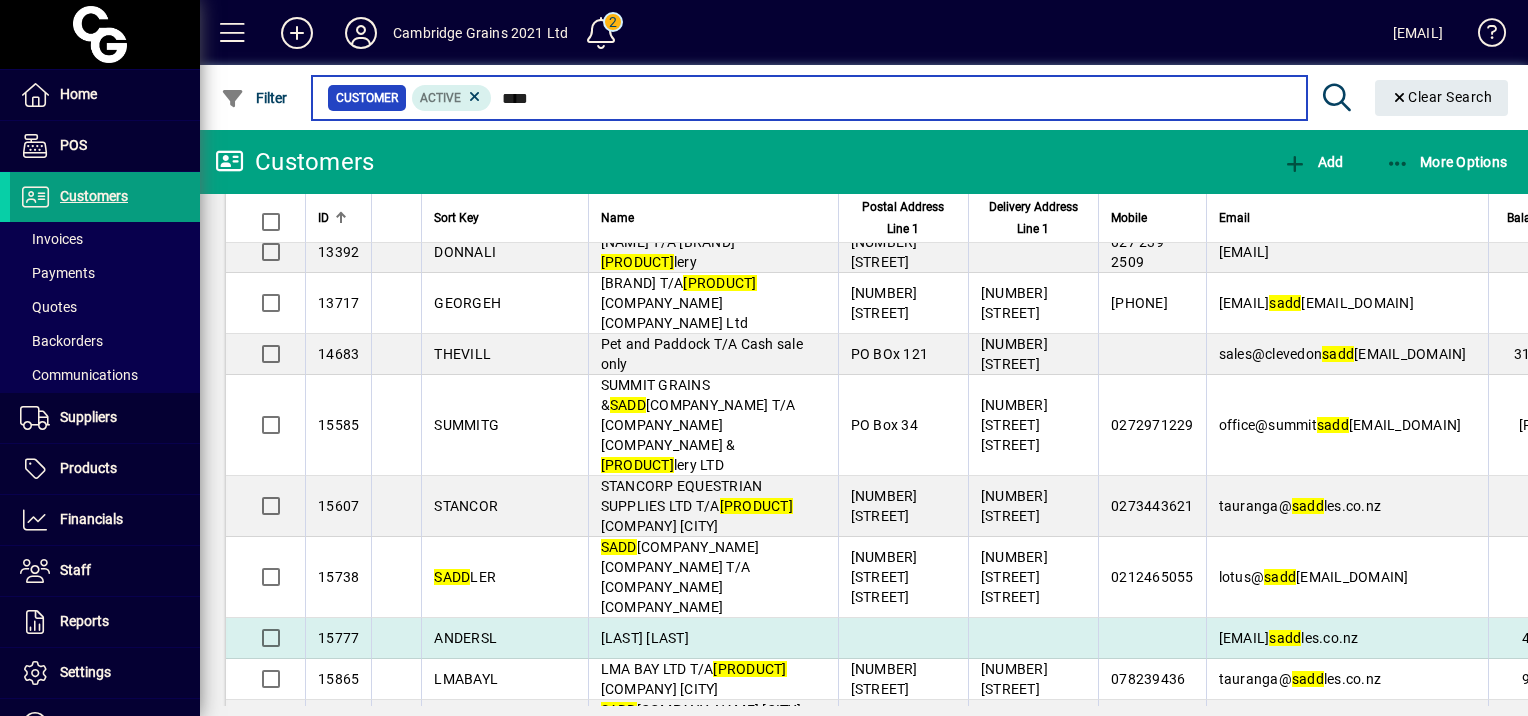 scroll, scrollTop: 399, scrollLeft: 0, axis: vertical 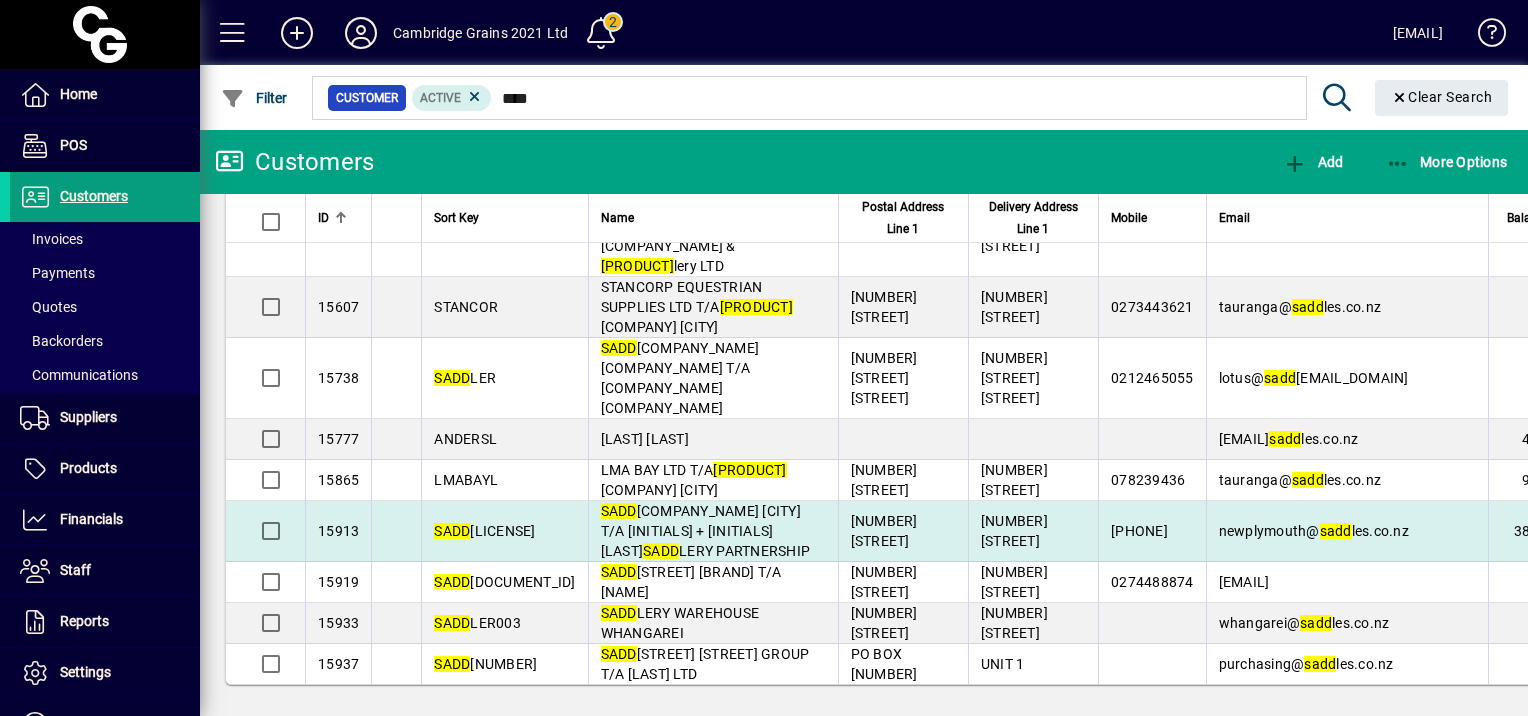 click on "[COMPANY] [CITY] T/A [FIRST] + [FIRST] [COMPANY]" at bounding box center (706, 531) 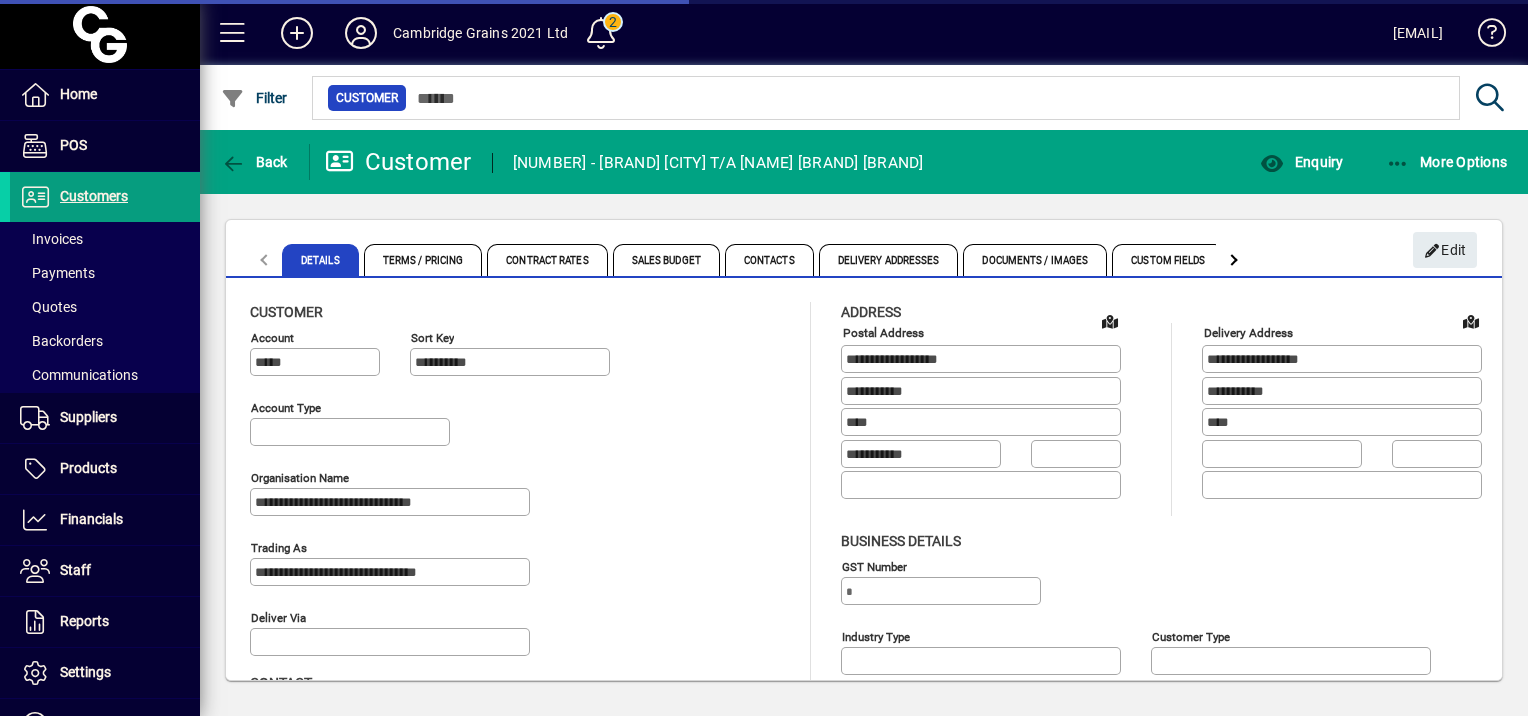 type on "**********" 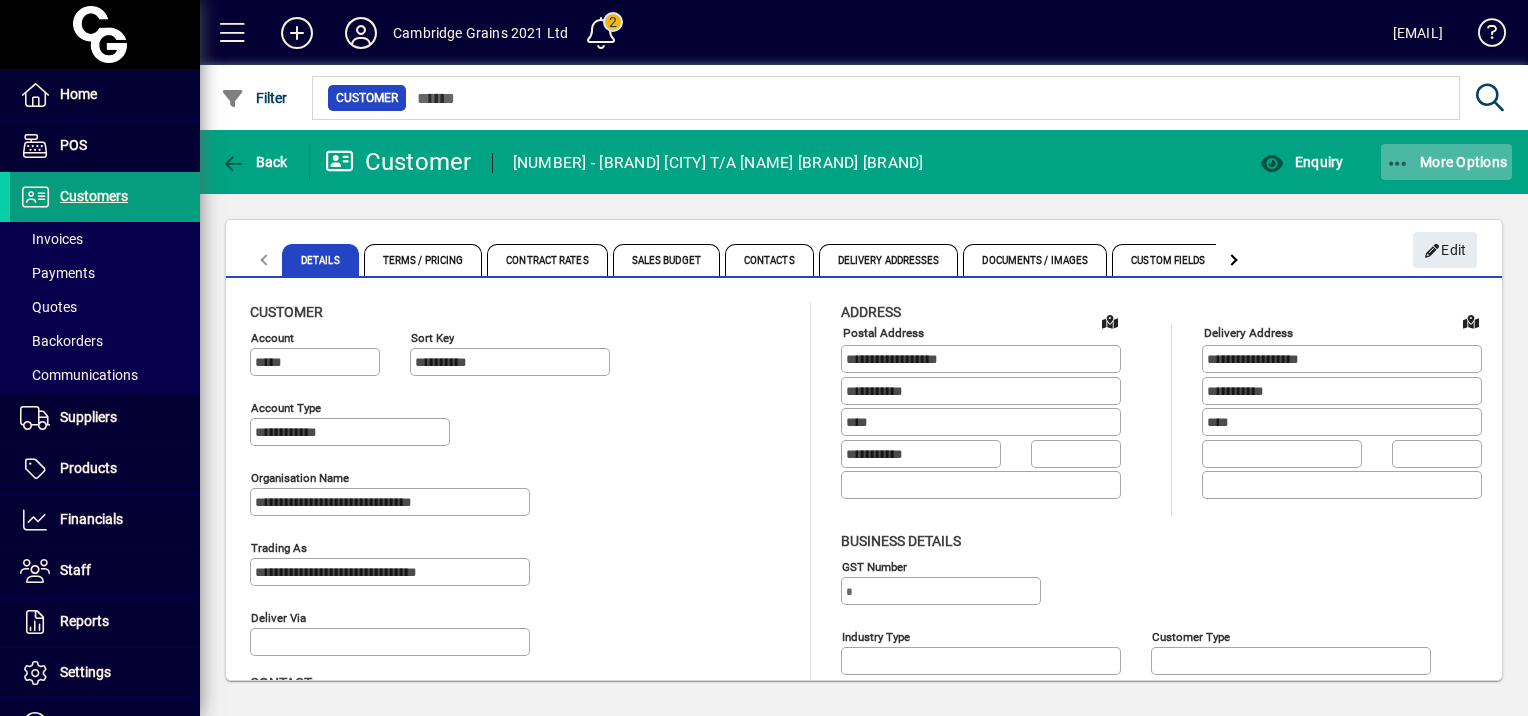 click on "More Options" 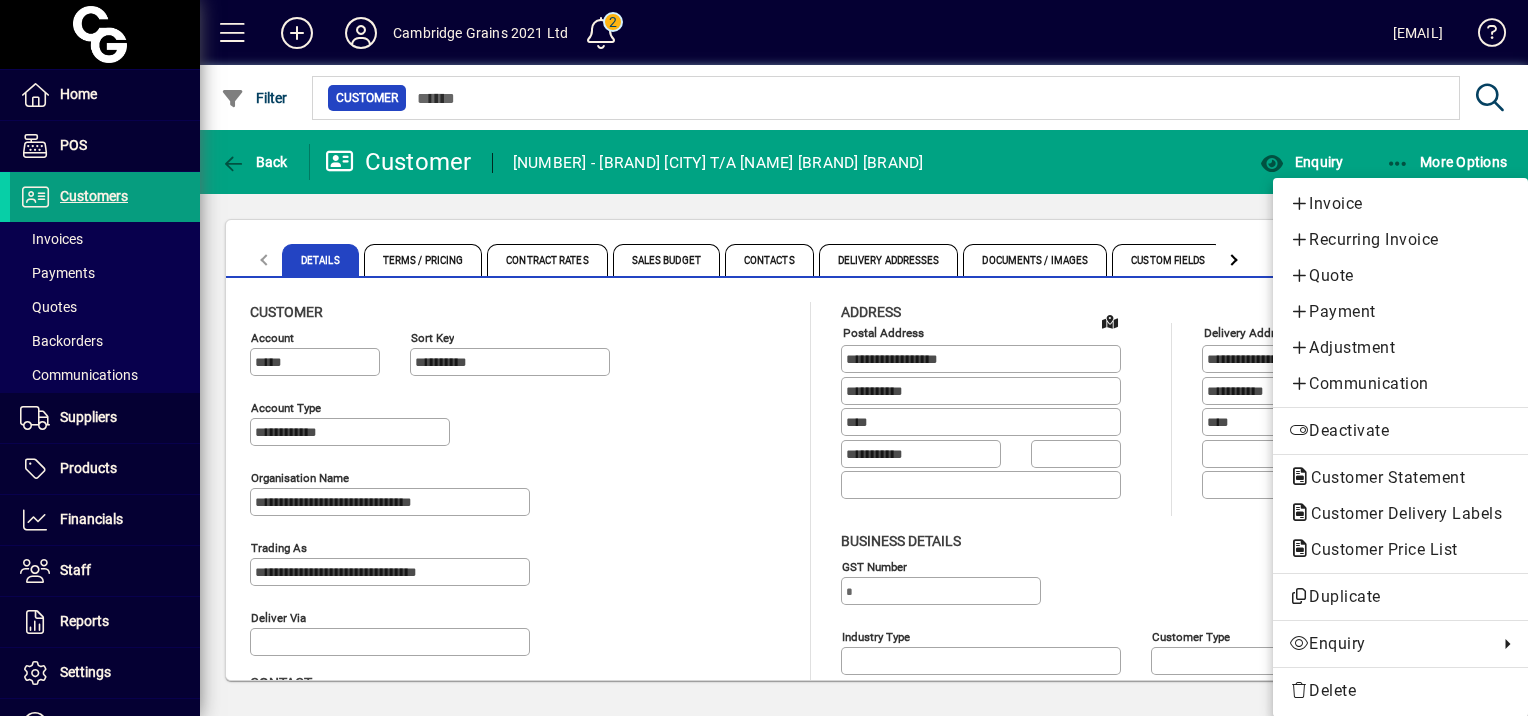 click at bounding box center (764, 358) 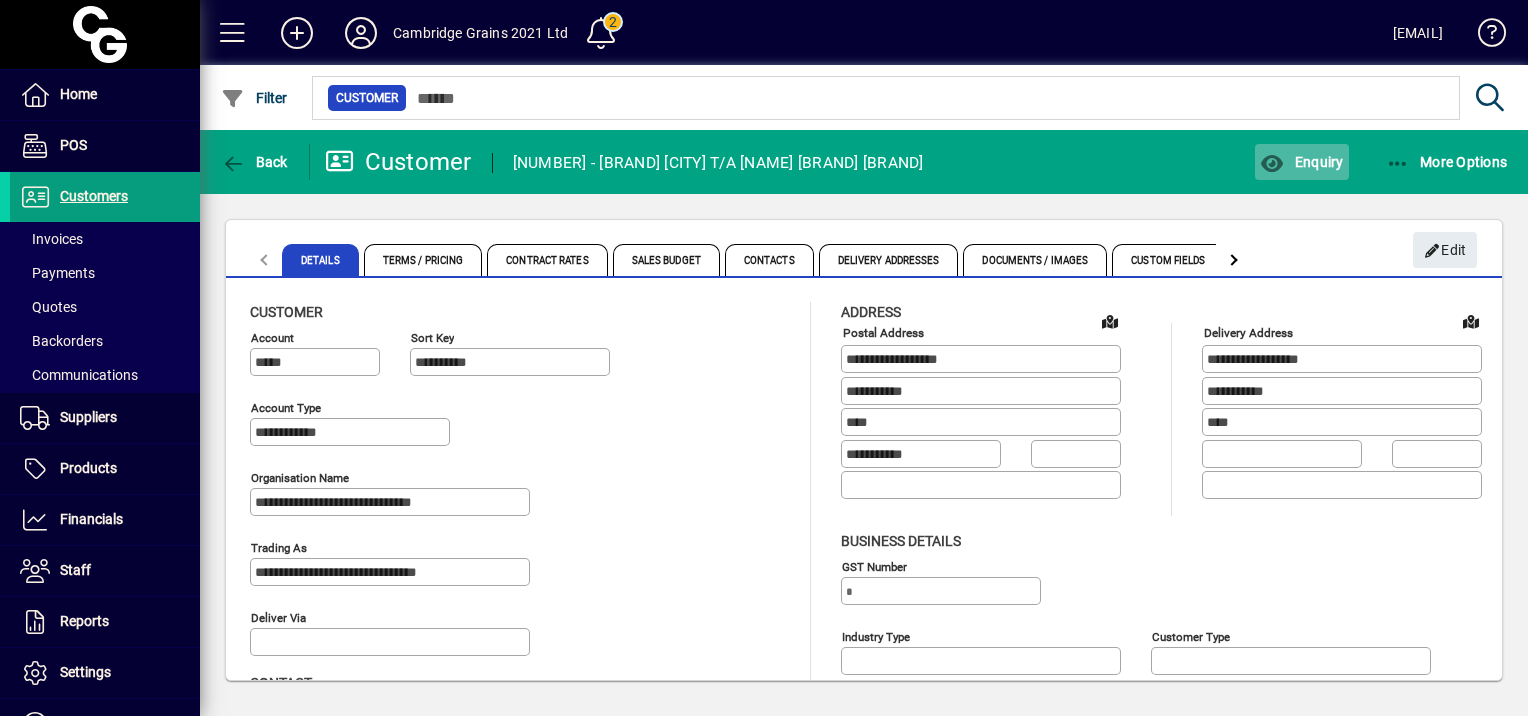 click on "Enquiry" 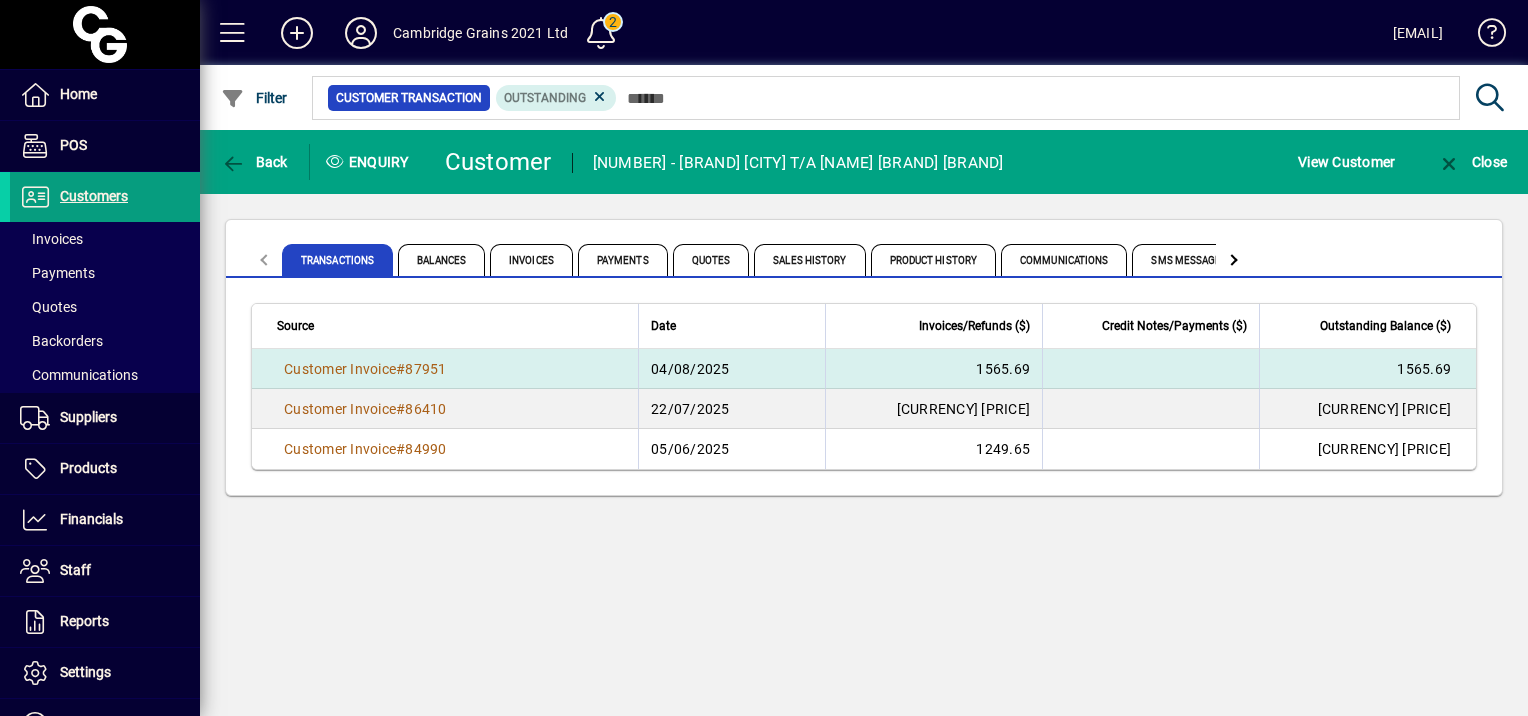 click on "Customer Invoice  #[NUMBER]" at bounding box center (445, 369) 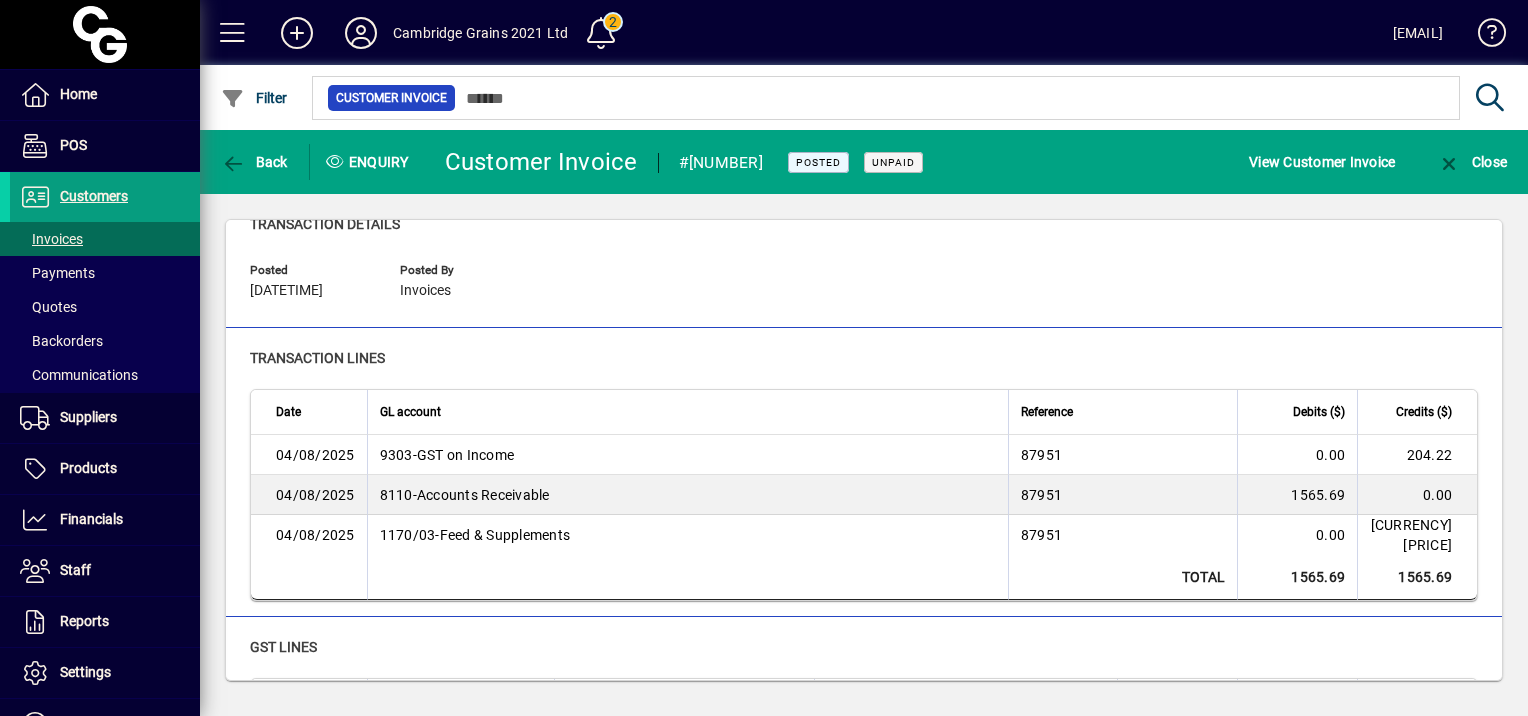 scroll, scrollTop: 0, scrollLeft: 0, axis: both 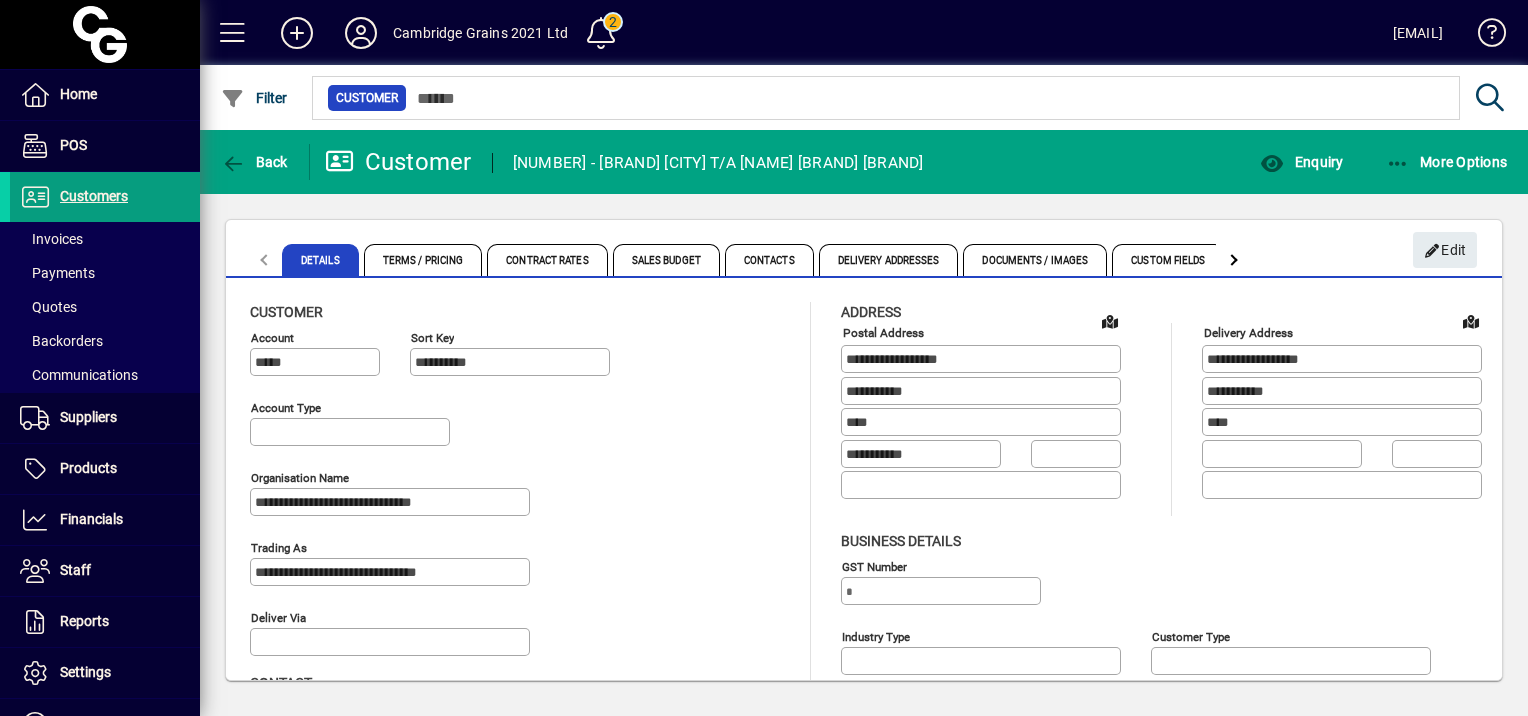 type on "**********" 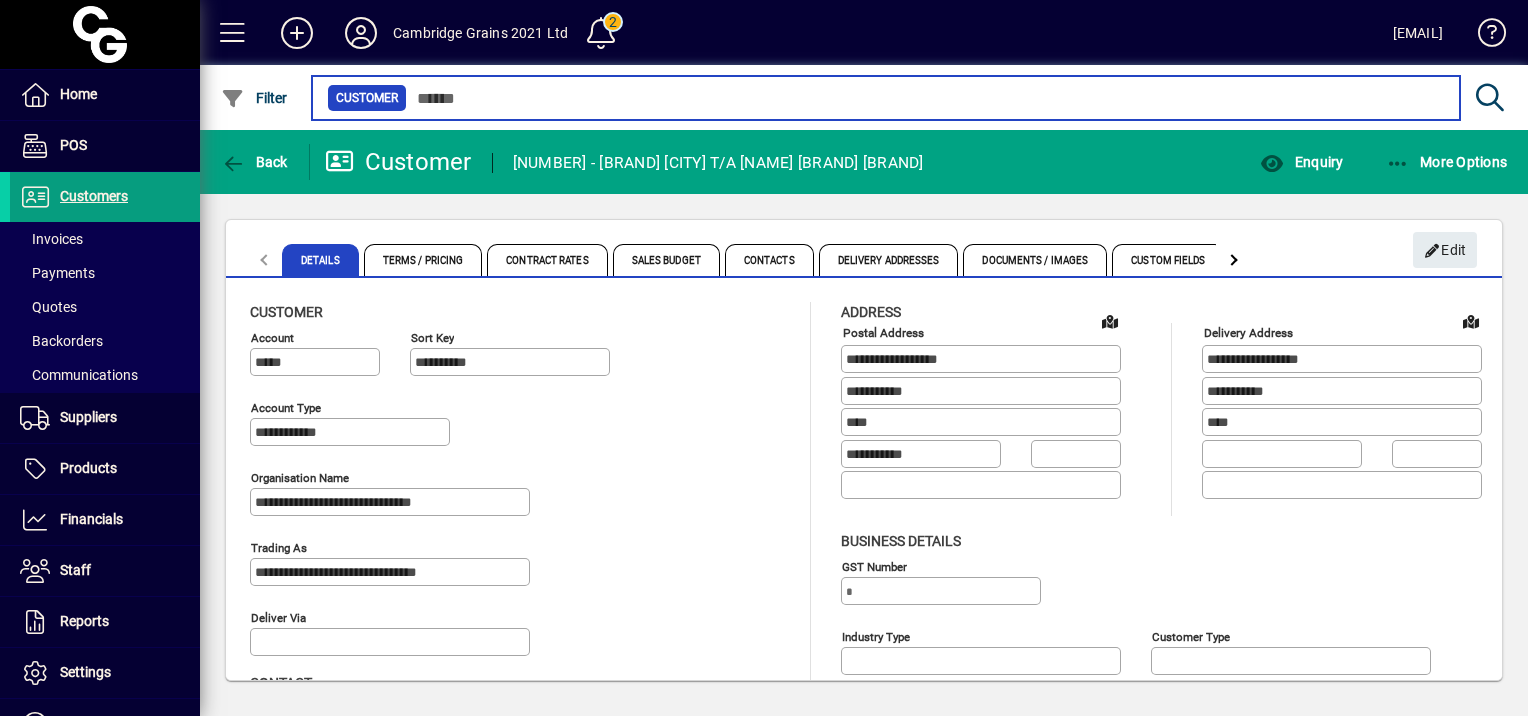 type on "****" 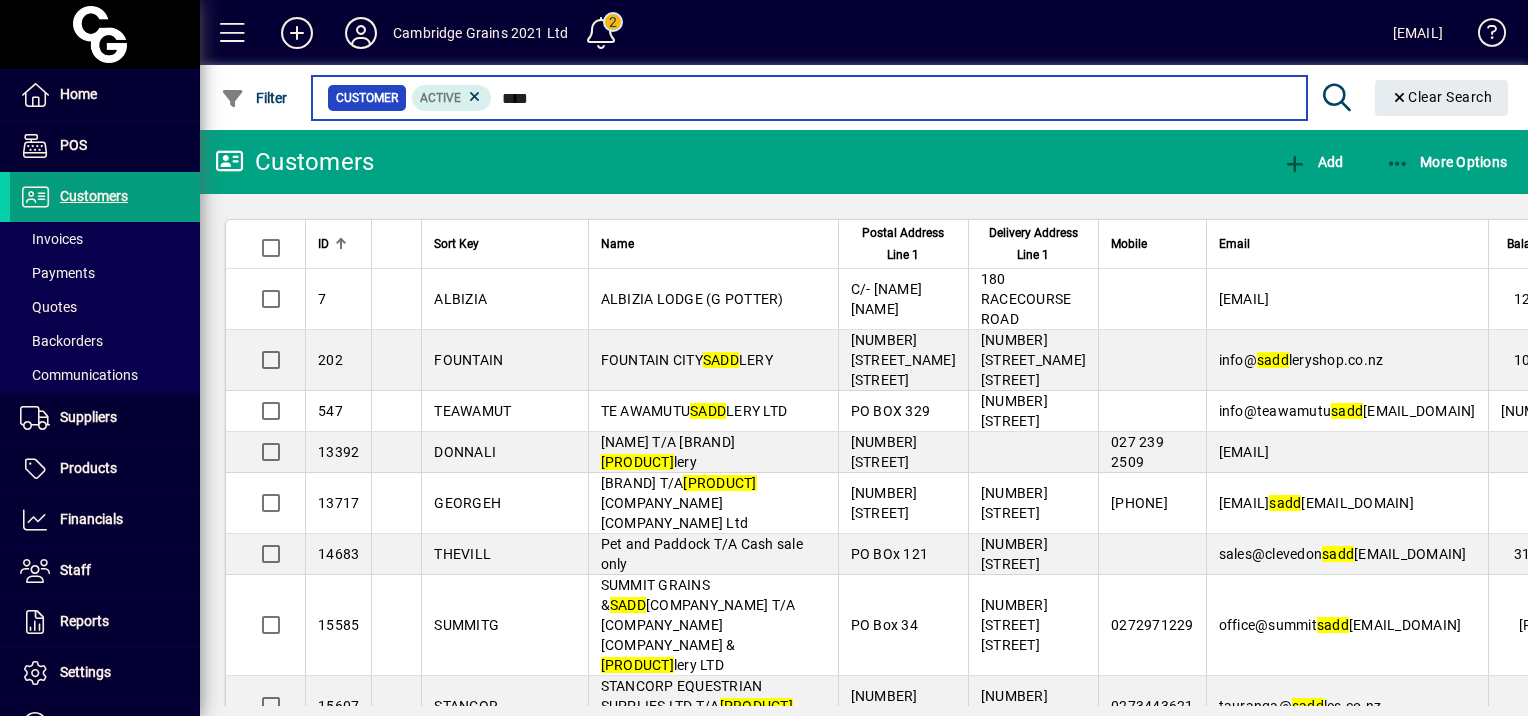 scroll, scrollTop: 399, scrollLeft: 0, axis: vertical 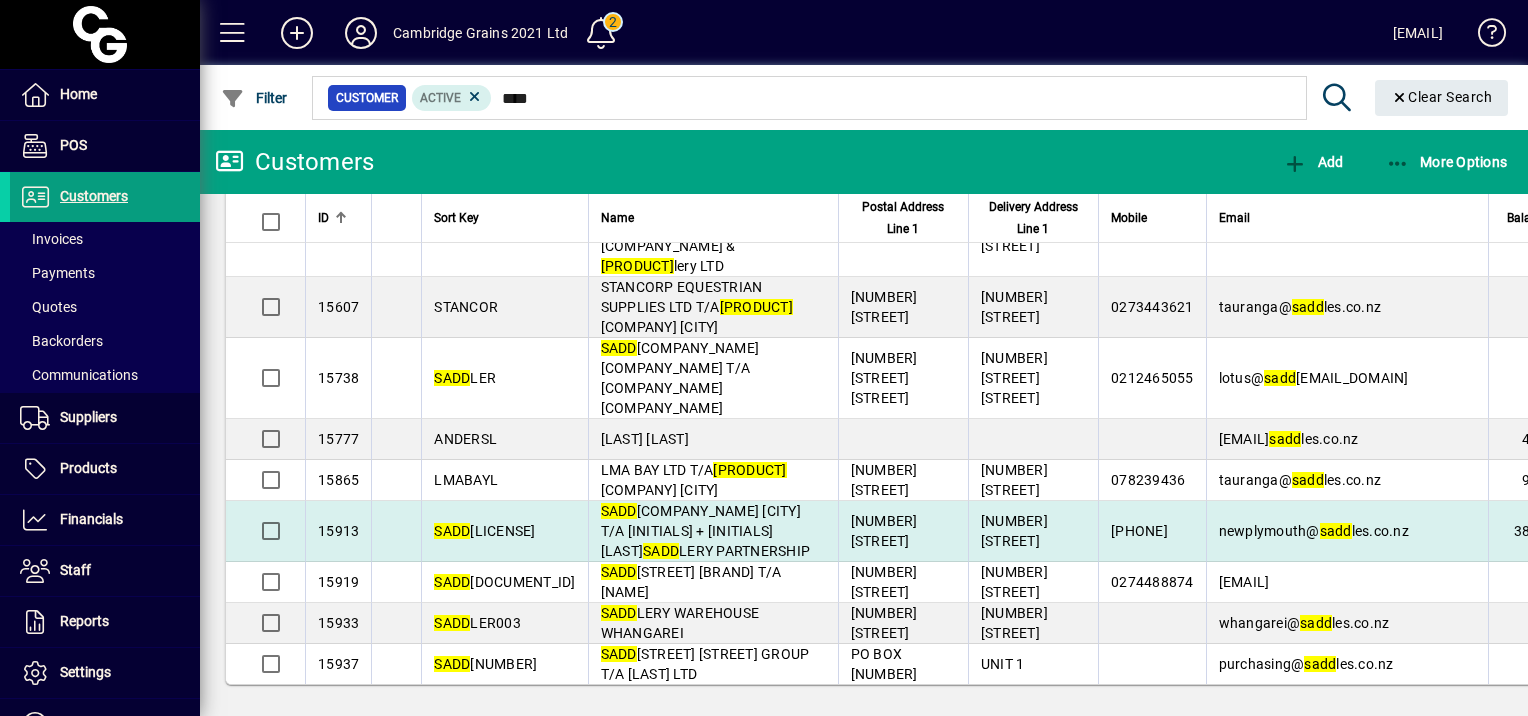 click on "[COMPANY] [CITY] T/A [FIRST] + [FIRST] [COMPANY]" at bounding box center (706, 531) 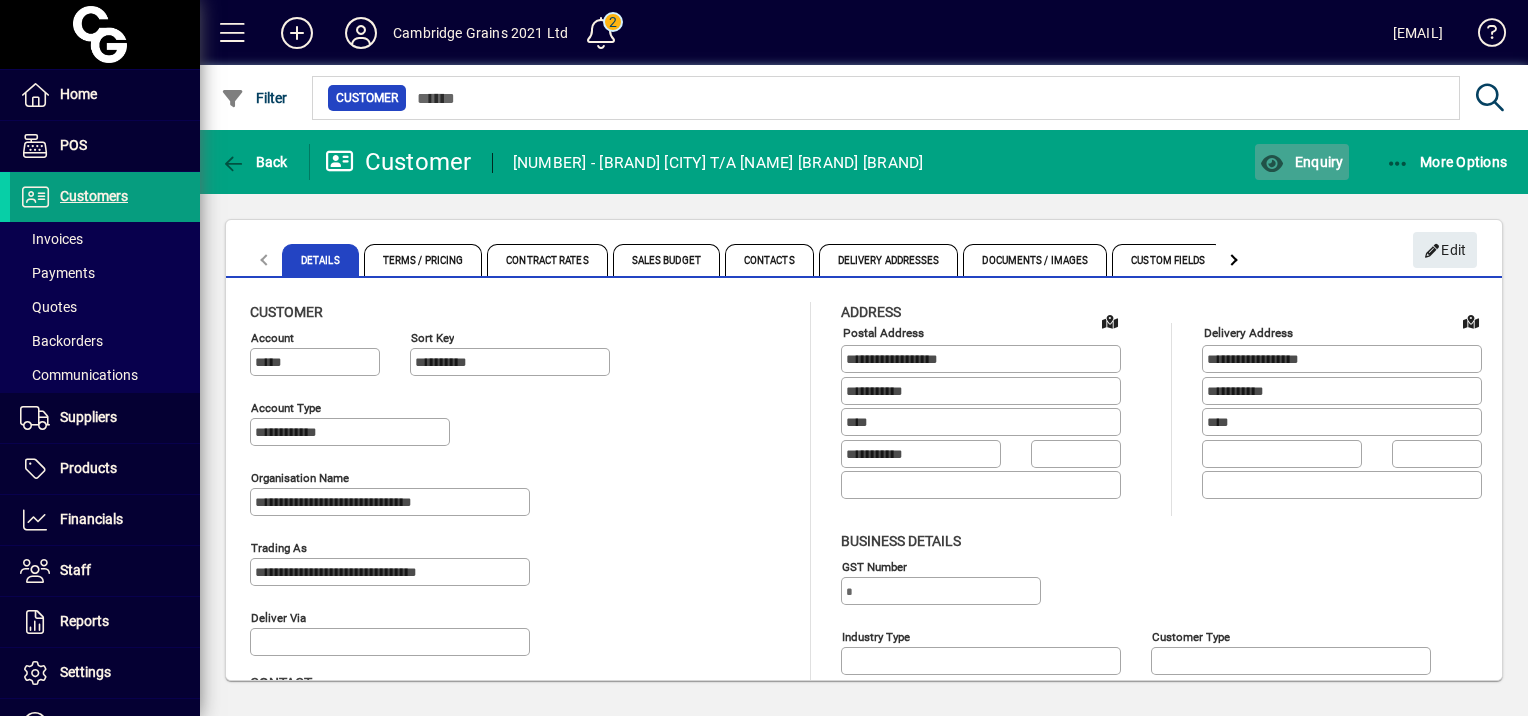 click on "Enquiry" 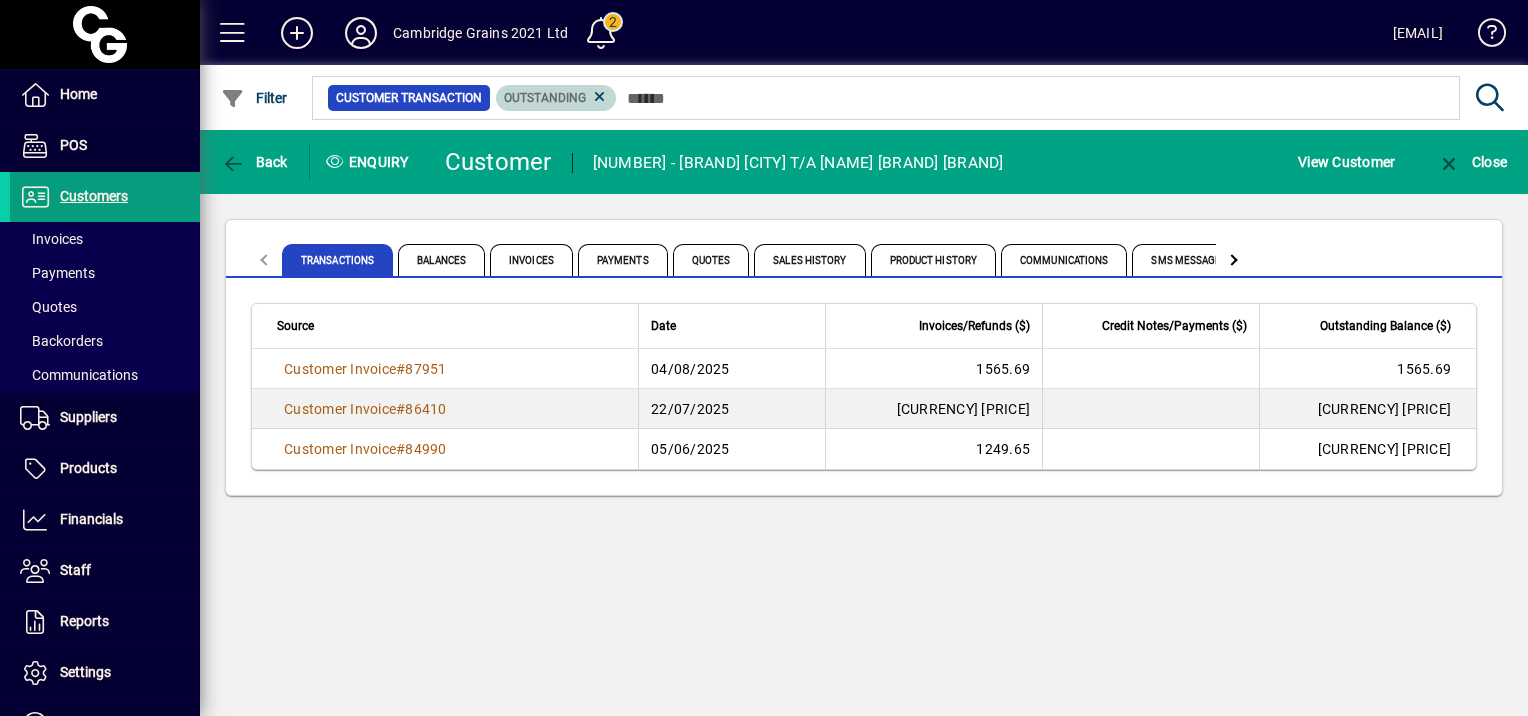 click at bounding box center [600, 97] 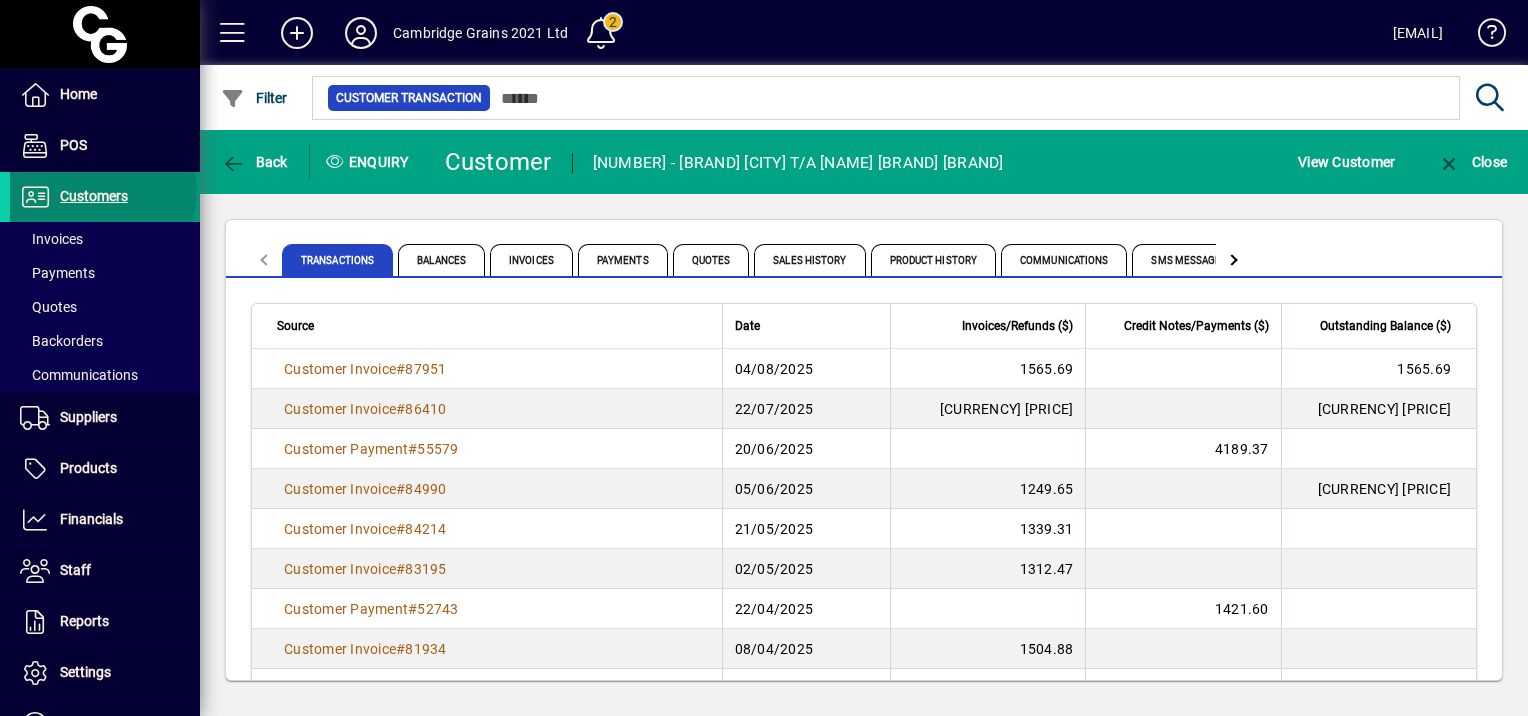 click on "Customers" at bounding box center (94, 196) 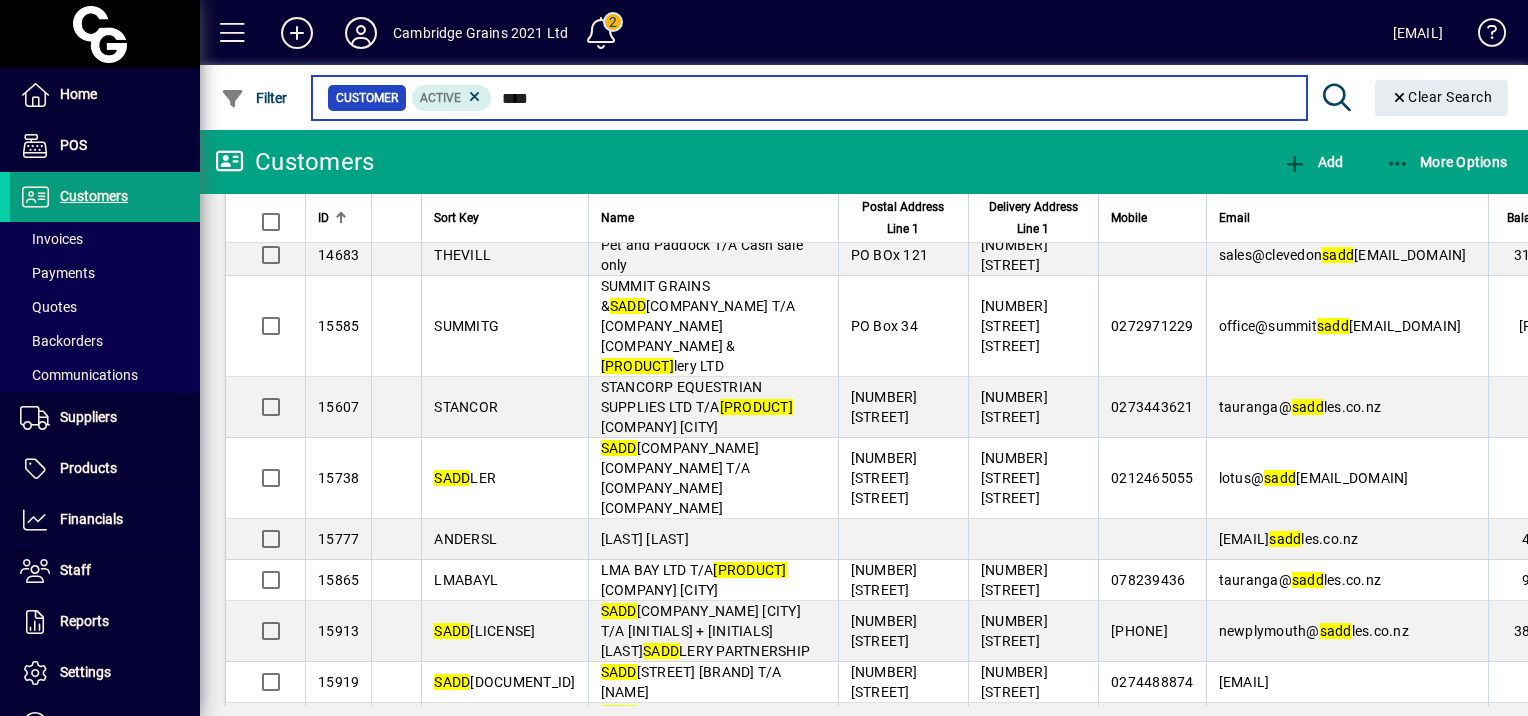 scroll, scrollTop: 0, scrollLeft: 0, axis: both 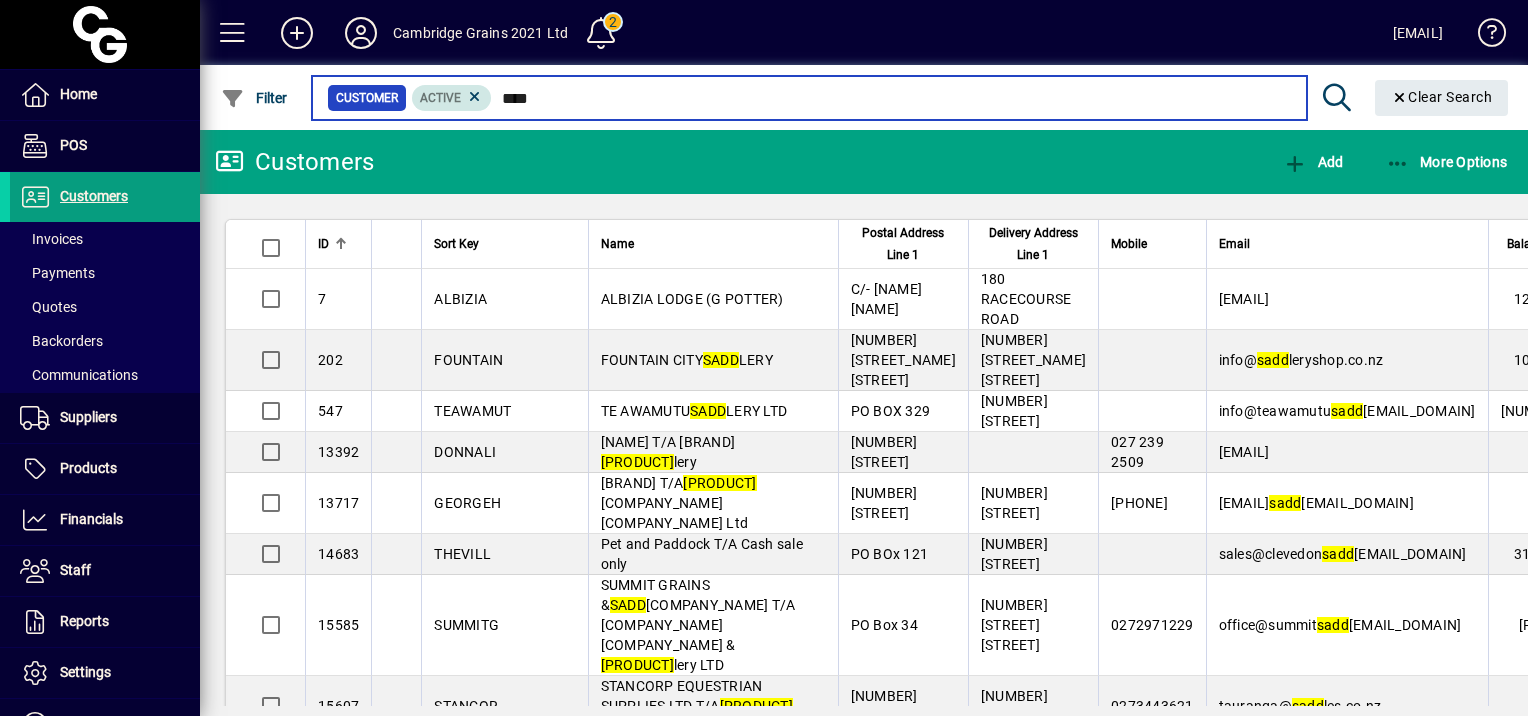 drag, startPoint x: 542, startPoint y: 89, endPoint x: 488, endPoint y: 91, distance: 54.037025 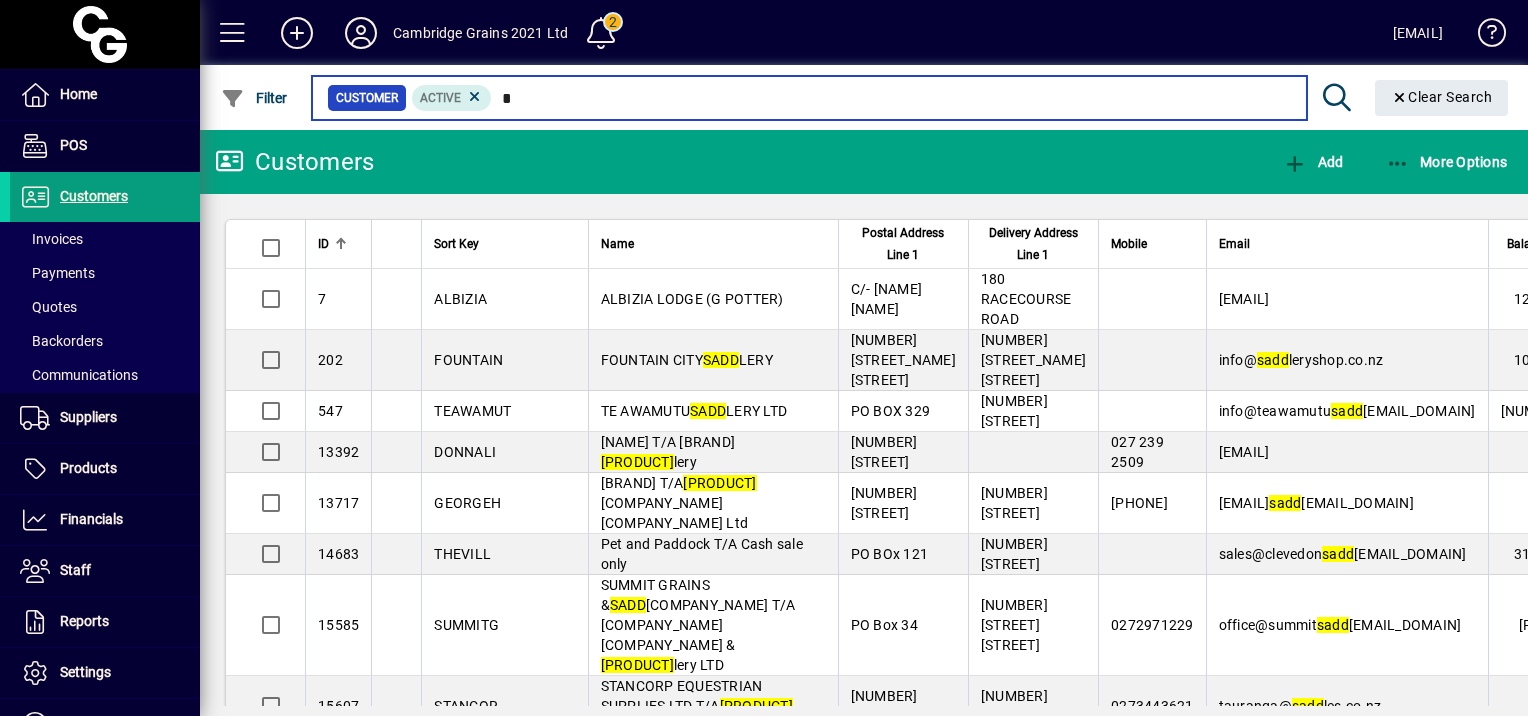 click on "*" at bounding box center [891, 98] 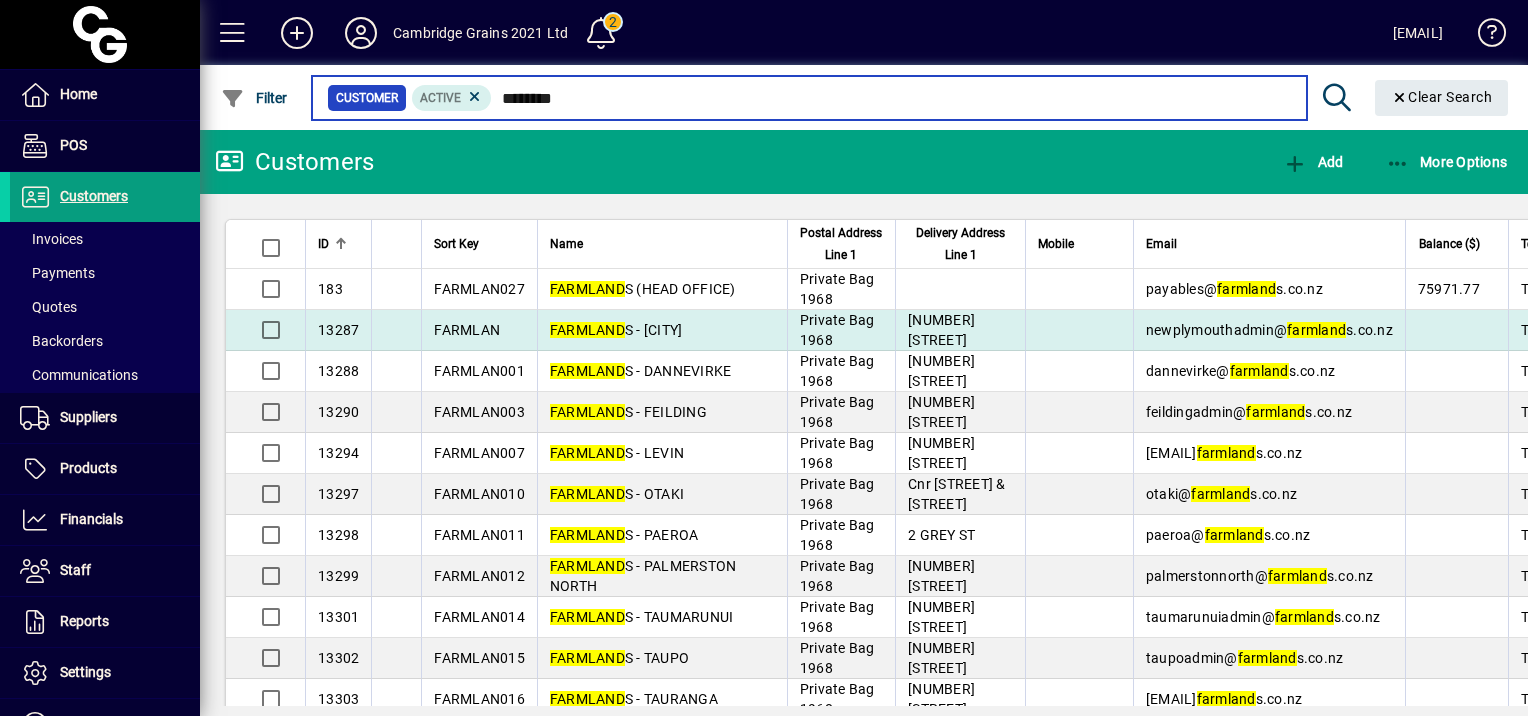 type on "********" 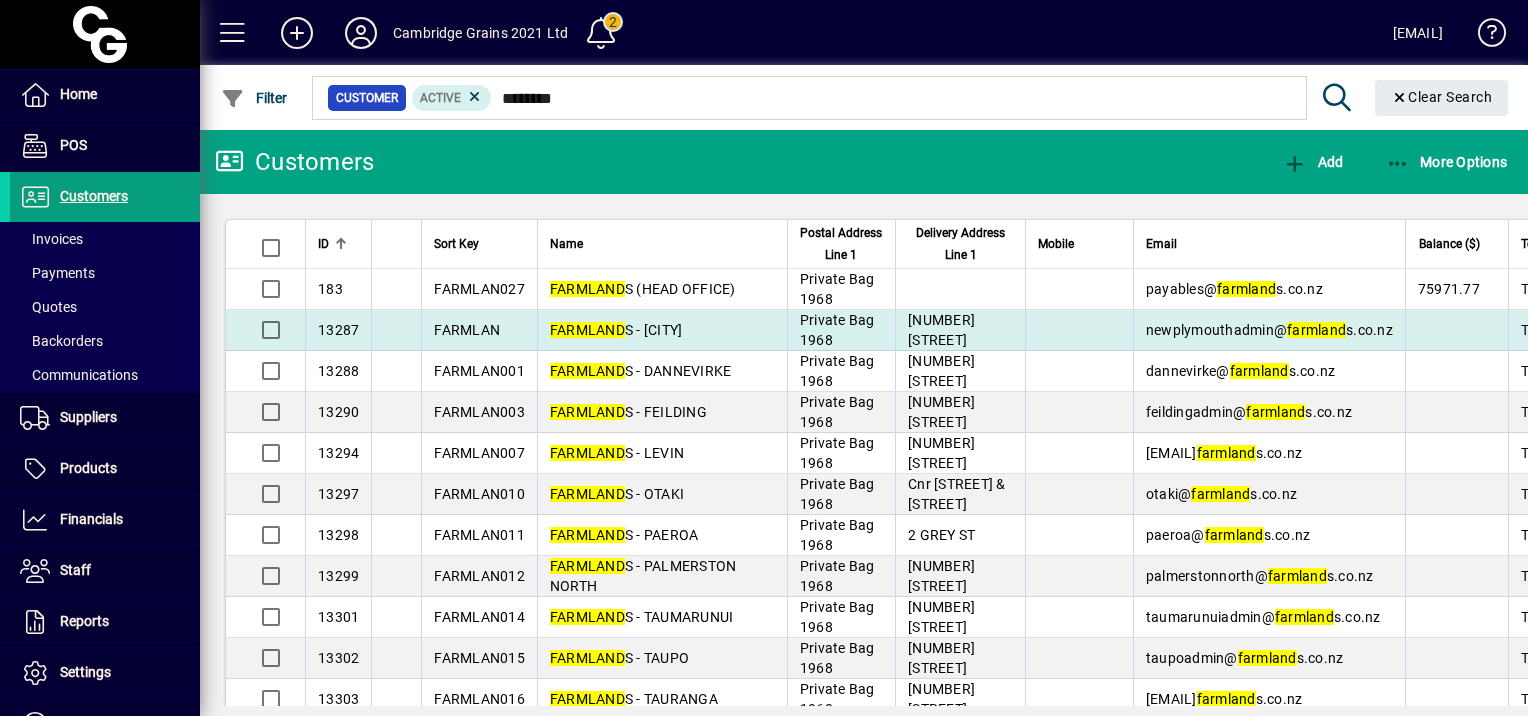 click on "[COMPANY_NAME] - [CITY]" at bounding box center (662, 330) 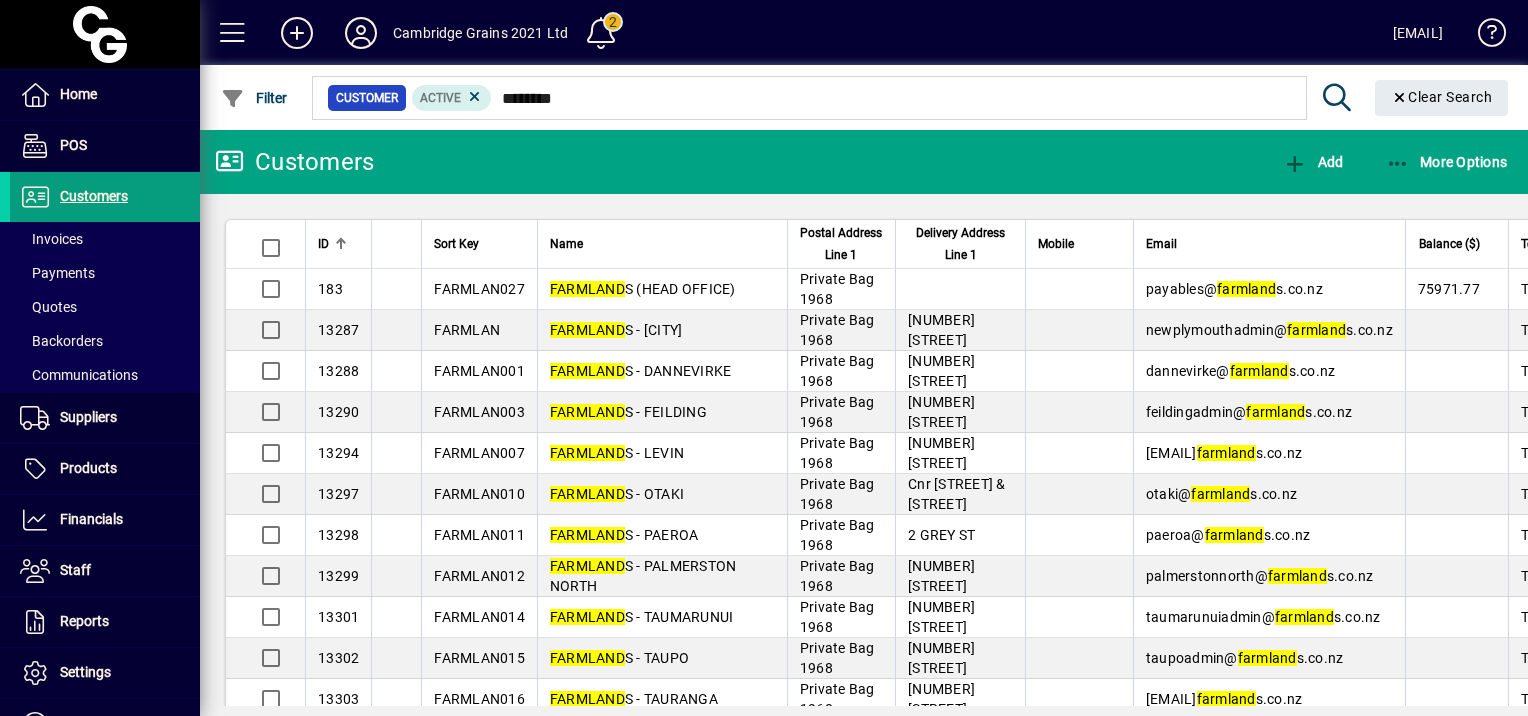 type 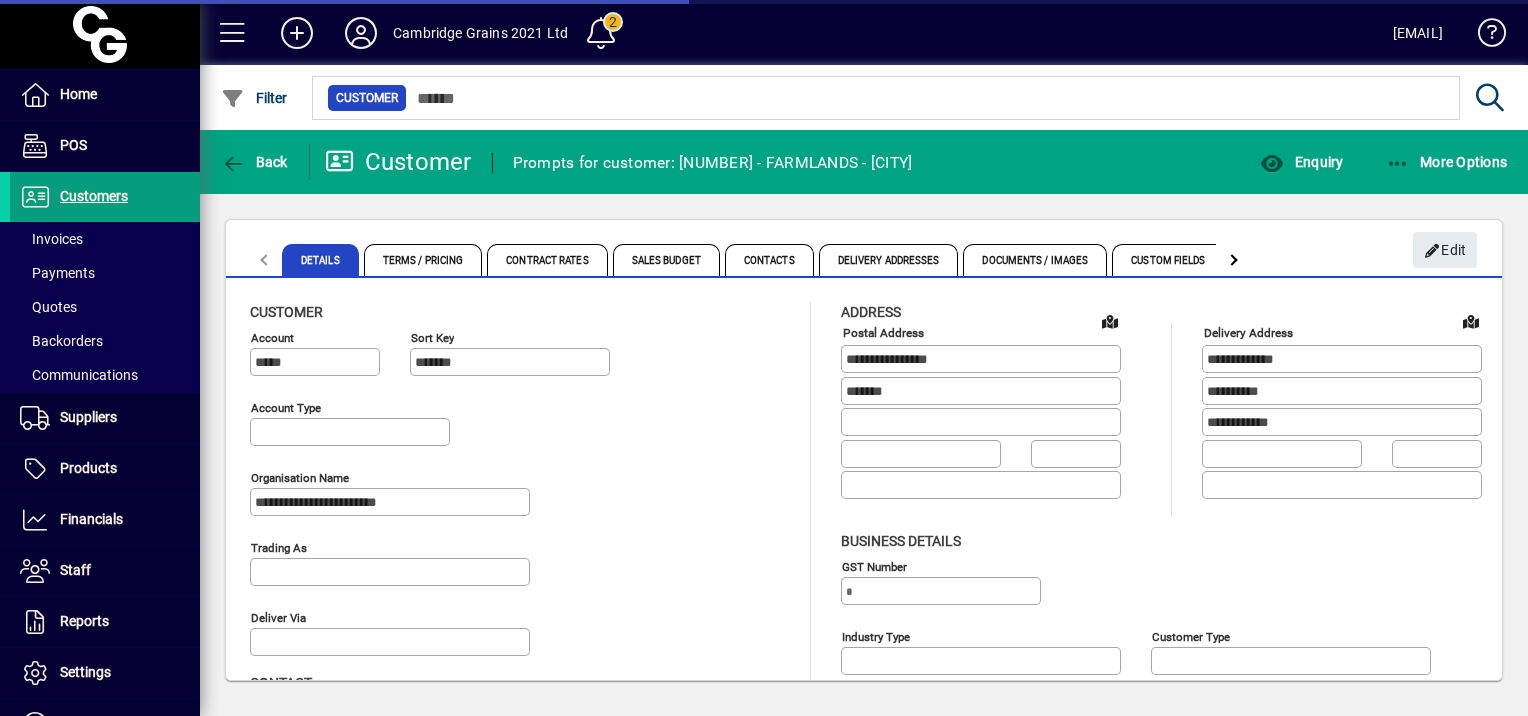 type on "**********" 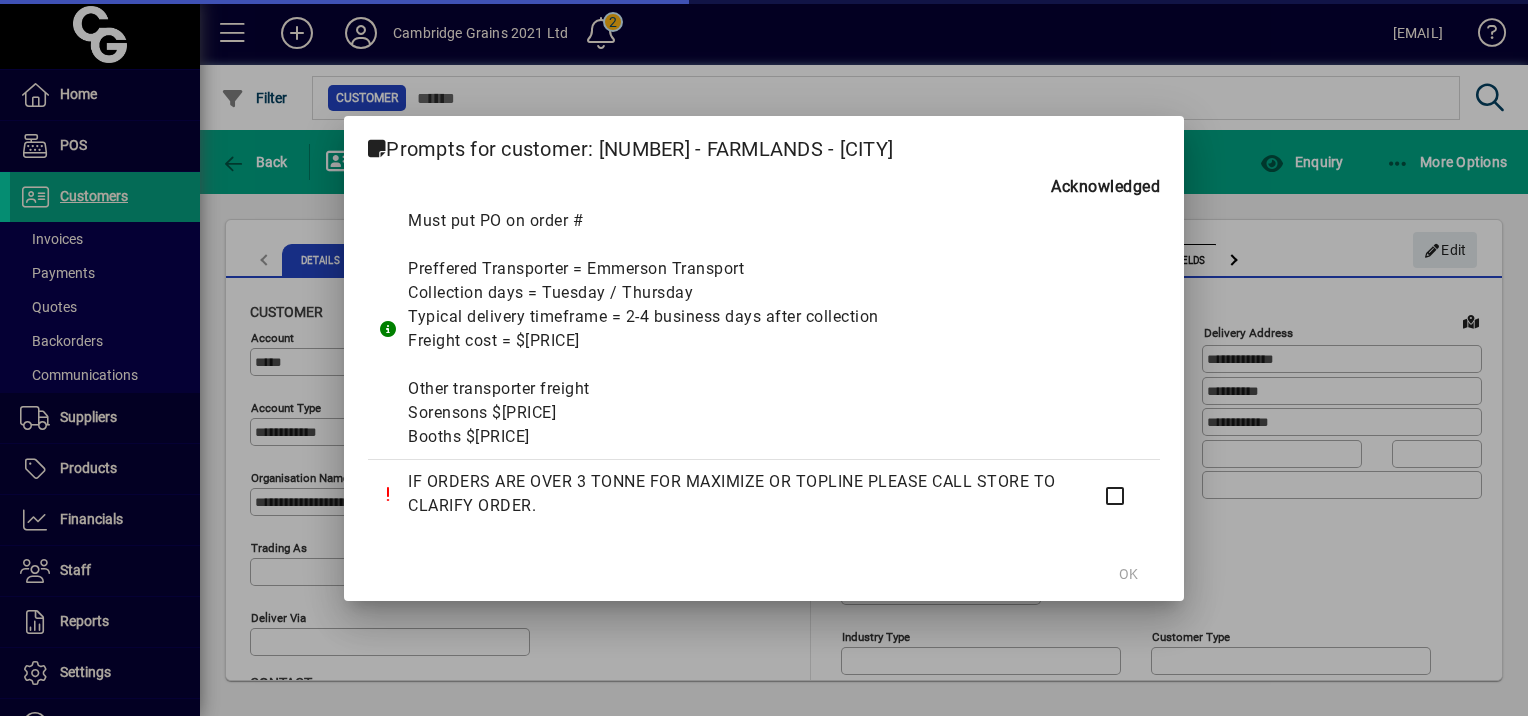 type on "**********" 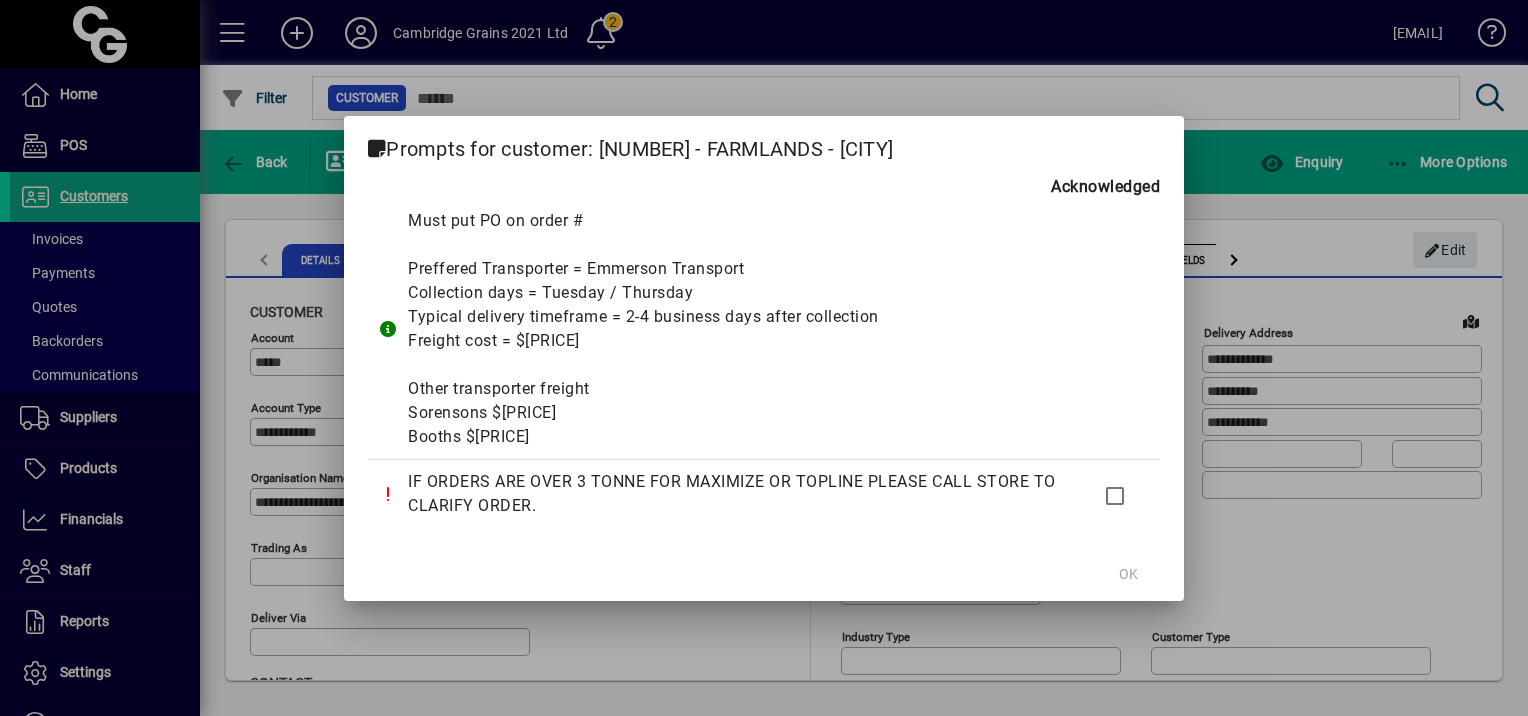 click on "OK" 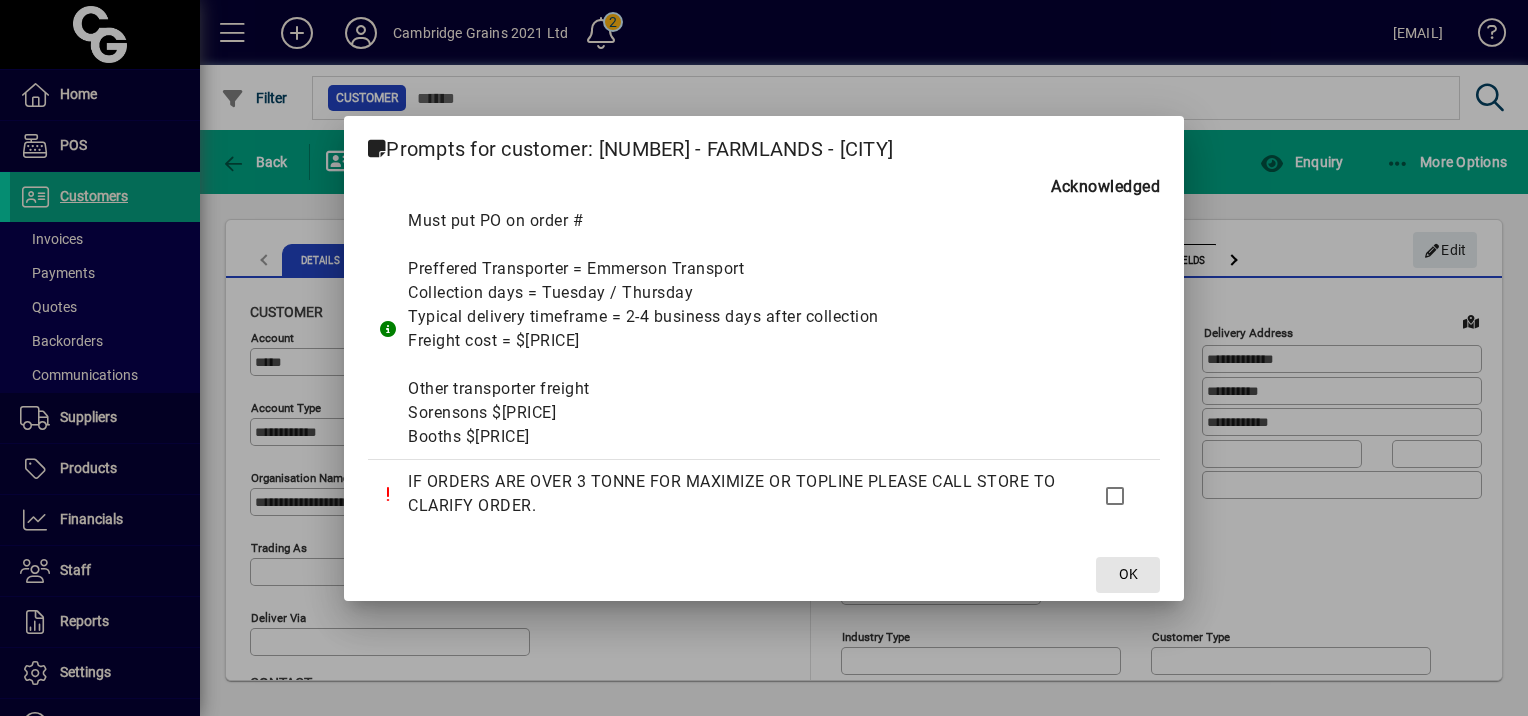 drag, startPoint x: 1130, startPoint y: 576, endPoint x: 1160, endPoint y: 544, distance: 43.863426 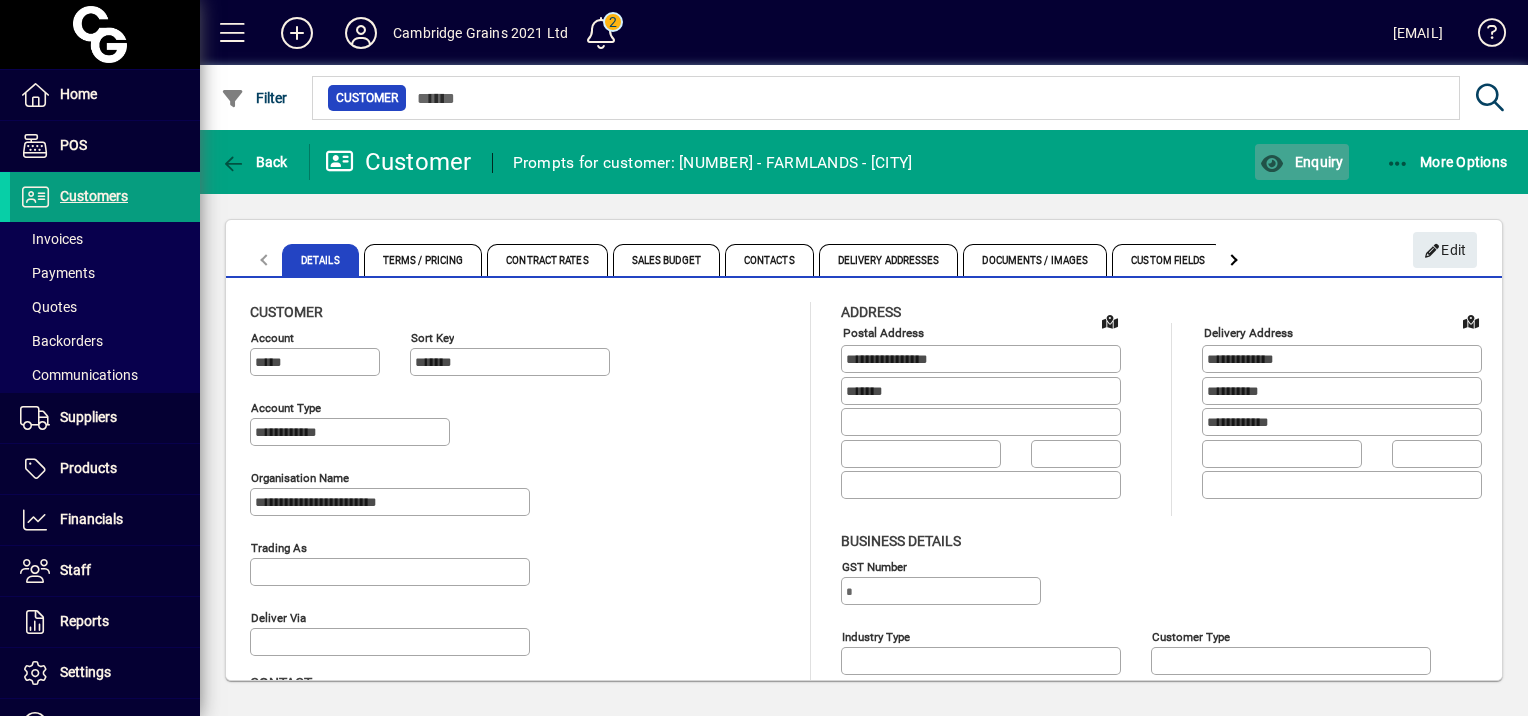 click on "Enquiry" 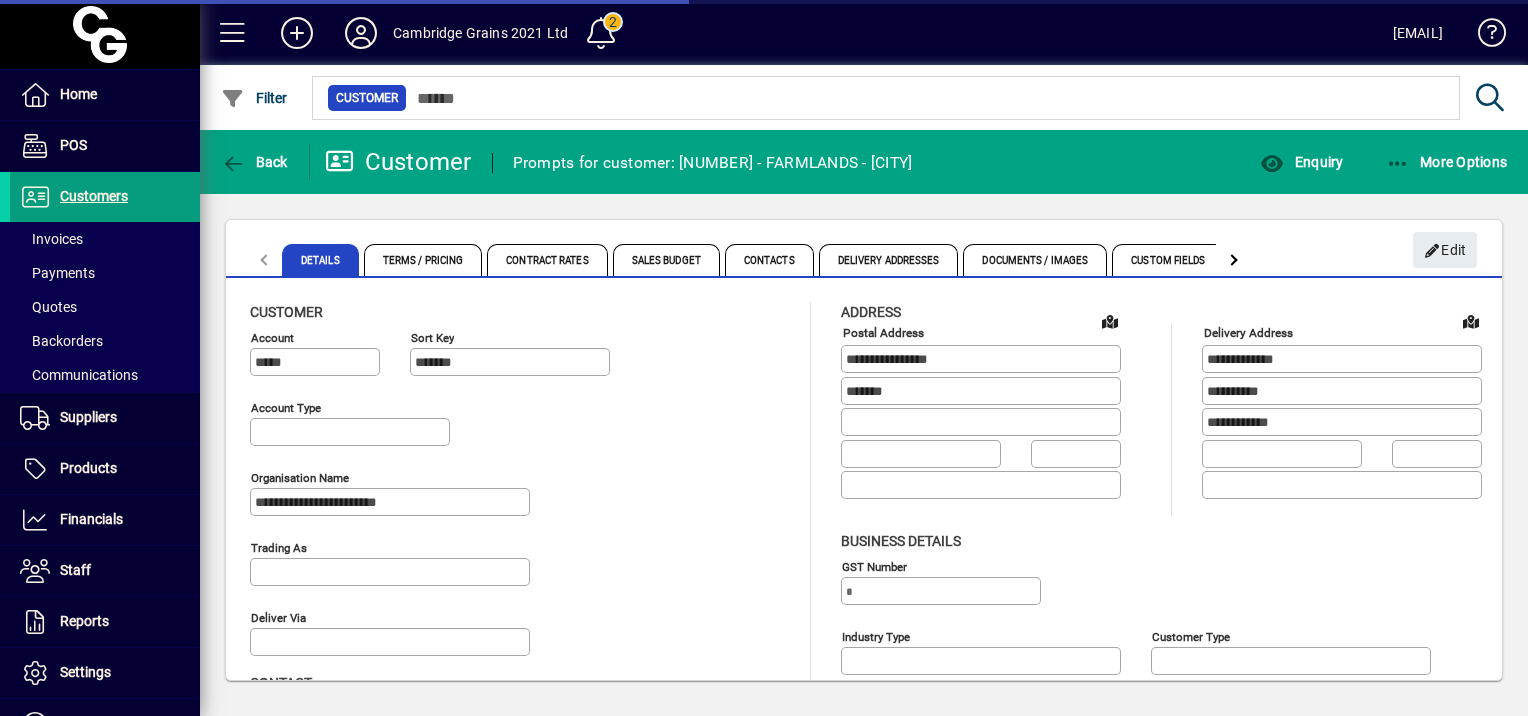type on "**********" 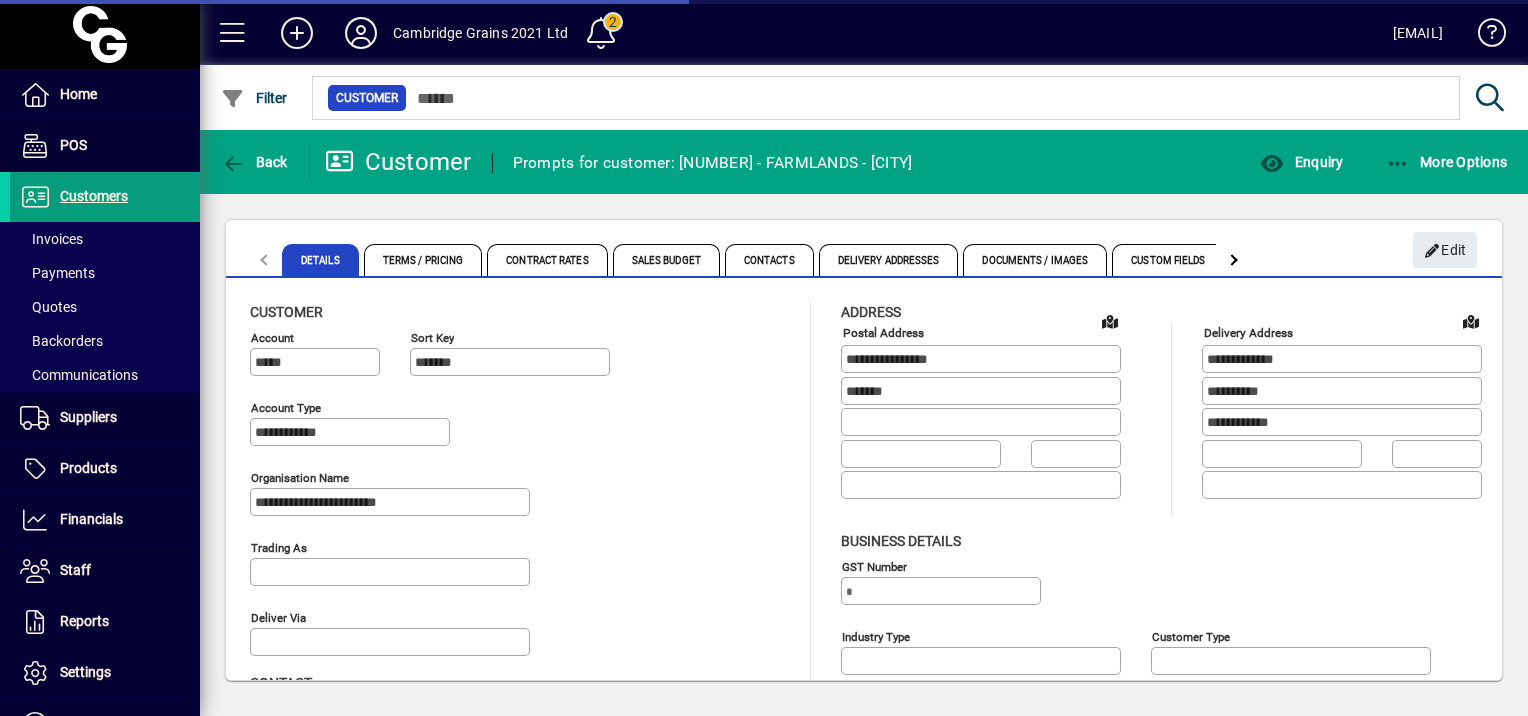 type on "**********" 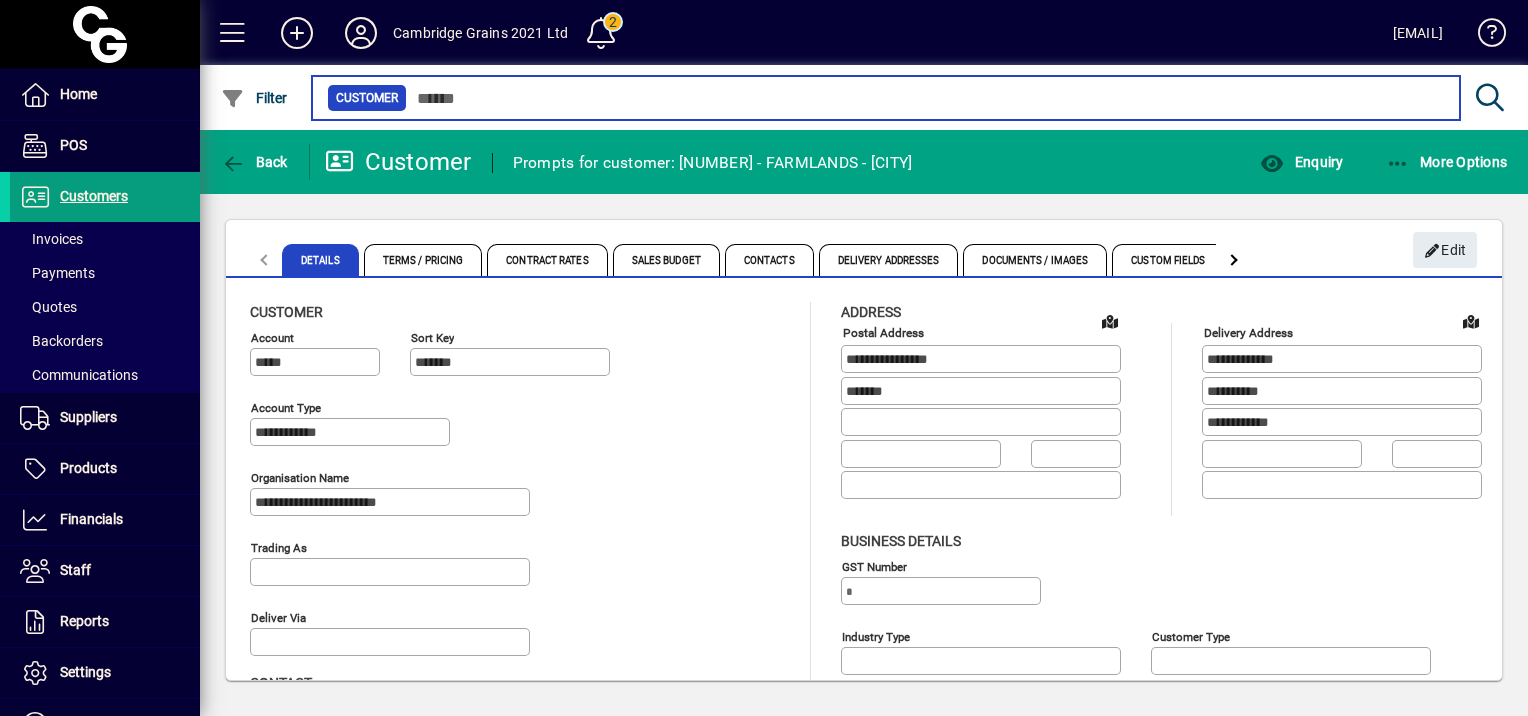 type on "********" 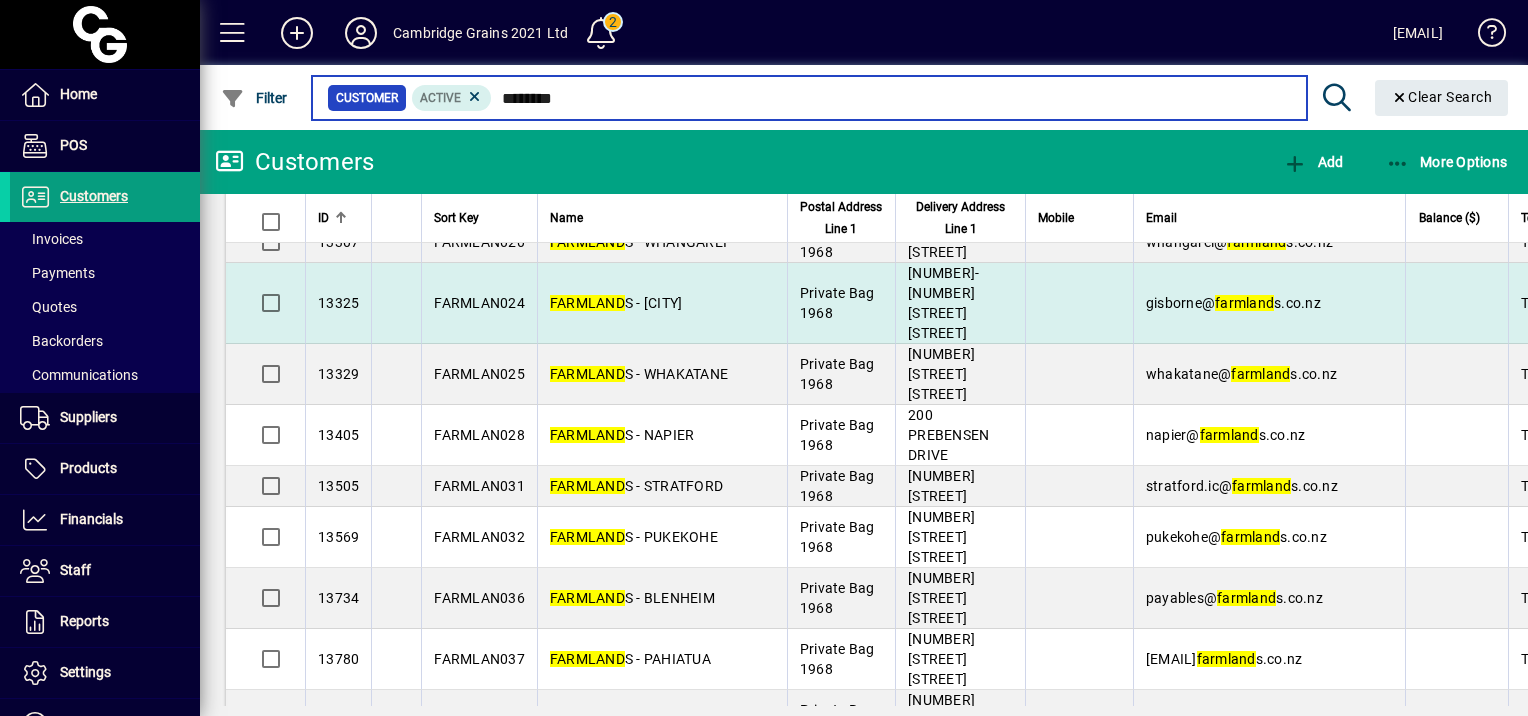 scroll, scrollTop: 0, scrollLeft: 0, axis: both 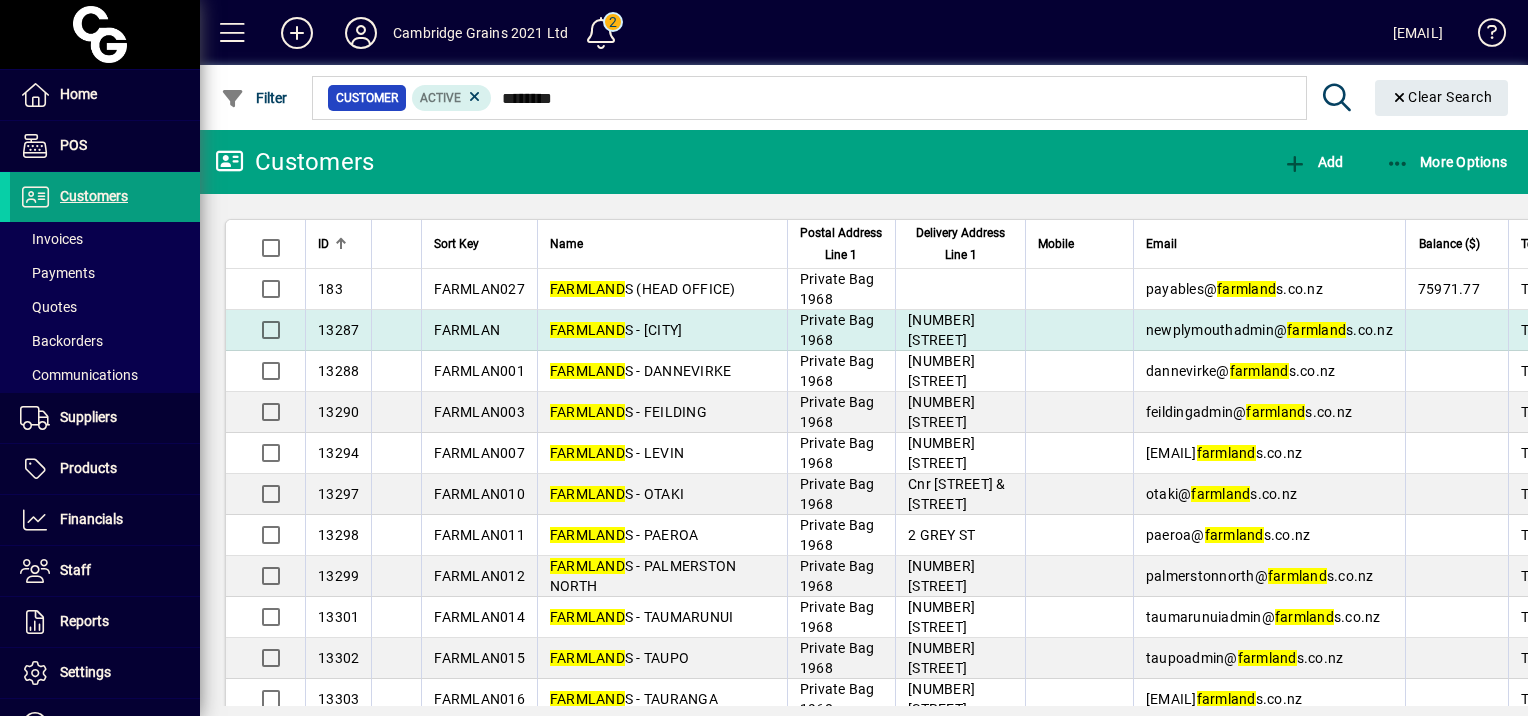 click on "[COMPANY_NAME] - [CITY]" at bounding box center [616, 330] 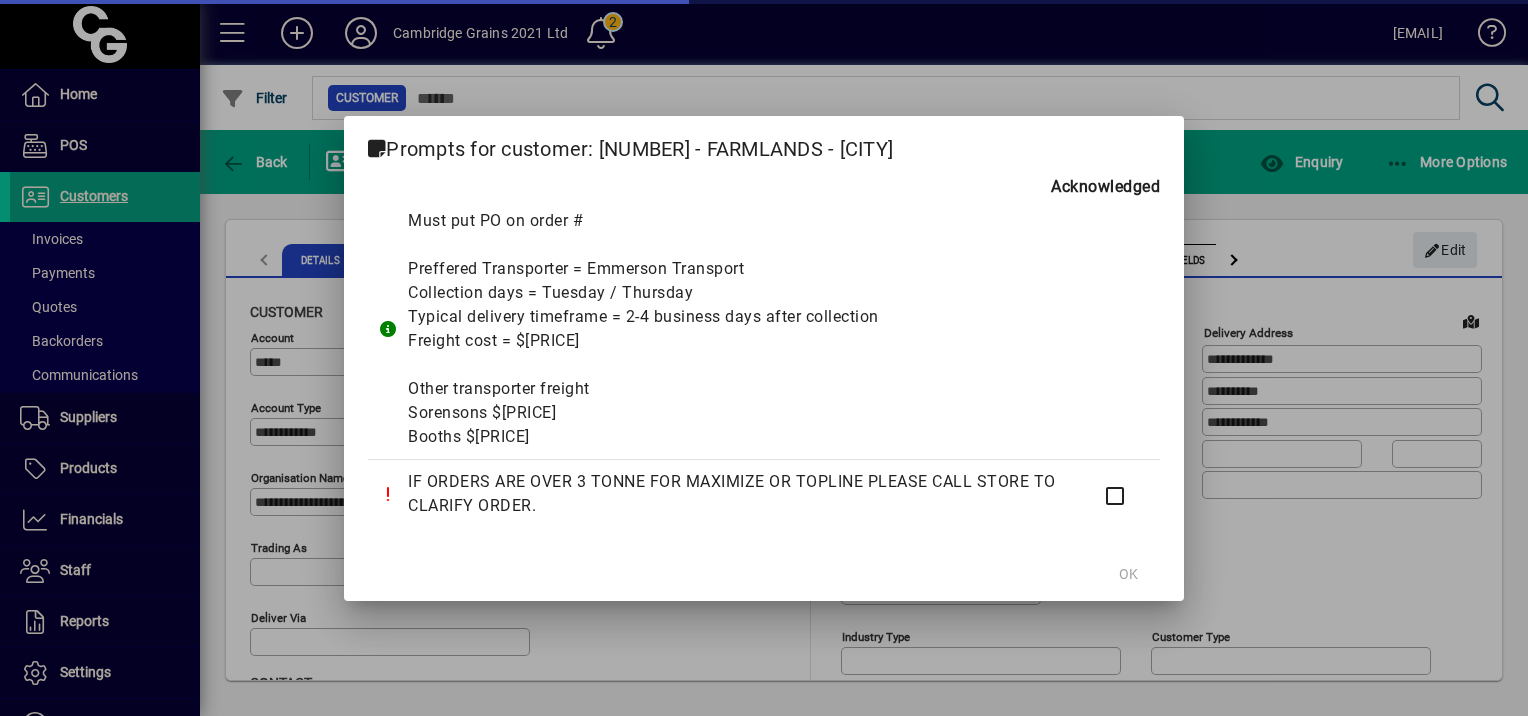 type on "**********" 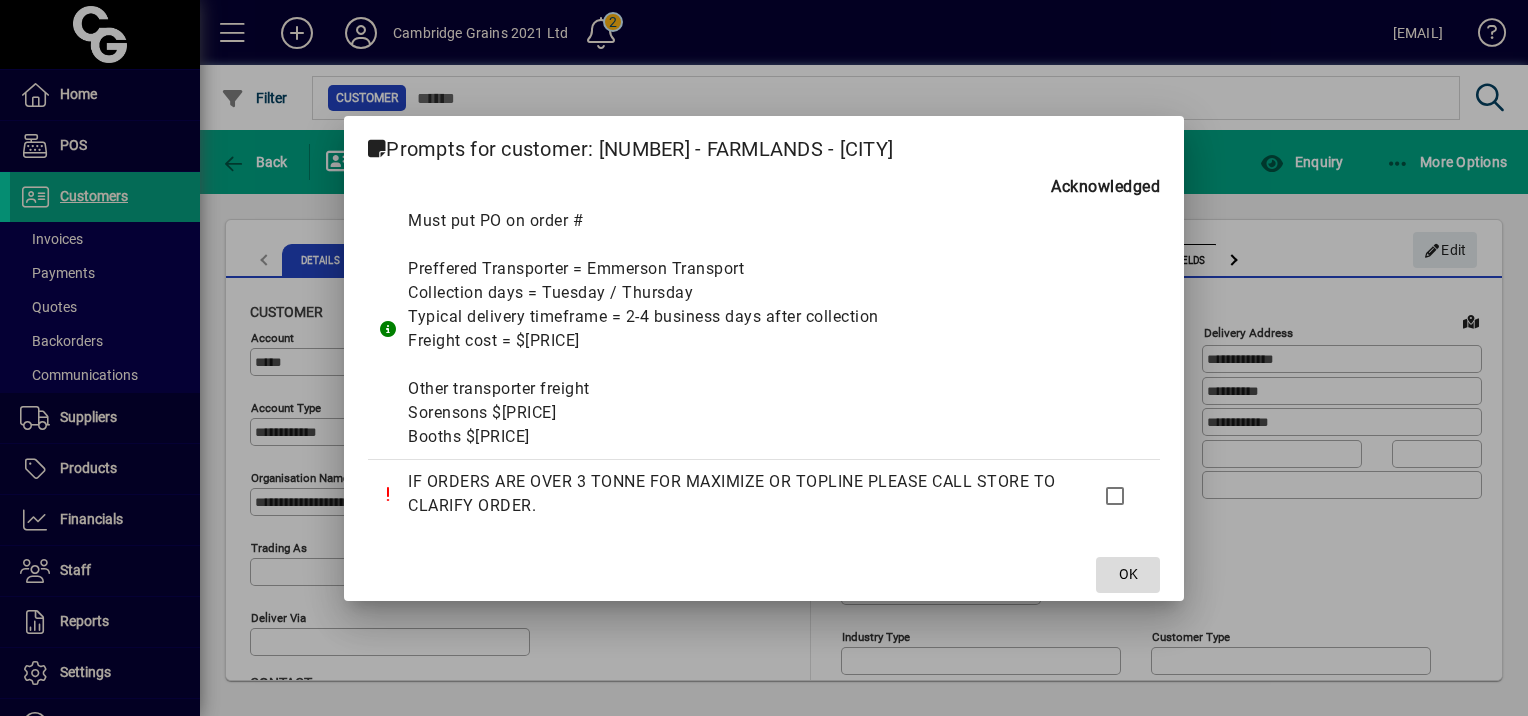 click on "OK" 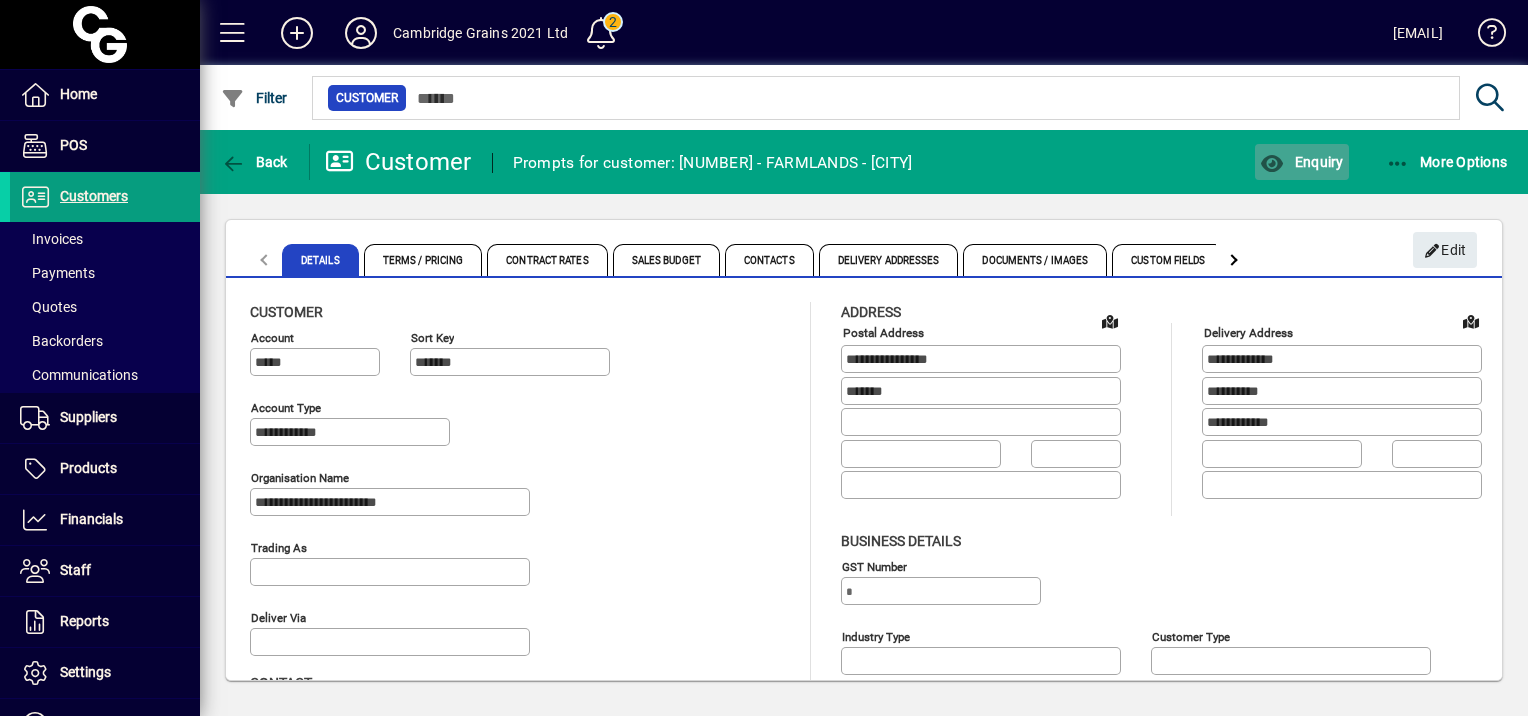 click 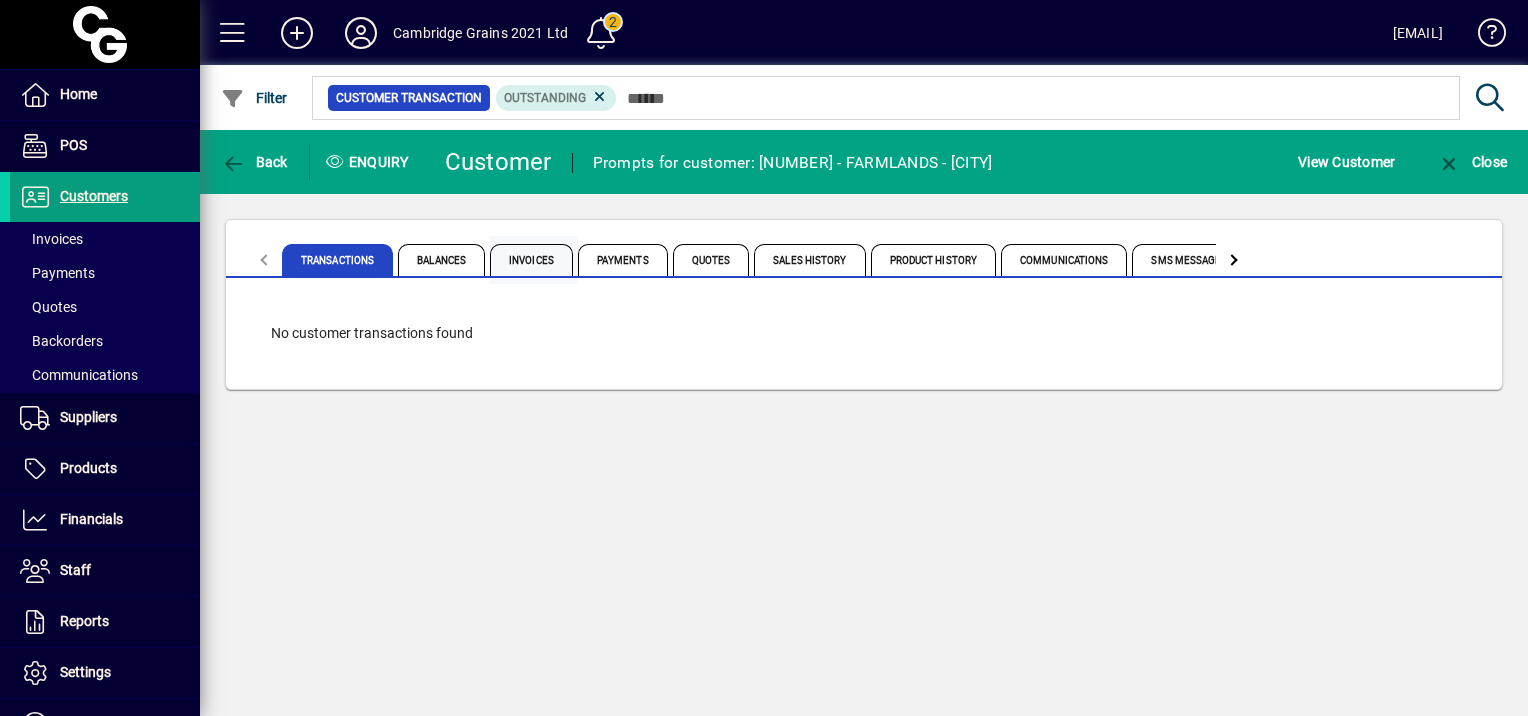 click on "Invoices" at bounding box center [531, 260] 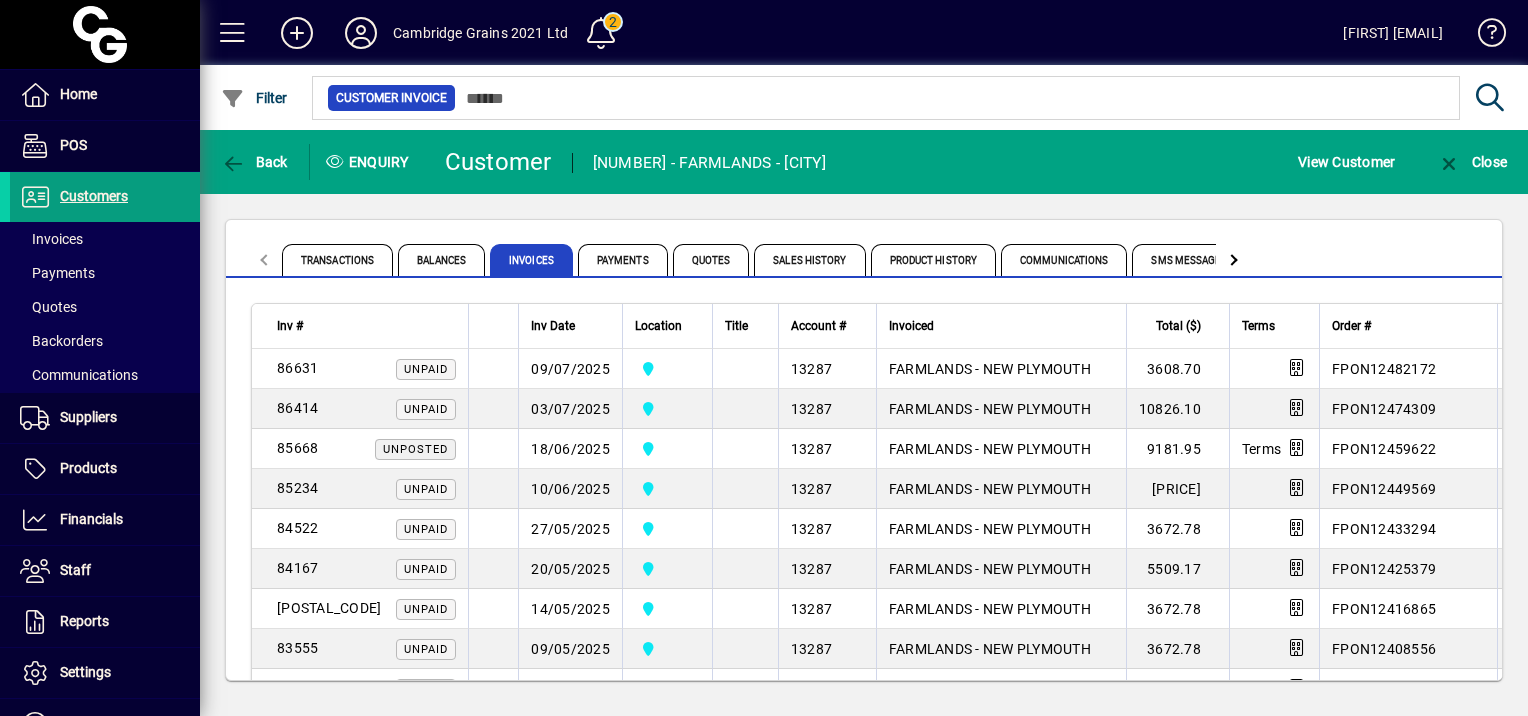 scroll, scrollTop: 0, scrollLeft: 0, axis: both 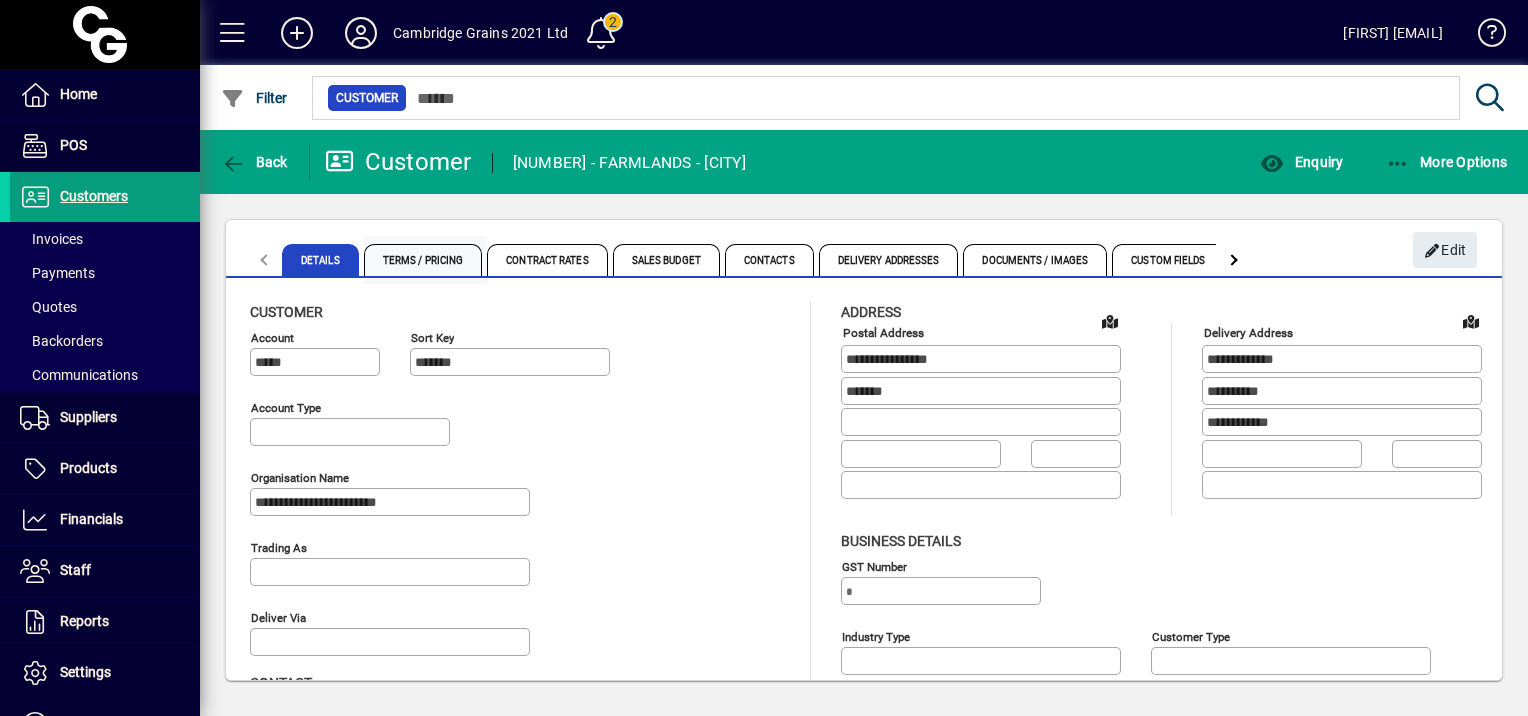 type on "**********" 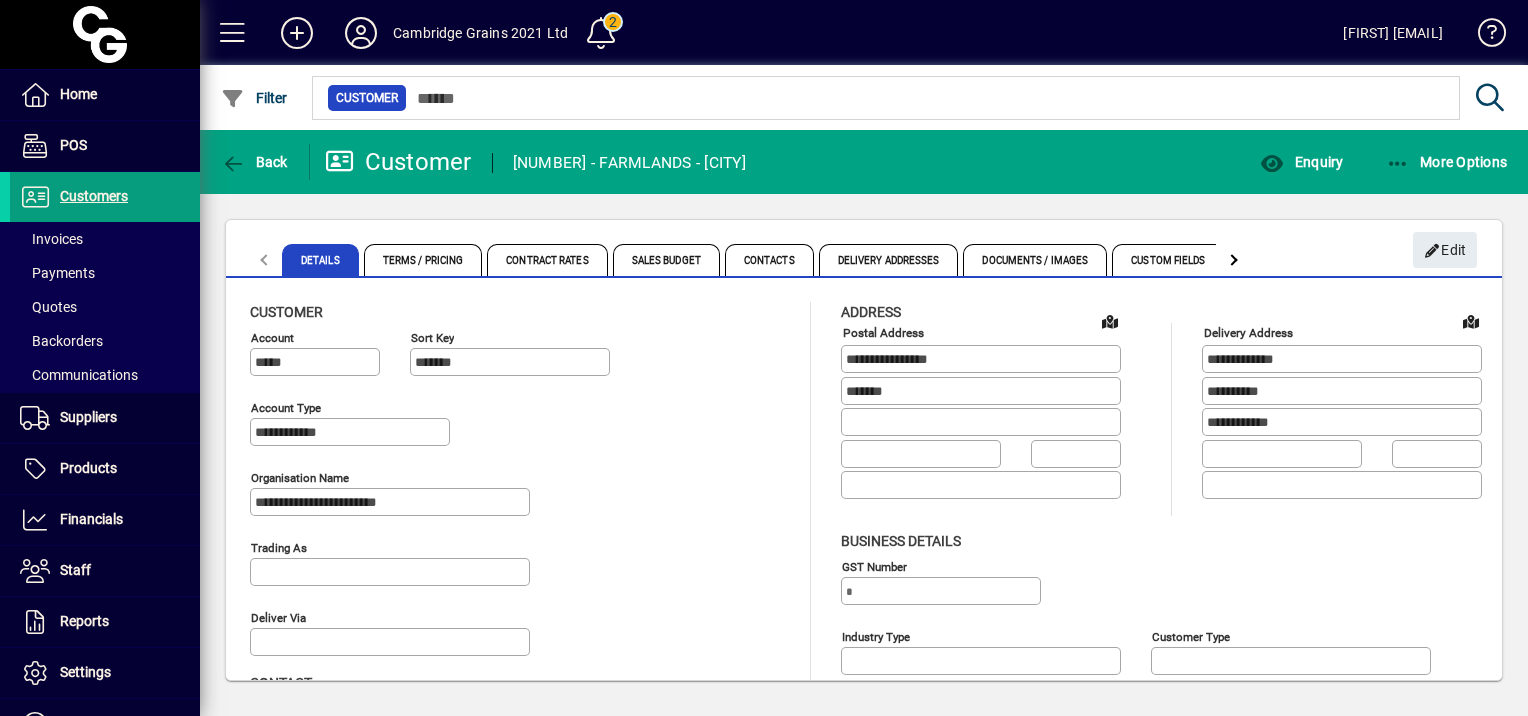 type on "**********" 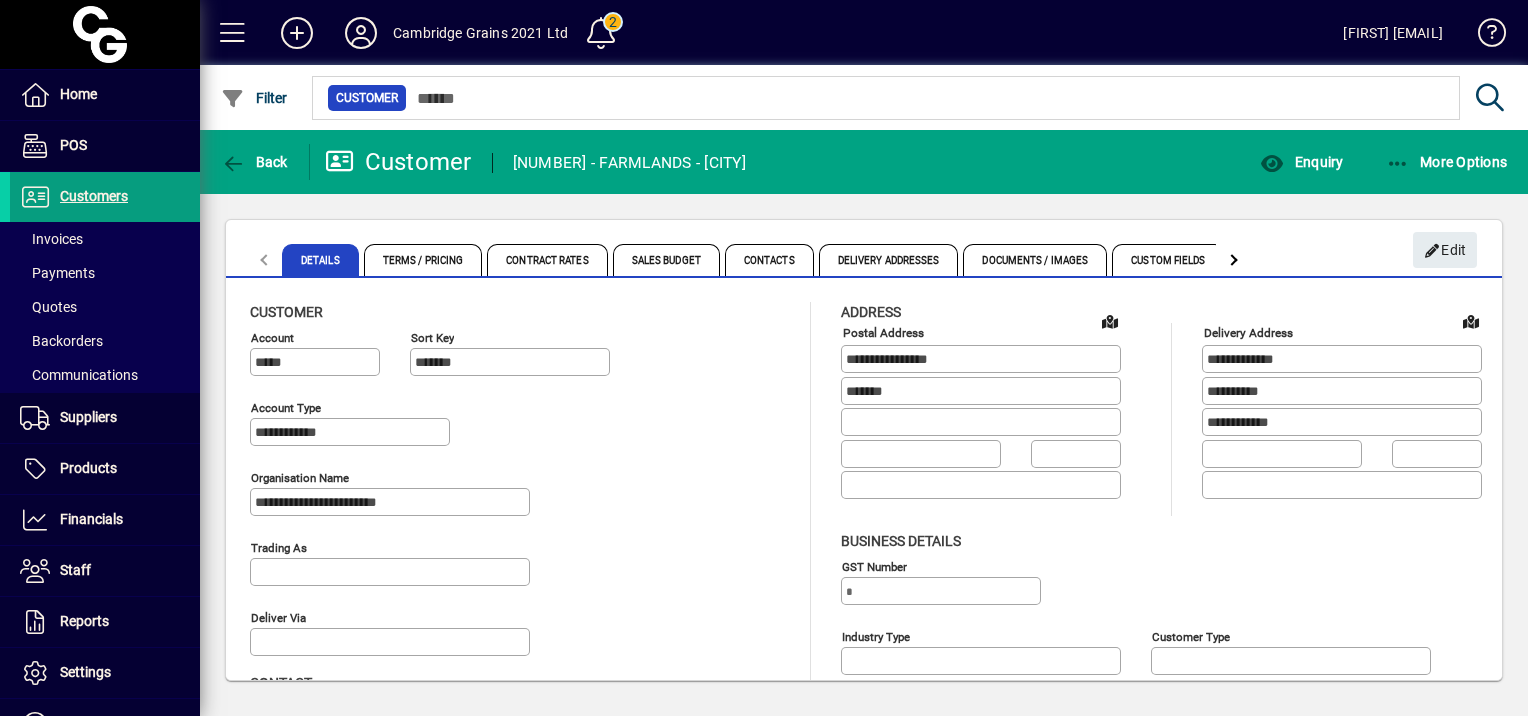 type on "**********" 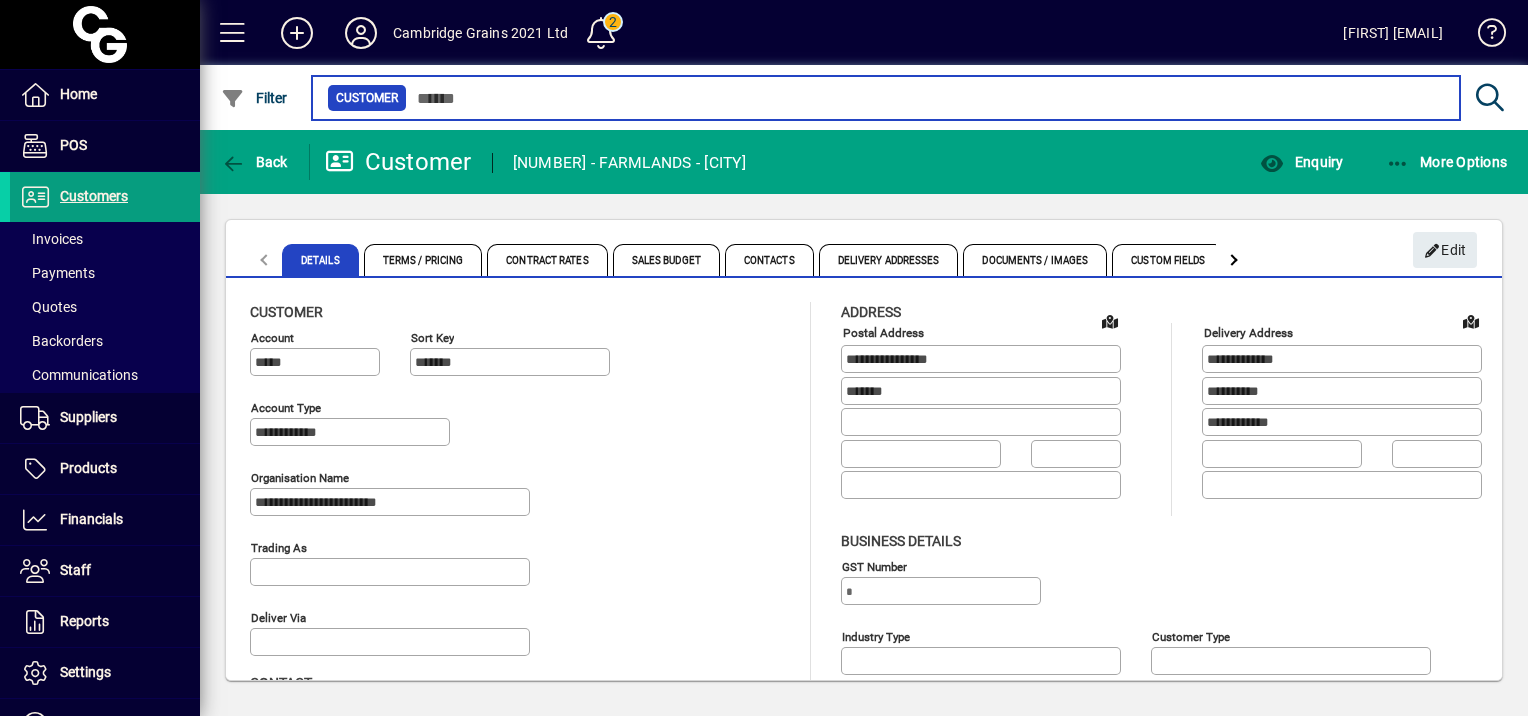 type on "********" 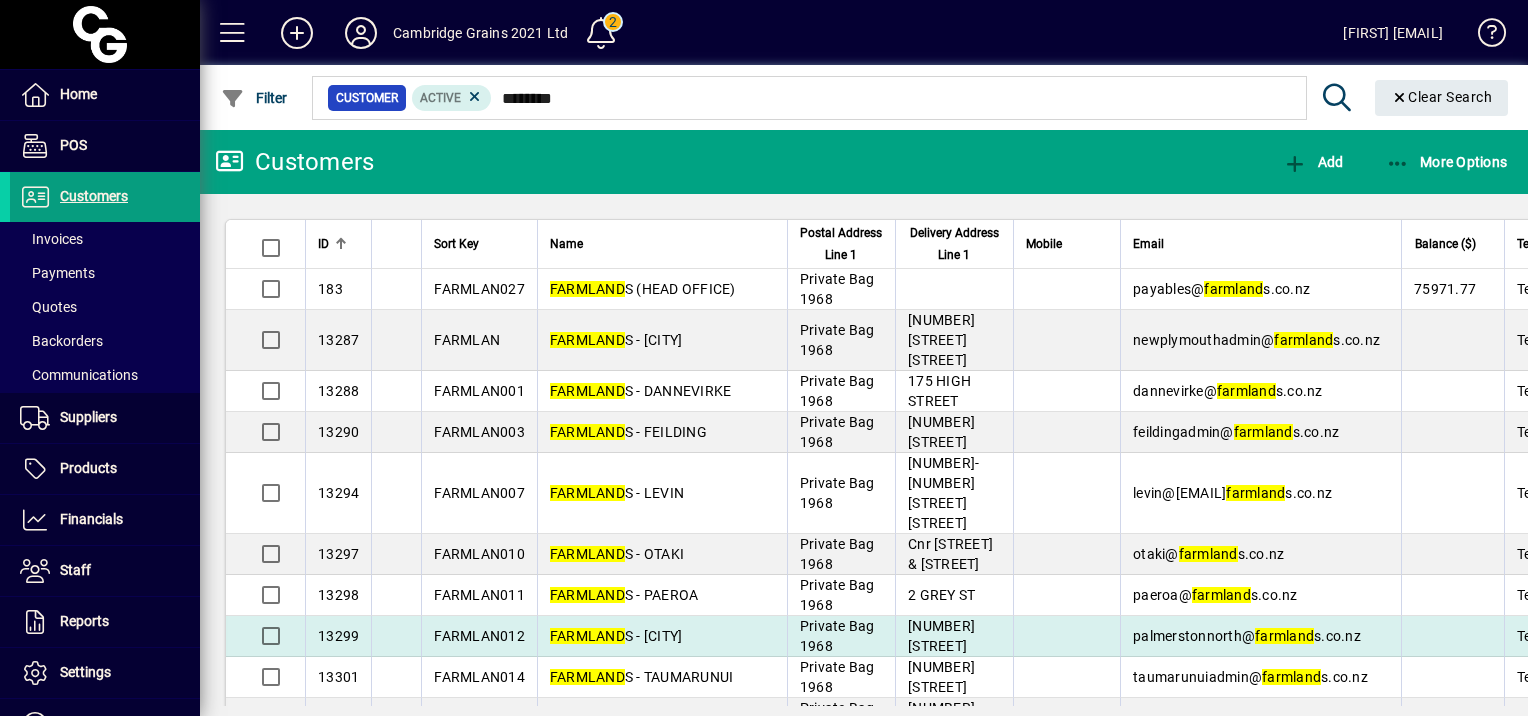 click on "FARMLAND S - PALMERSTON NORTH" at bounding box center (662, 636) 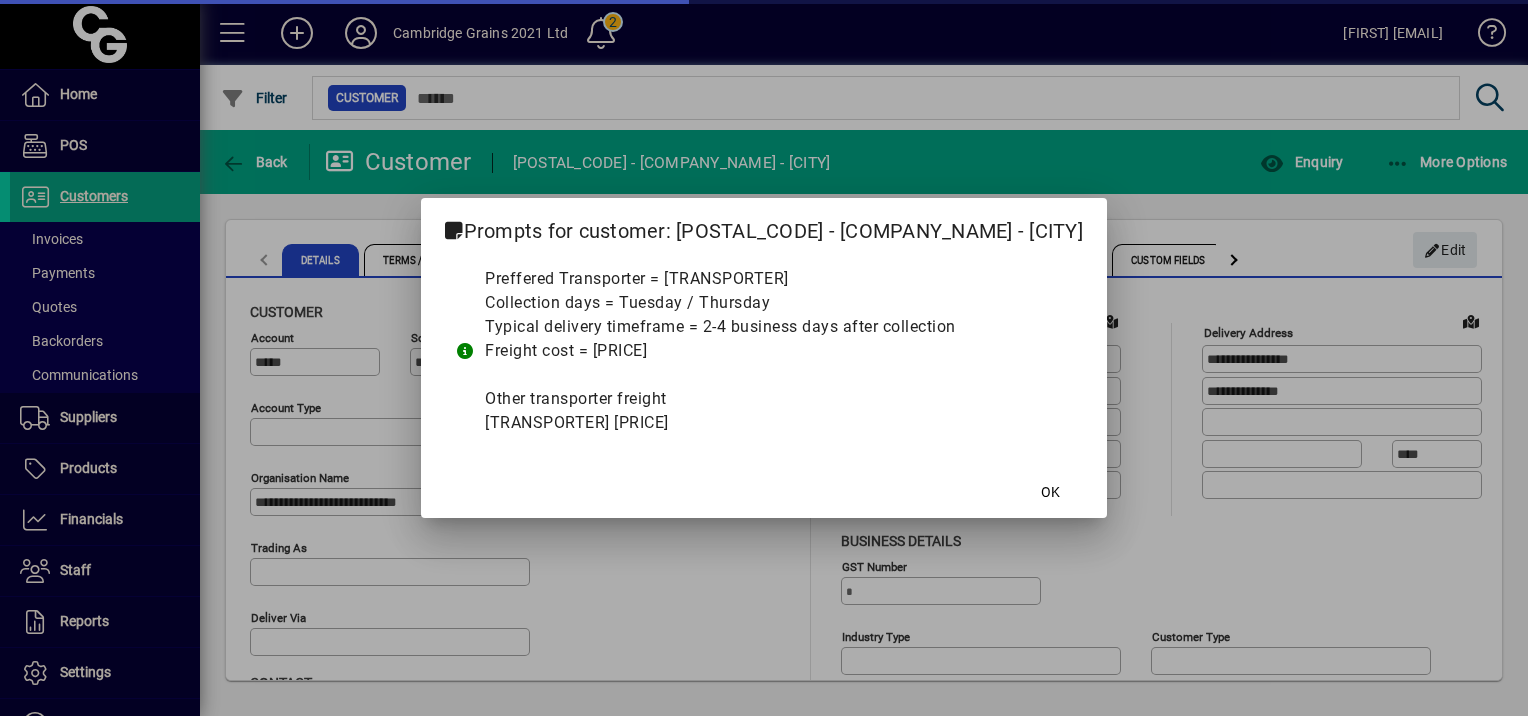 type on "**********" 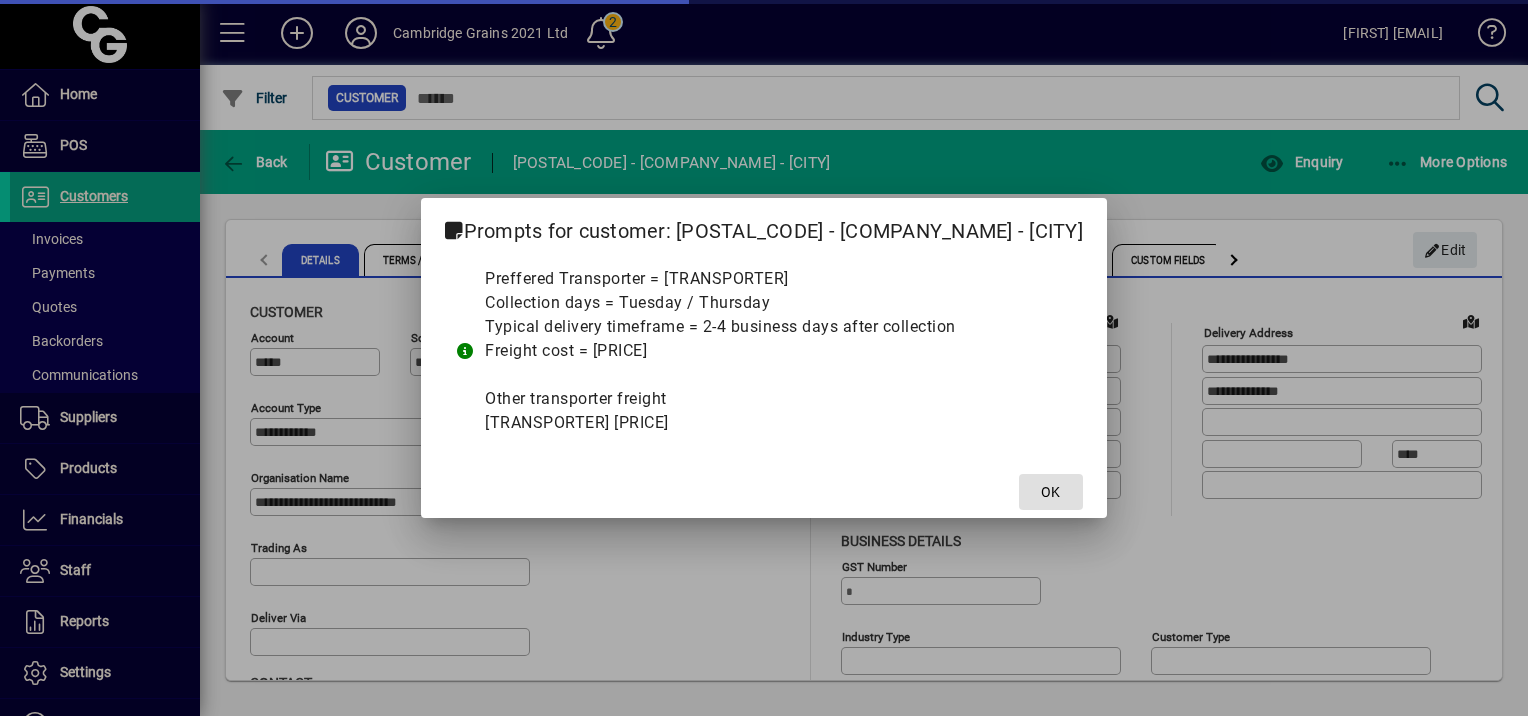 type on "**********" 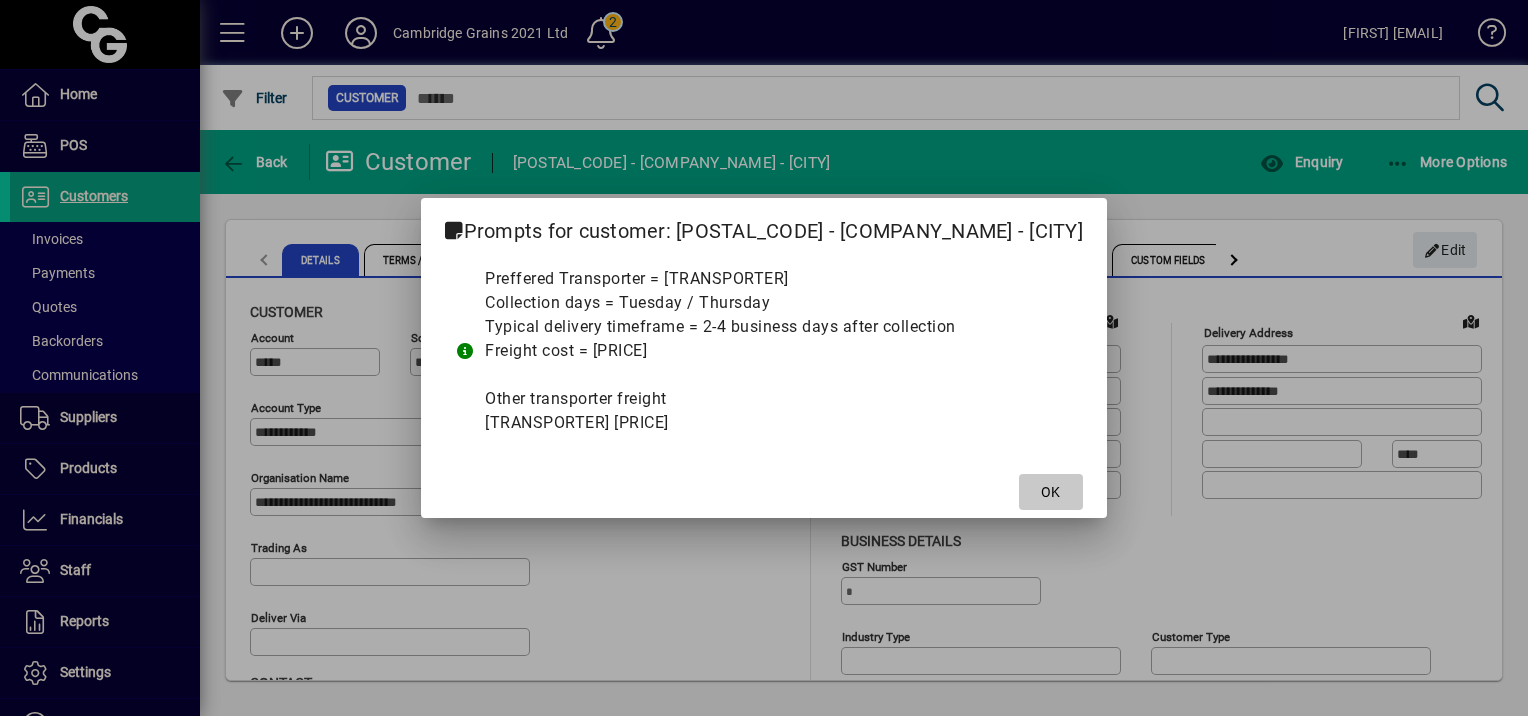 click on "OK" 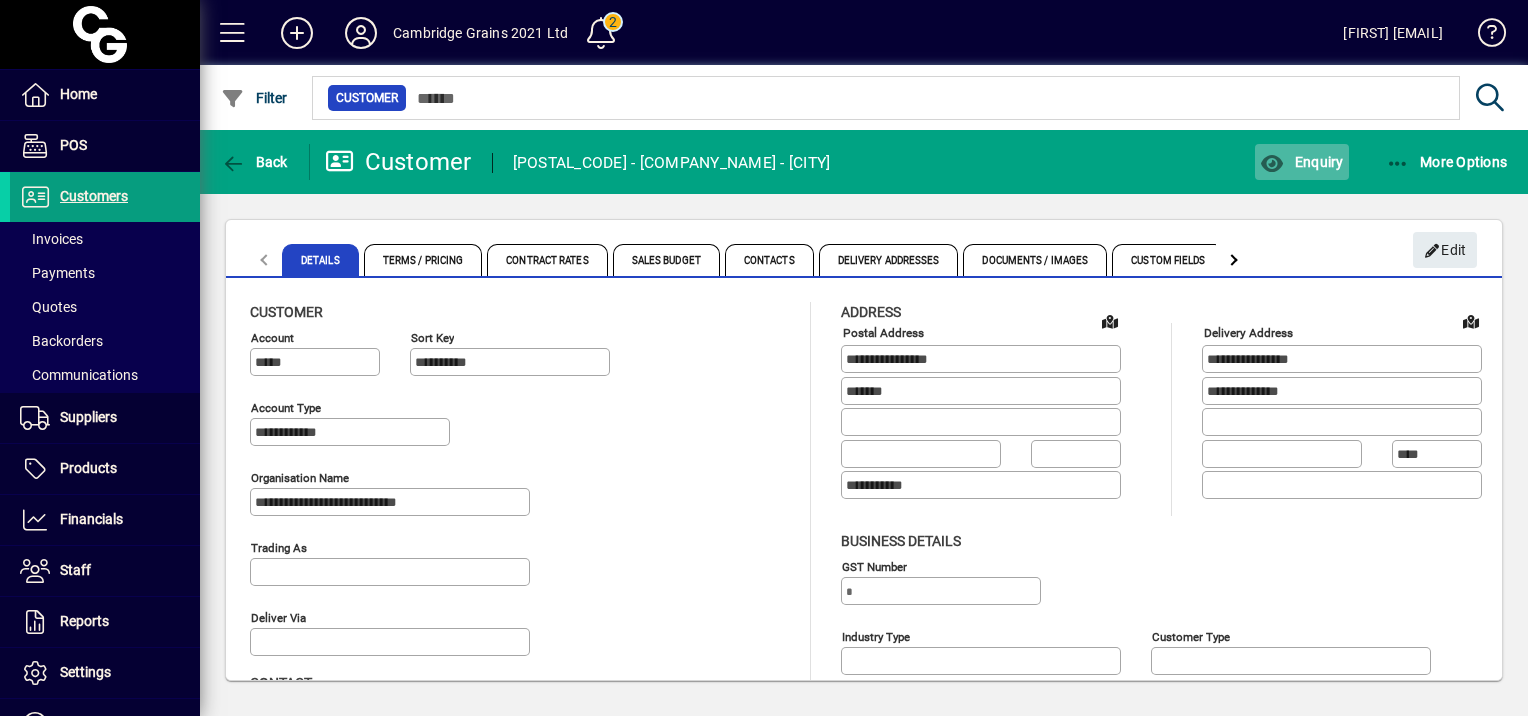 click on "Enquiry" 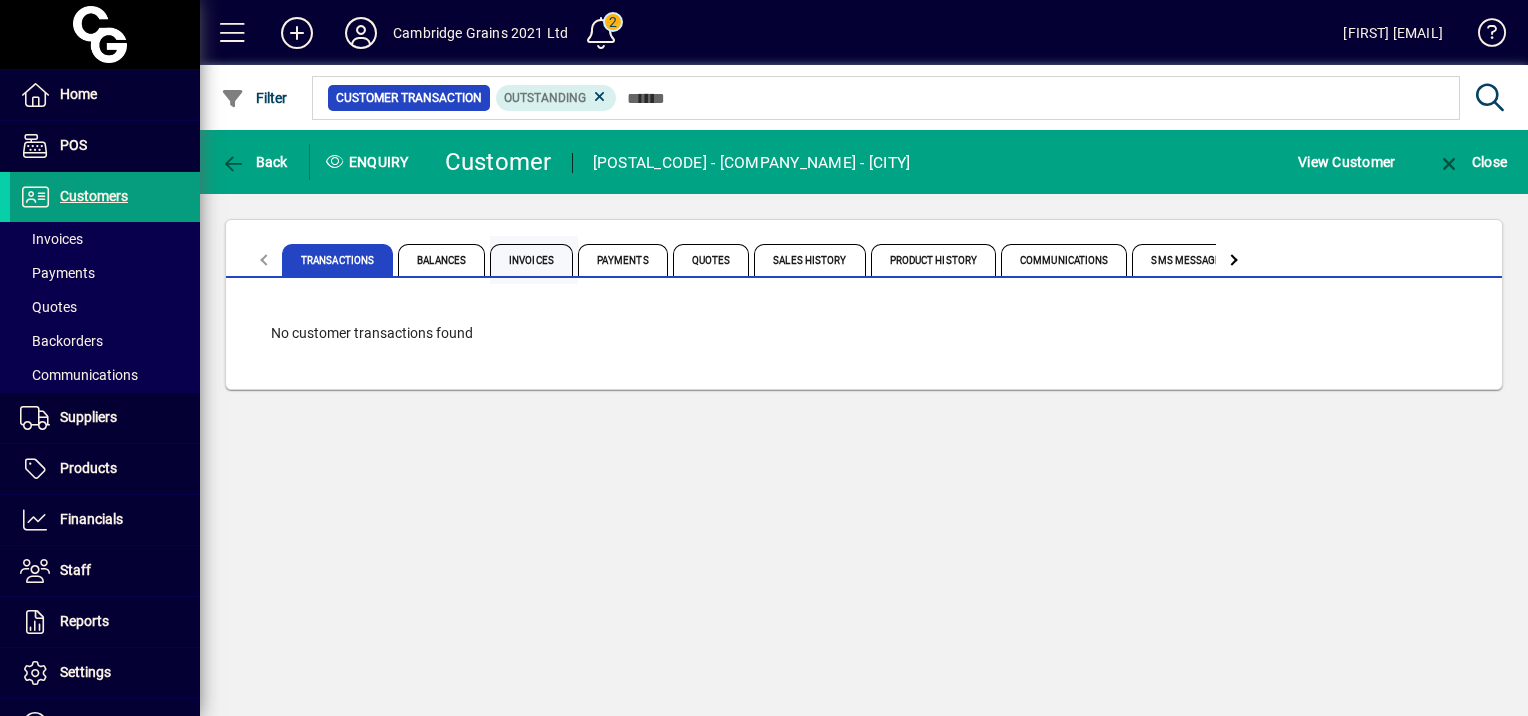 click on "Invoices" at bounding box center (531, 260) 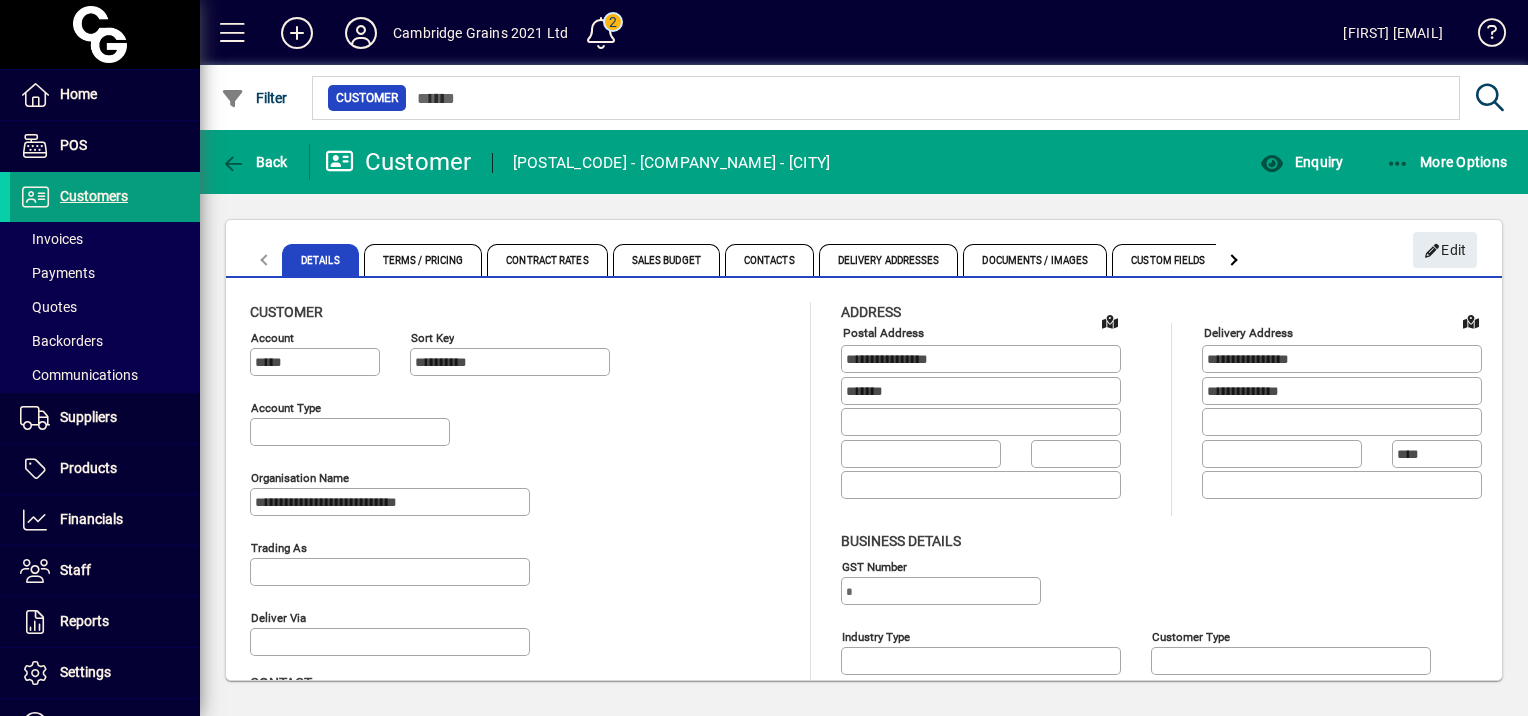 type on "**********" 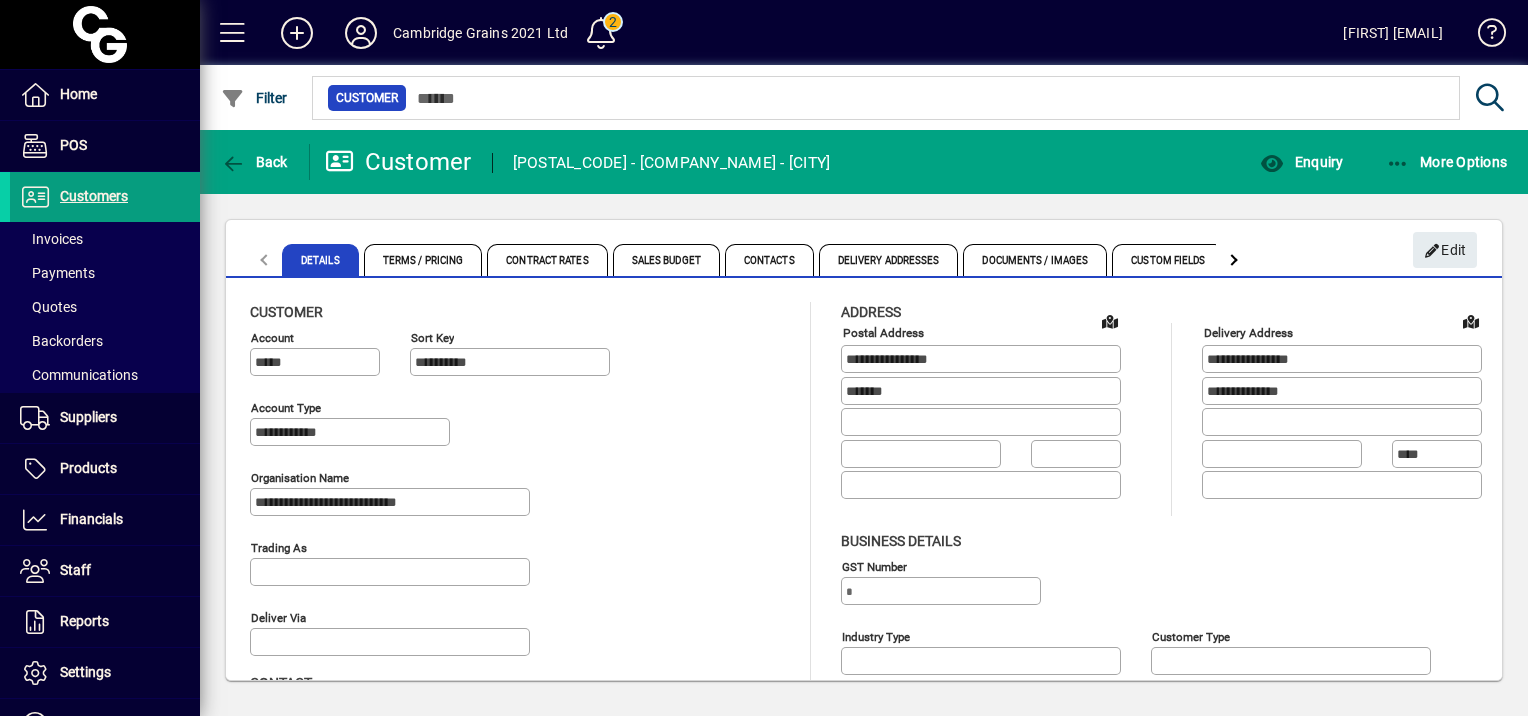 type on "**********" 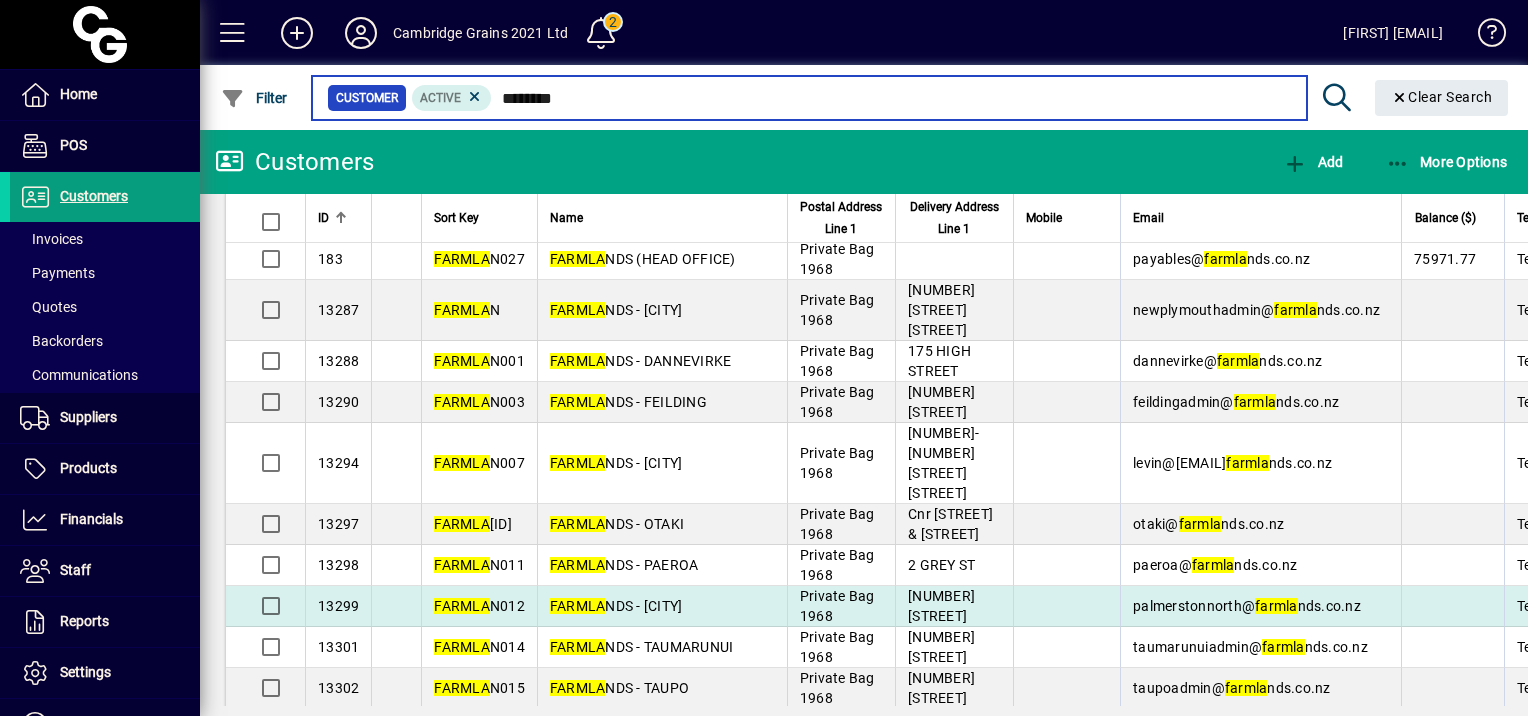 scroll, scrollTop: 0, scrollLeft: 0, axis: both 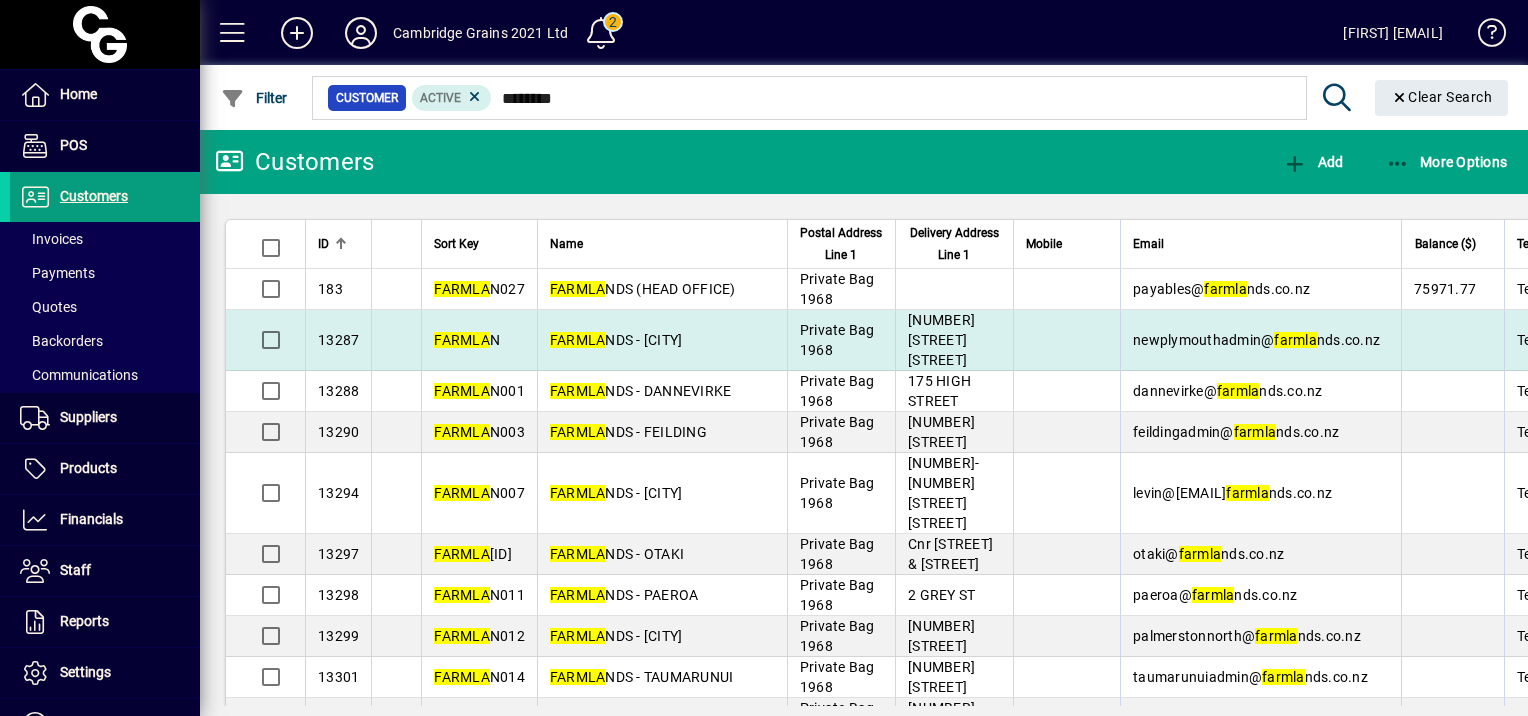 type on "******" 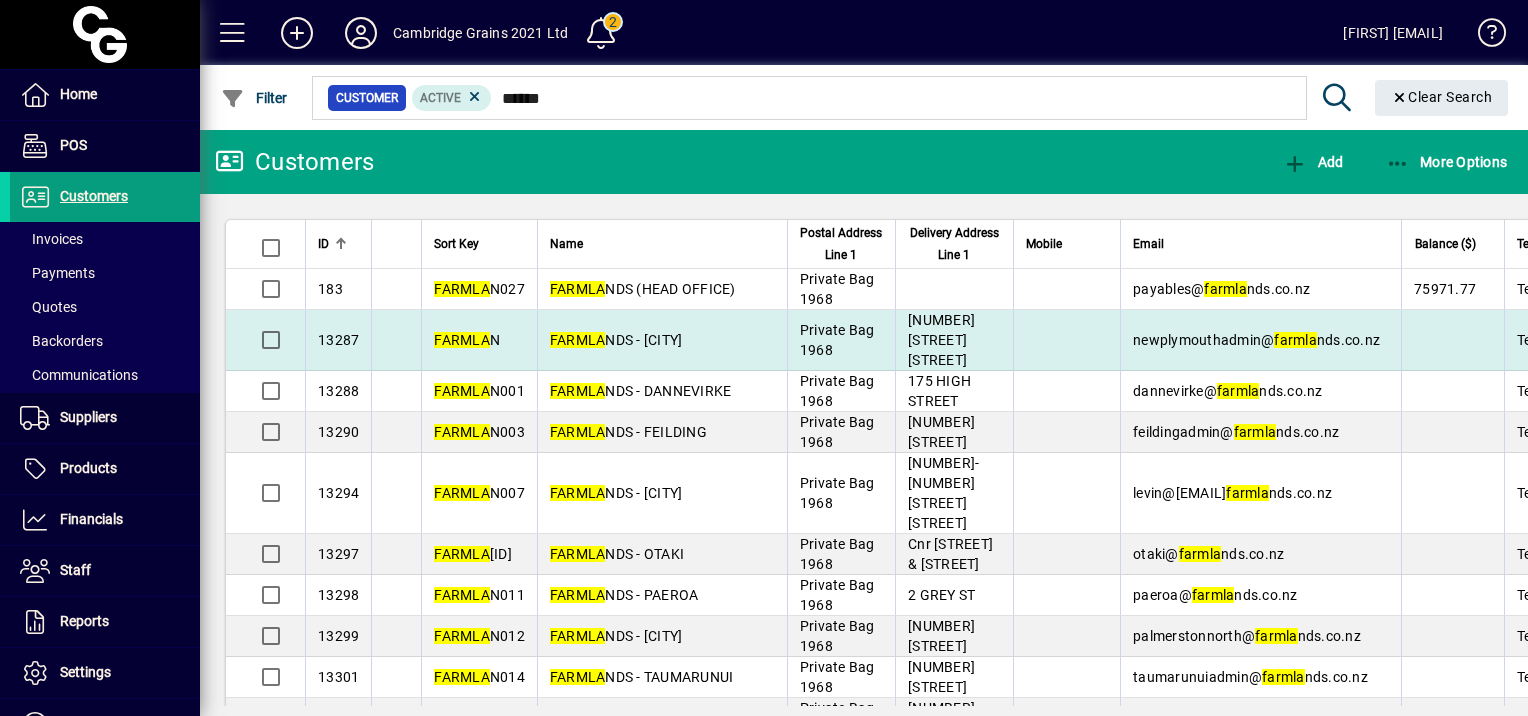 click on "FARMLA NDS - NEW PLYMOUTH" at bounding box center (616, 340) 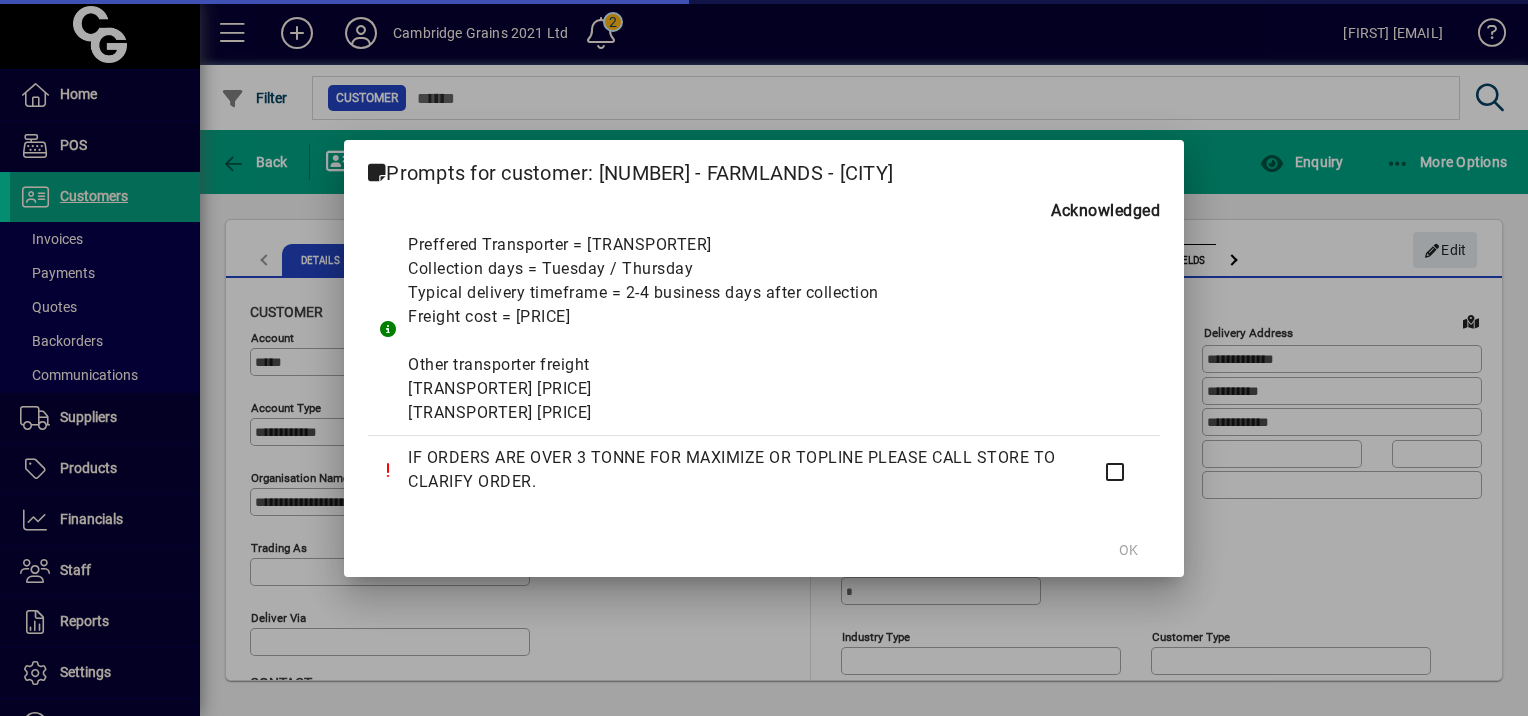 type on "**********" 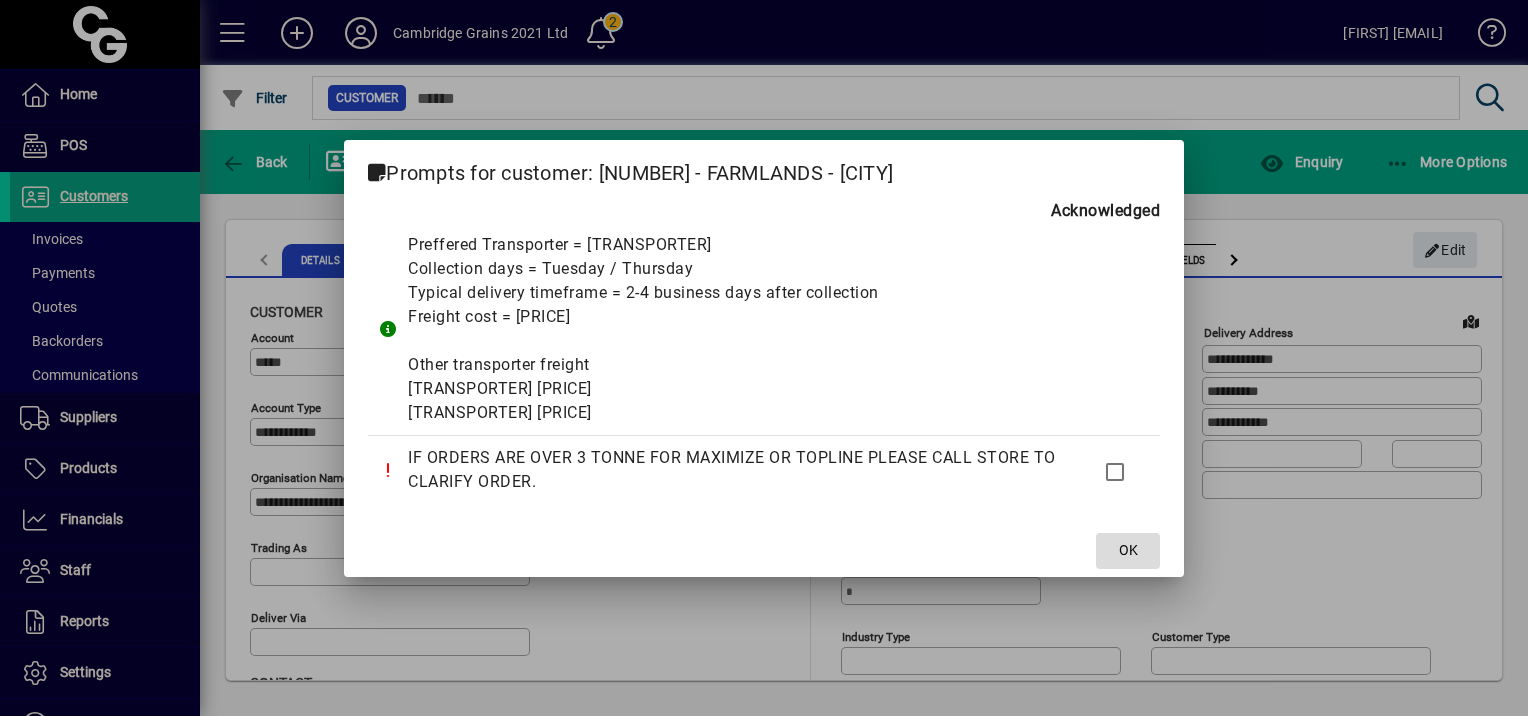 click 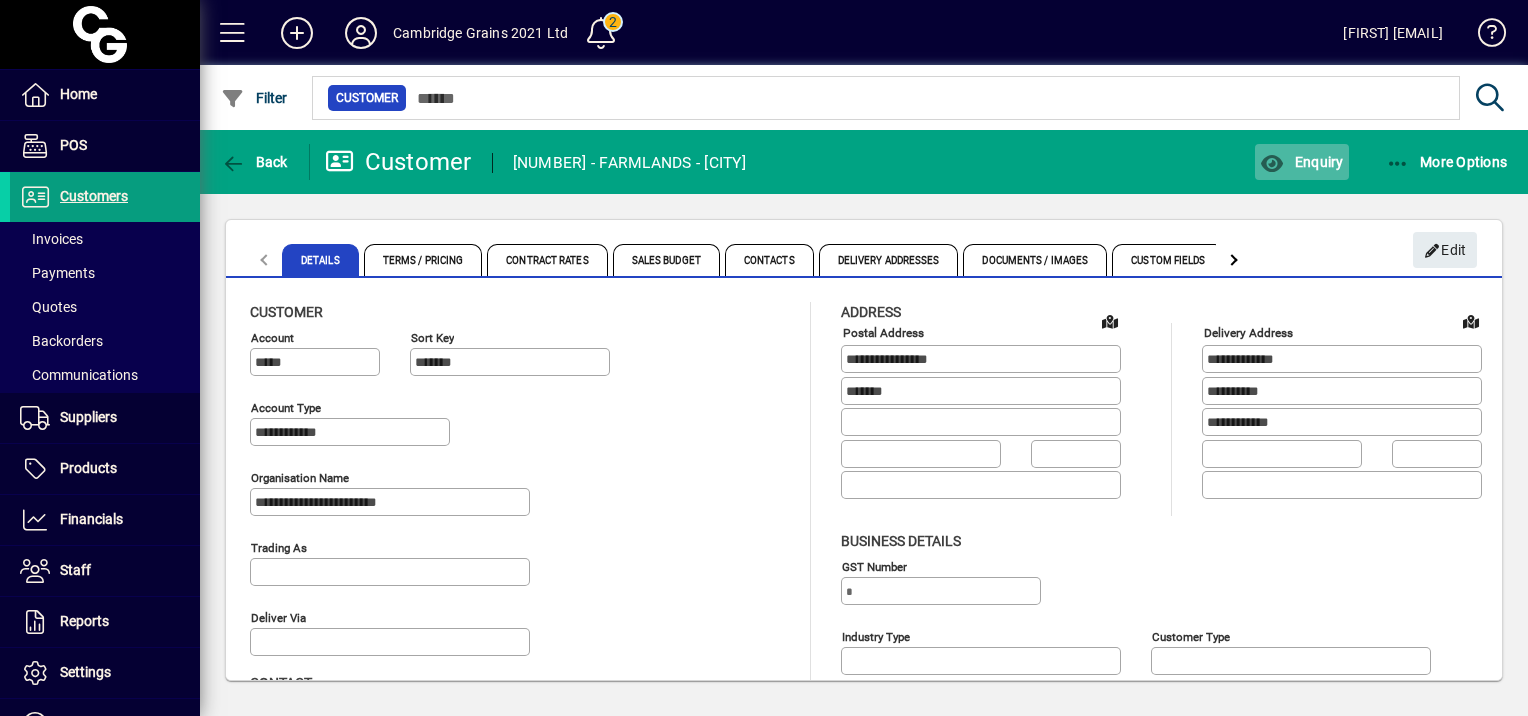 click on "Enquiry" 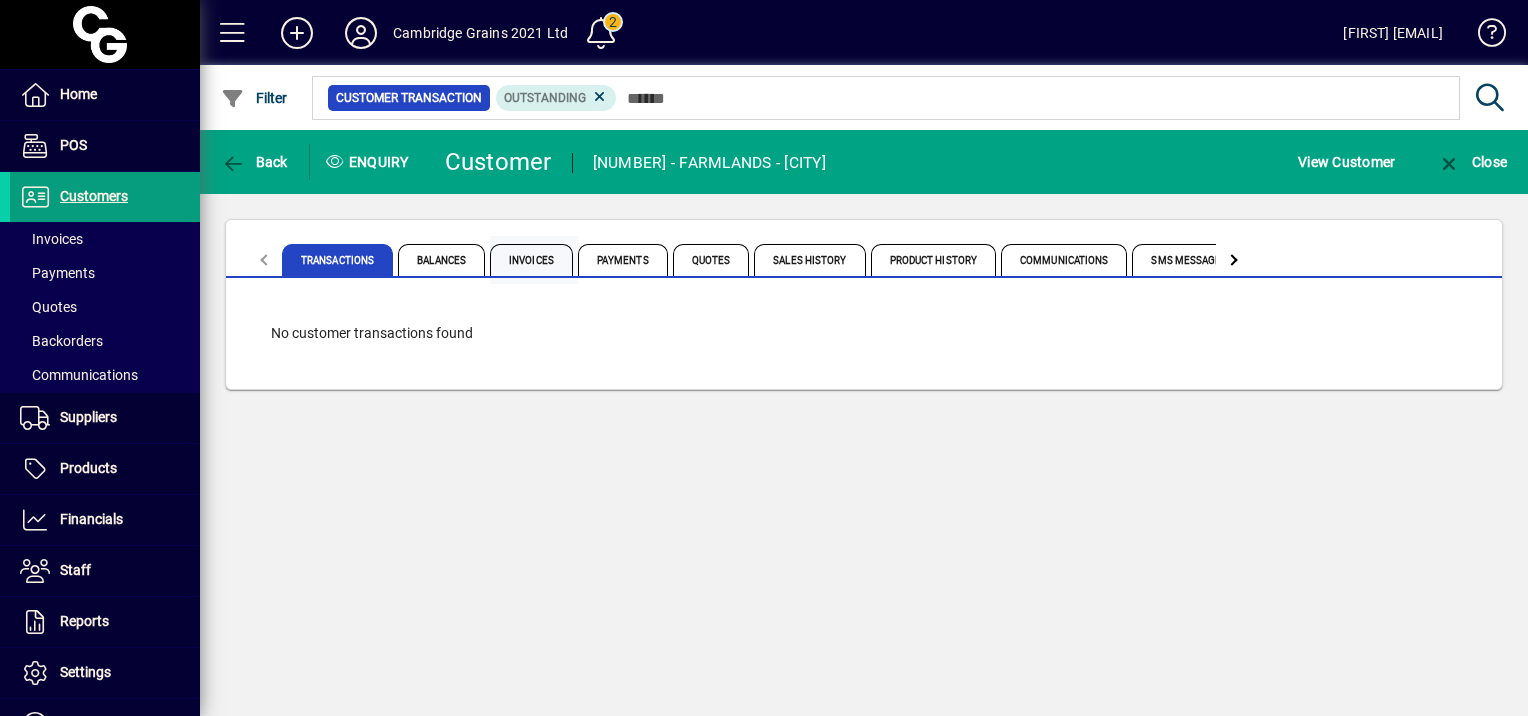 click on "Invoices" at bounding box center [531, 260] 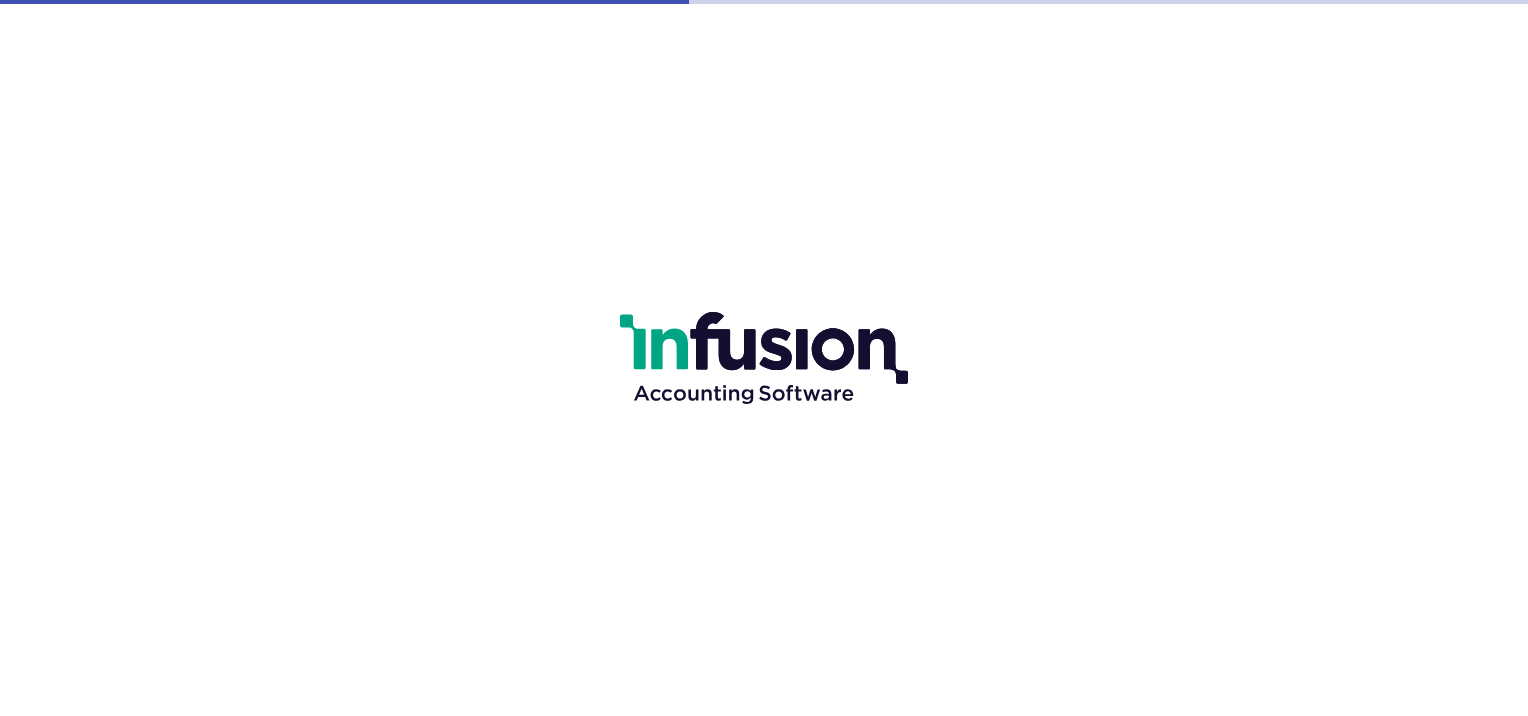 scroll, scrollTop: 0, scrollLeft: 0, axis: both 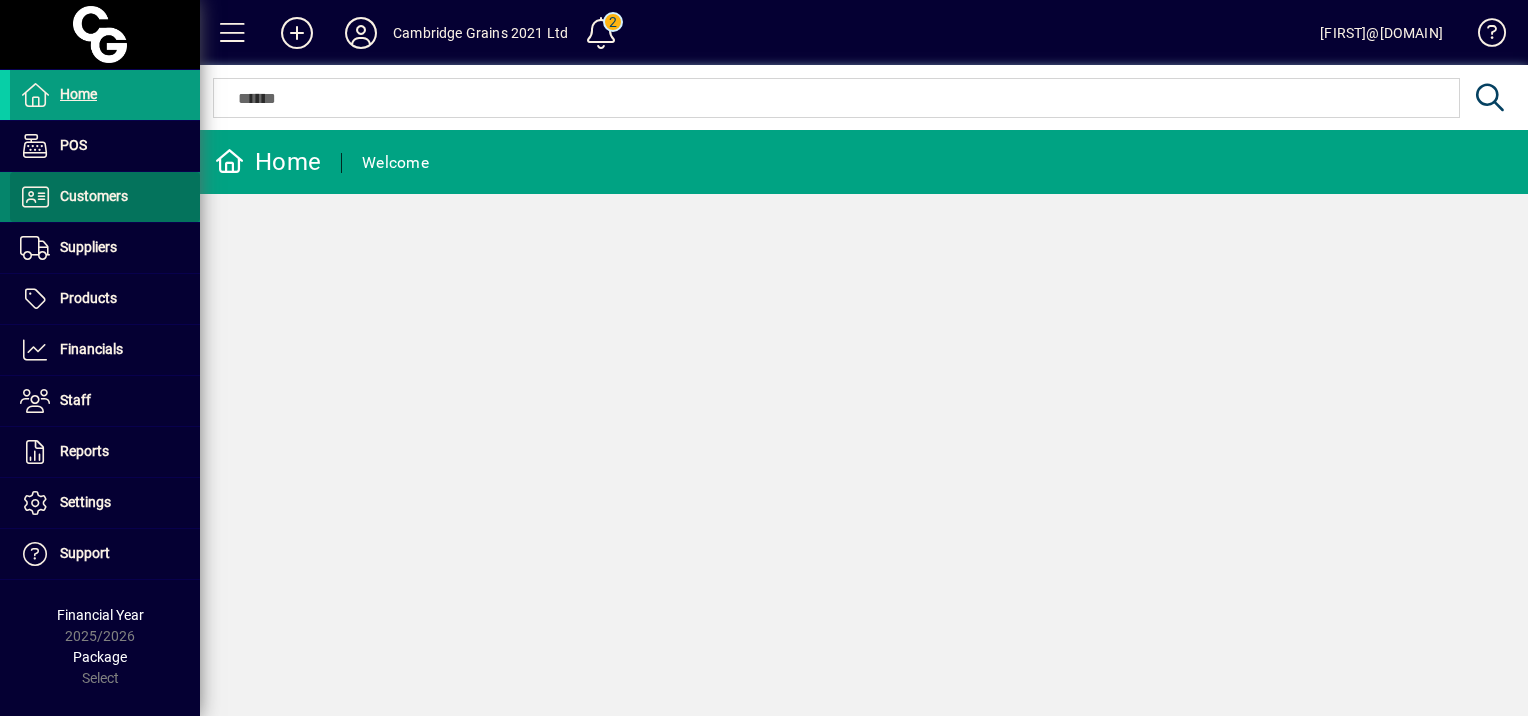 click on "Customers" at bounding box center [94, 196] 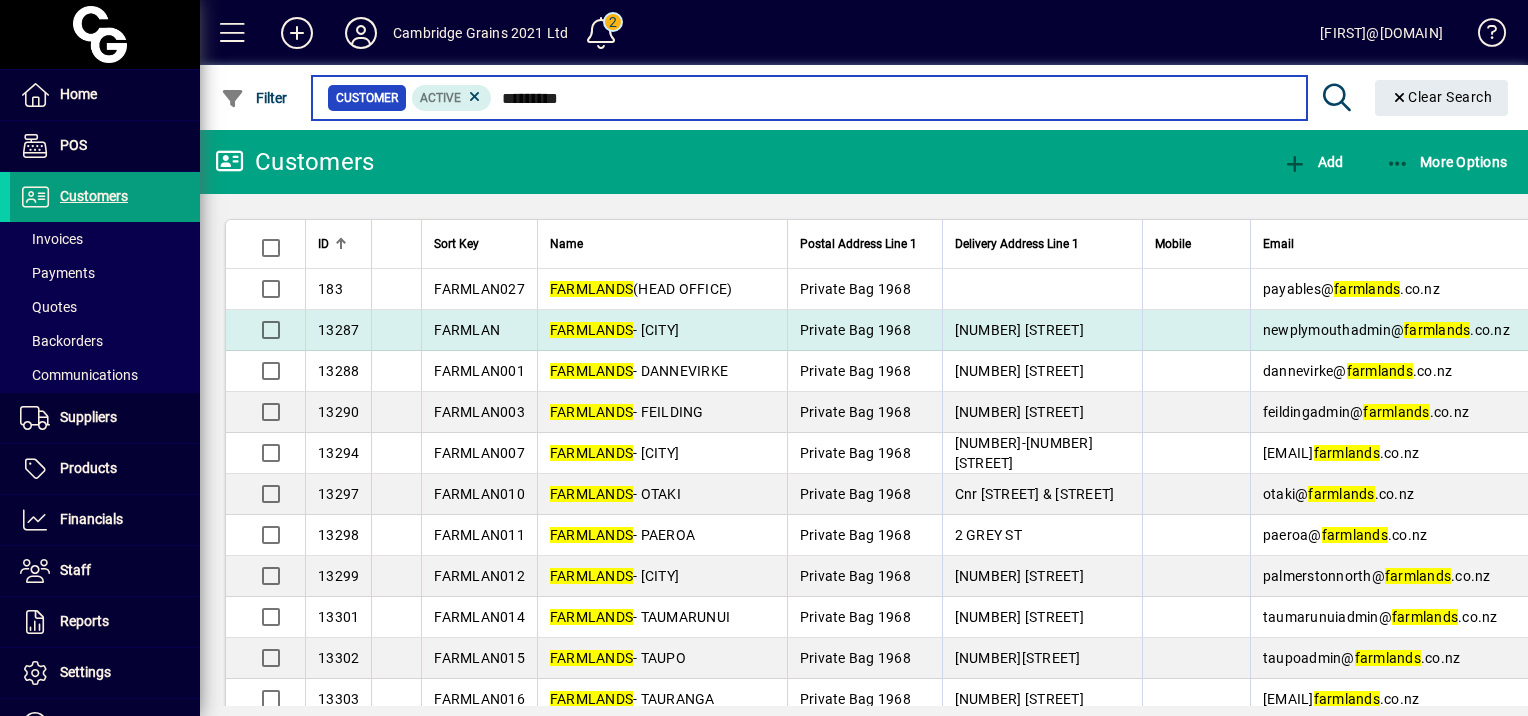 type on "*********" 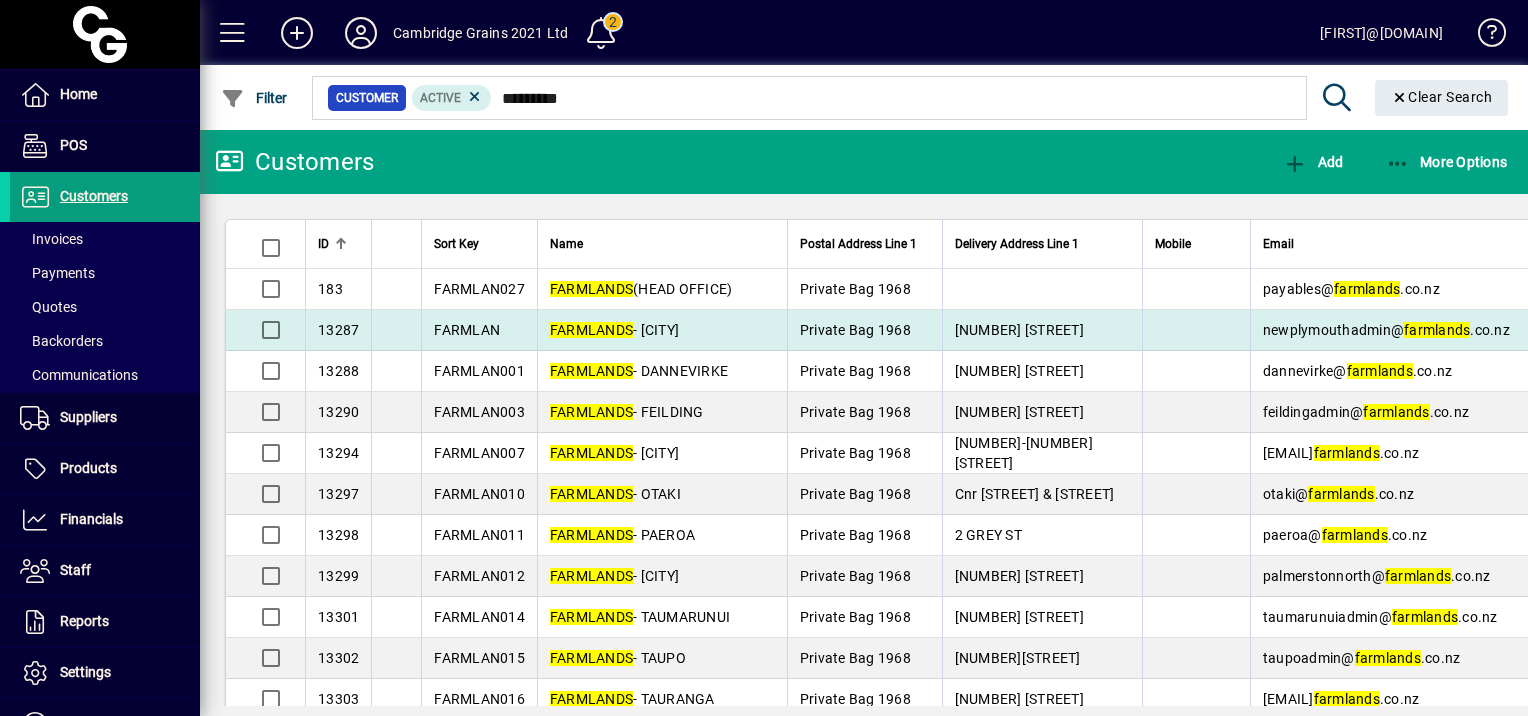 click on "[COMPANY_NAME] - [CITY]" at bounding box center [614, 330] 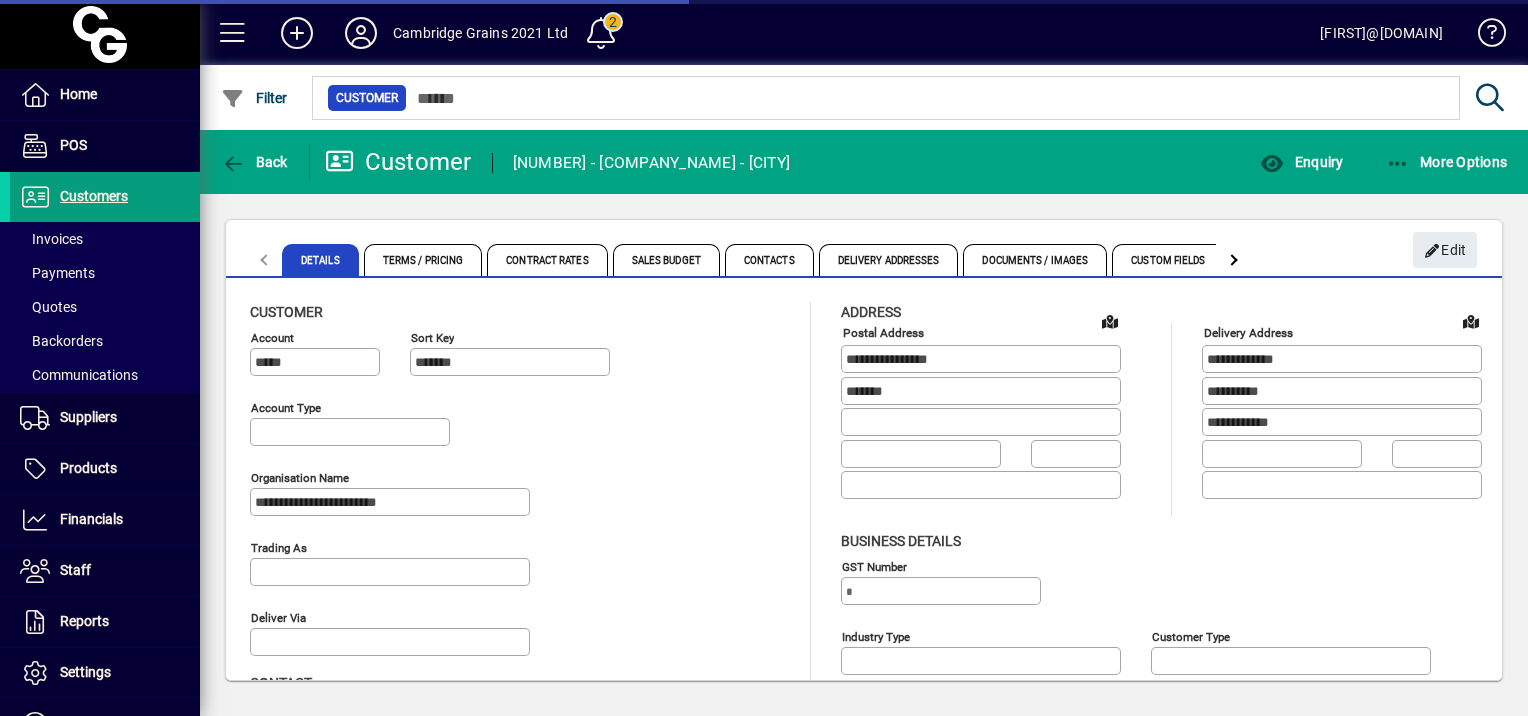 type on "**********" 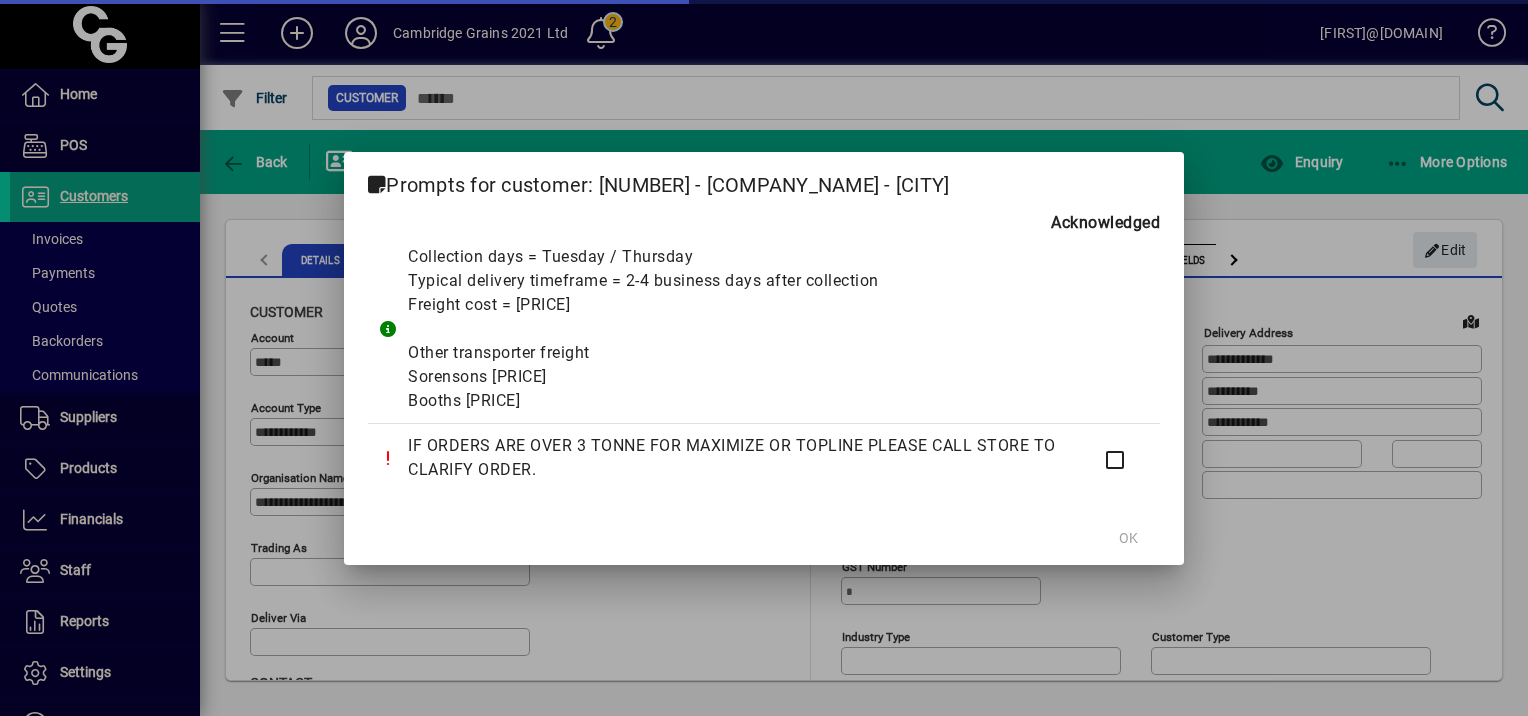 type on "**********" 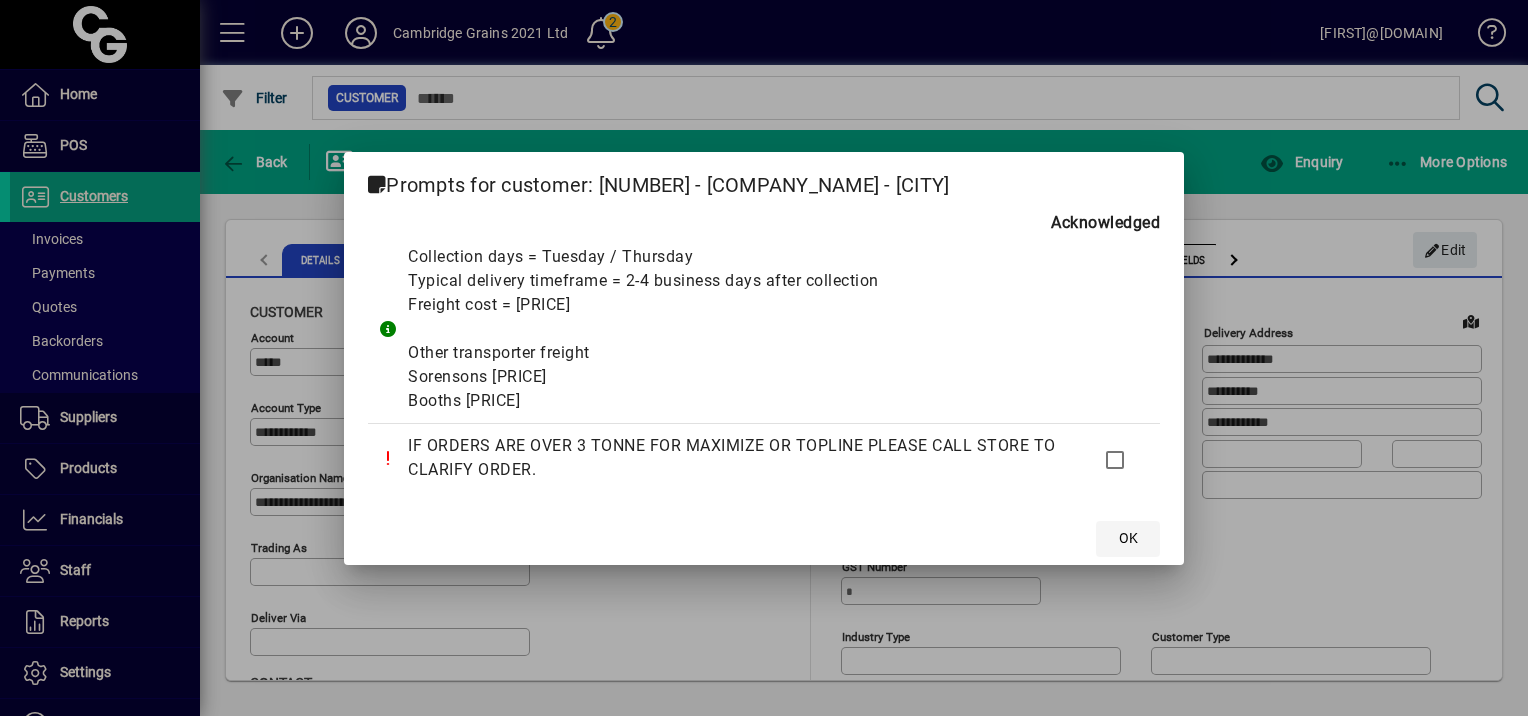 click on "OK" 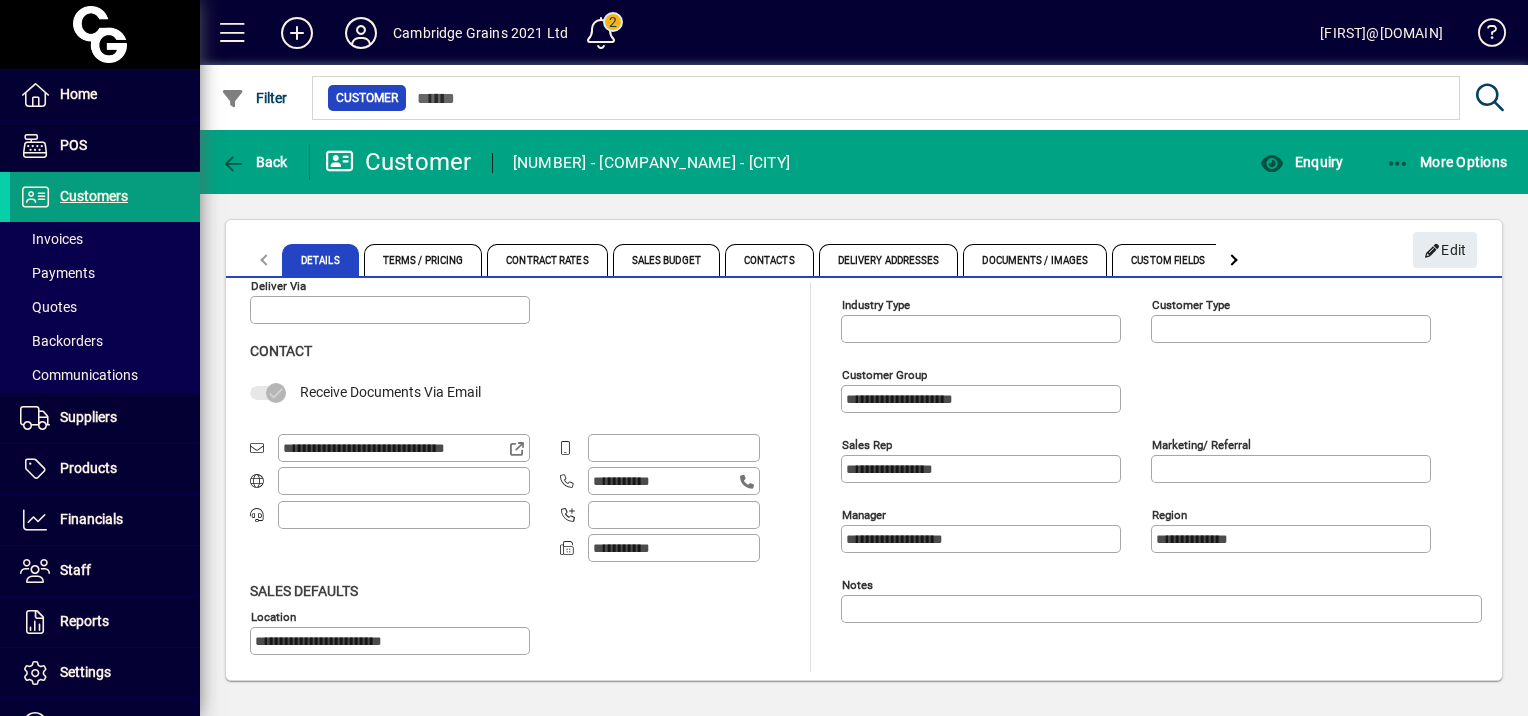 scroll, scrollTop: 0, scrollLeft: 0, axis: both 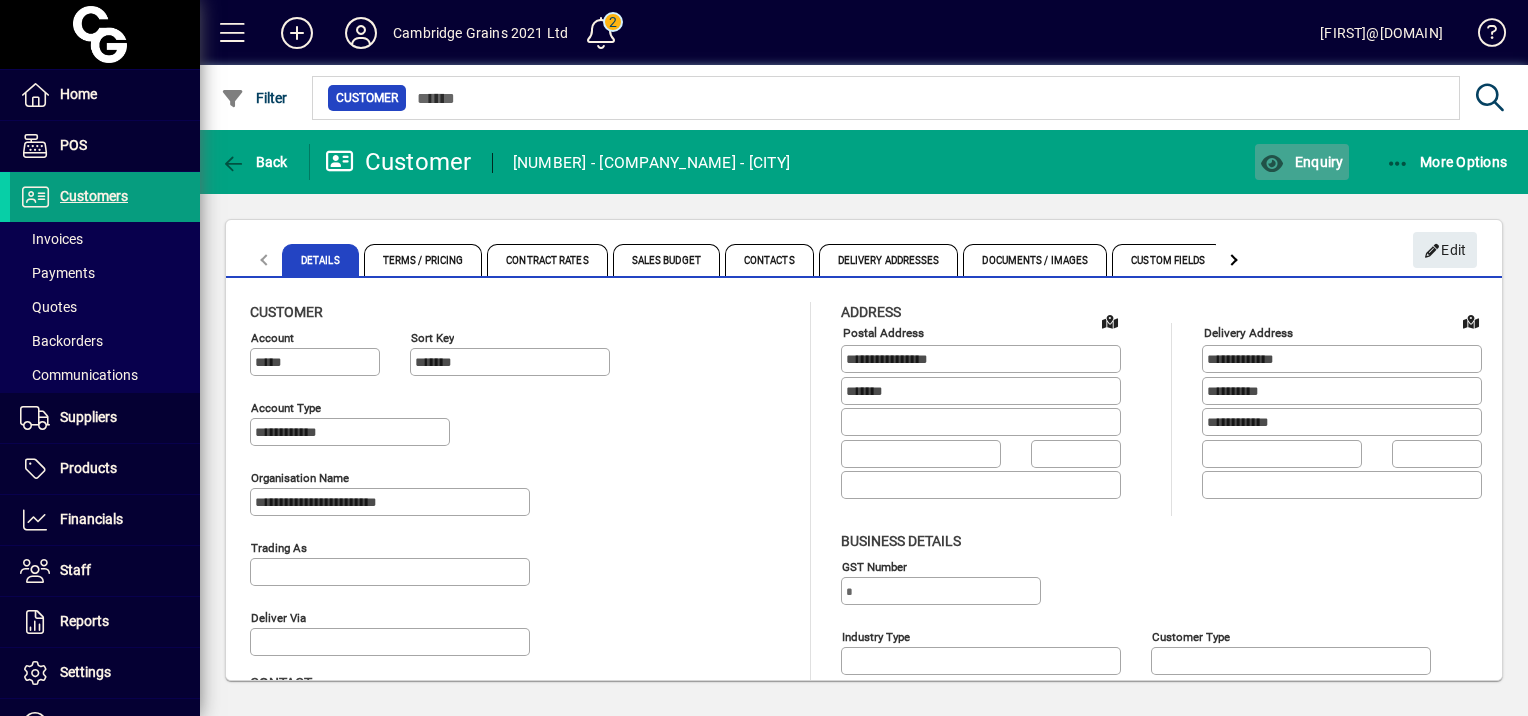 click on "Enquiry" 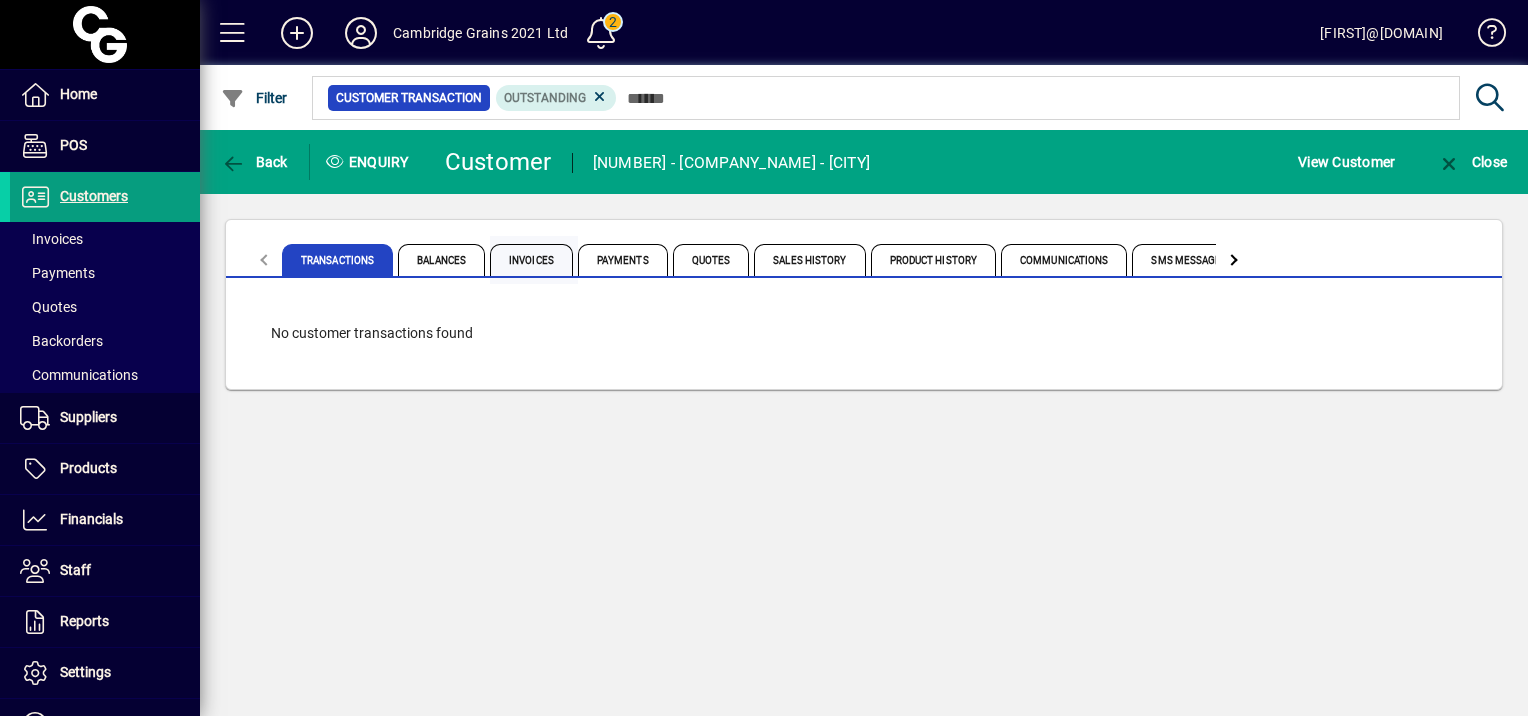 click on "Invoices" at bounding box center [531, 260] 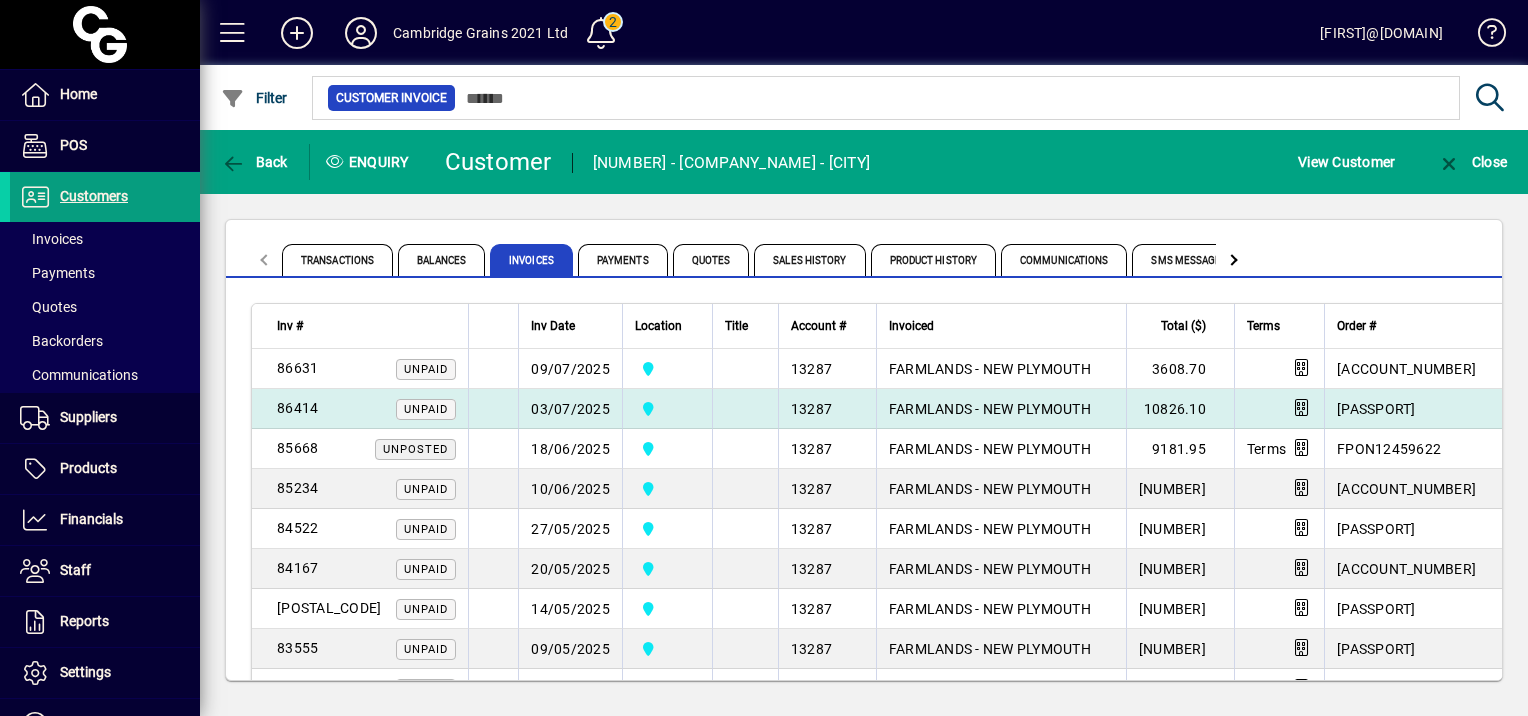 click on "03/07/2025" at bounding box center (570, 409) 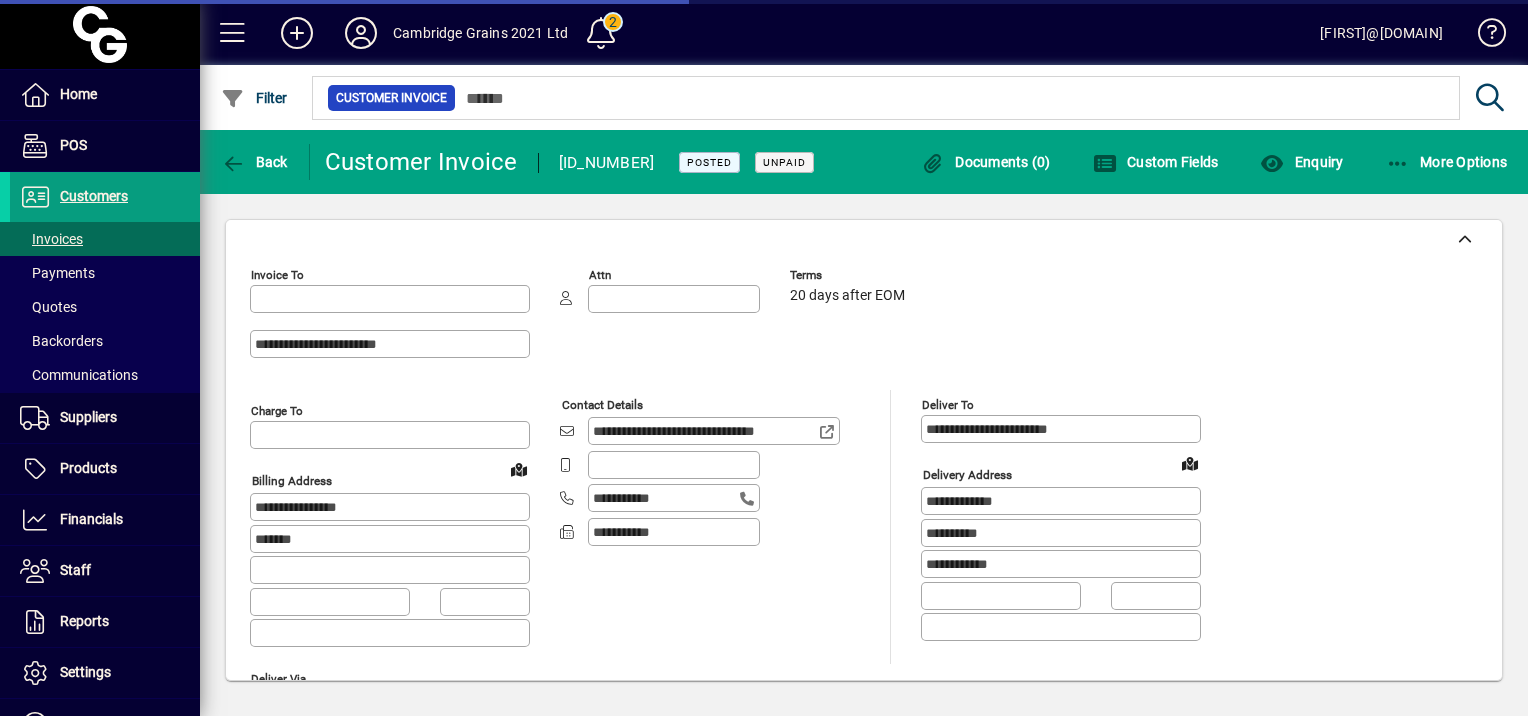 type on "**********" 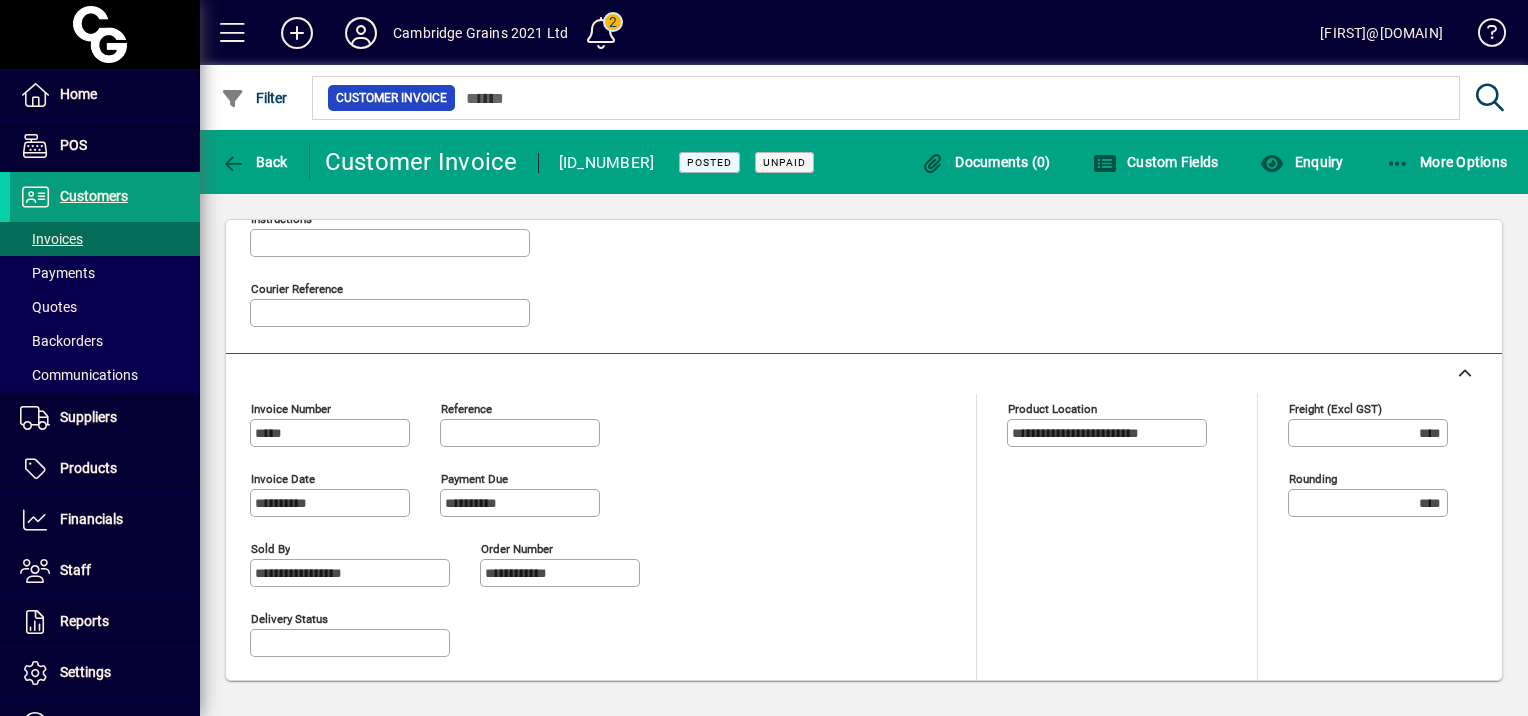 scroll, scrollTop: 1068, scrollLeft: 0, axis: vertical 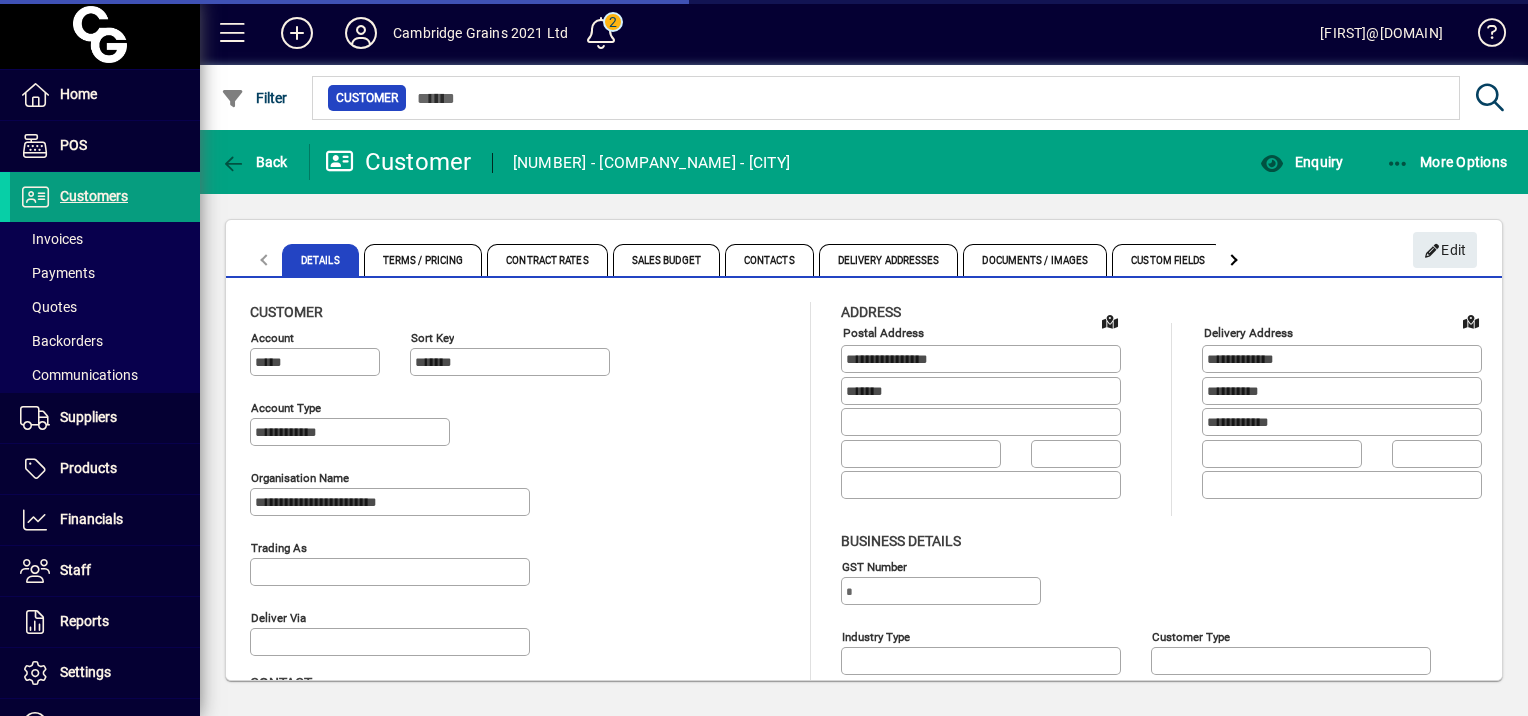 type on "**********" 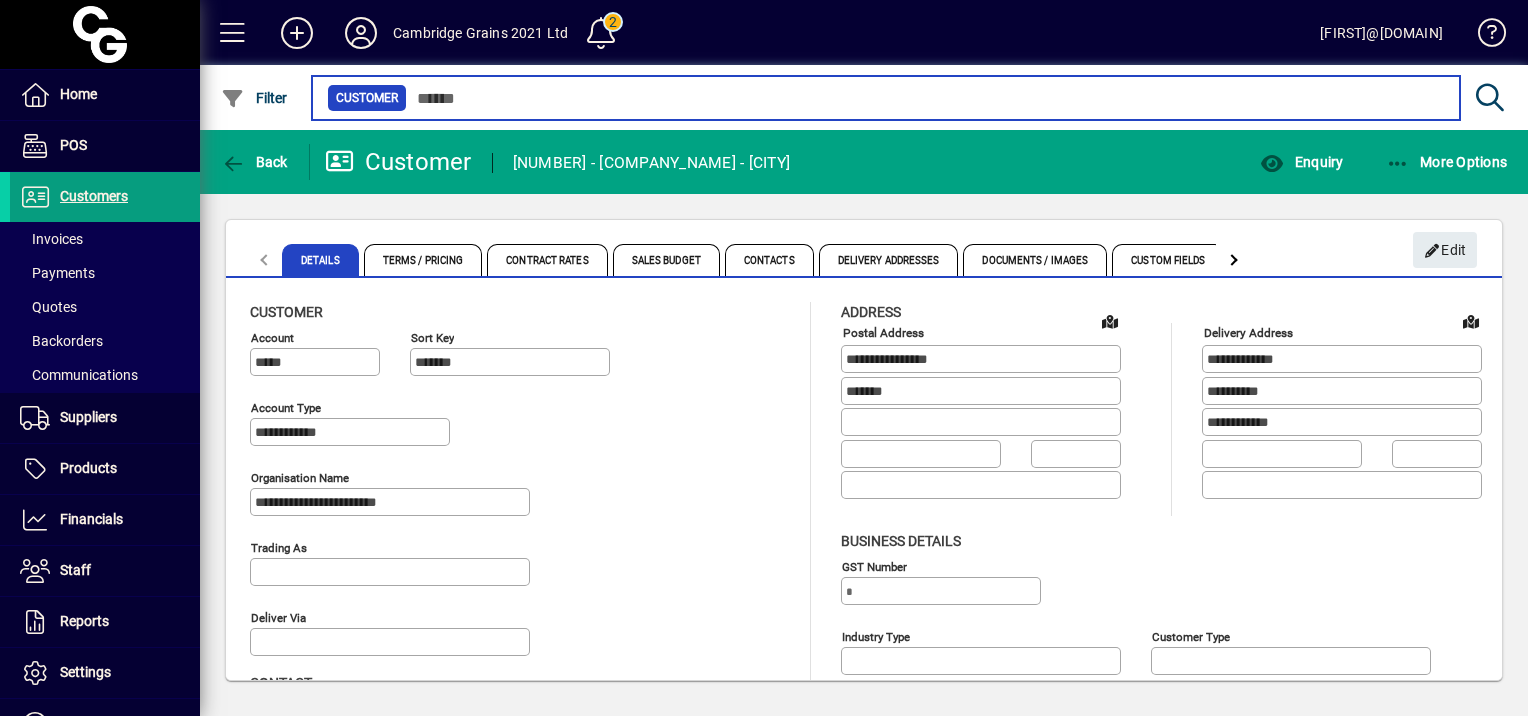 type on "*********" 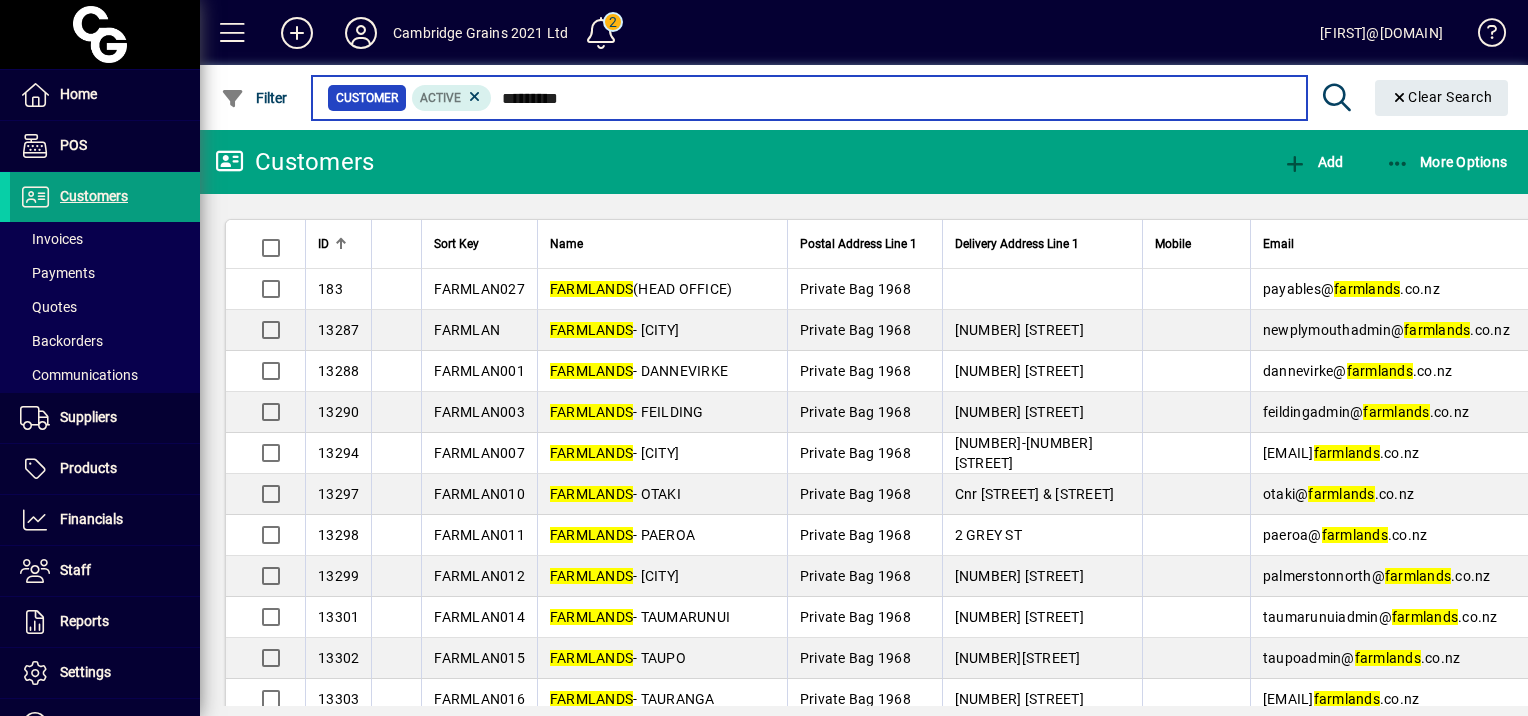 drag, startPoint x: 599, startPoint y: 98, endPoint x: 482, endPoint y: 72, distance: 119.85408 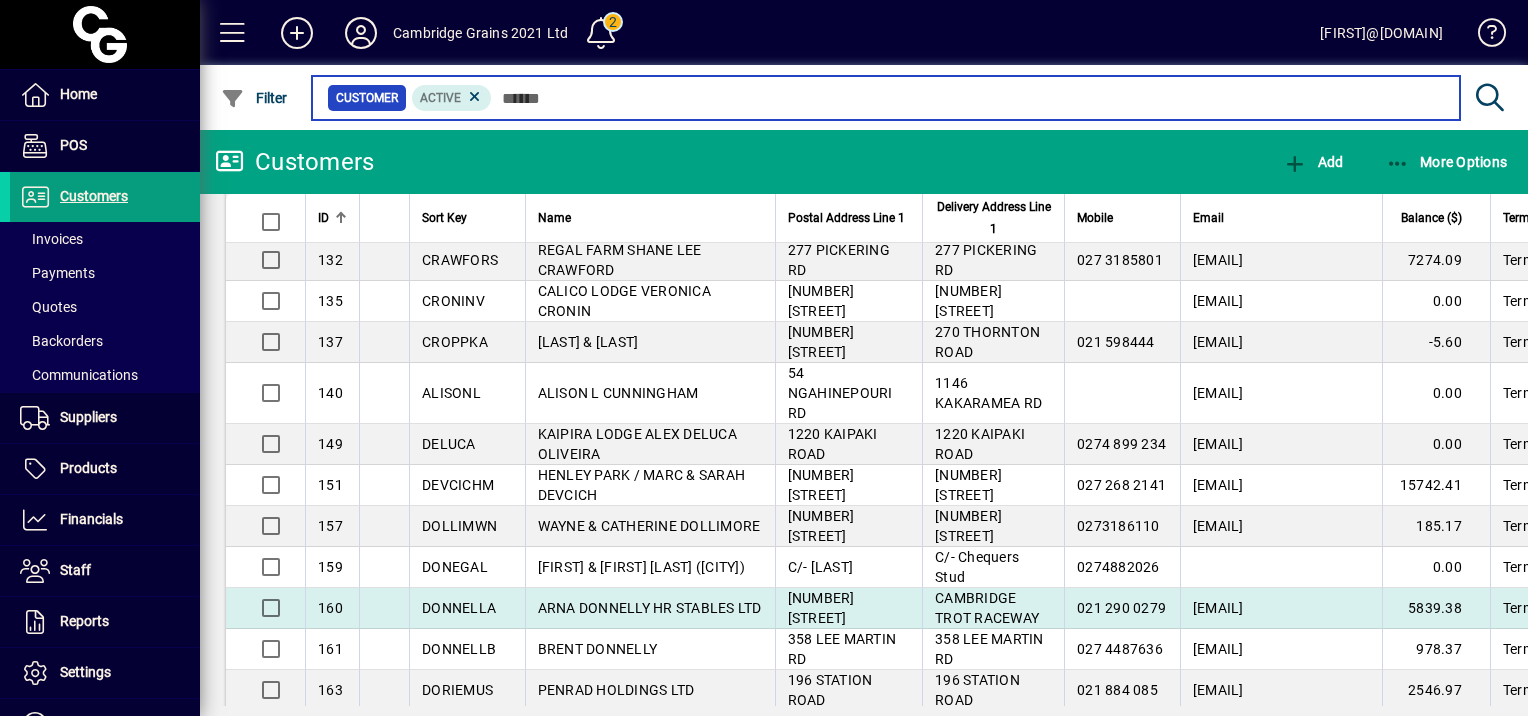 scroll, scrollTop: 1500, scrollLeft: 0, axis: vertical 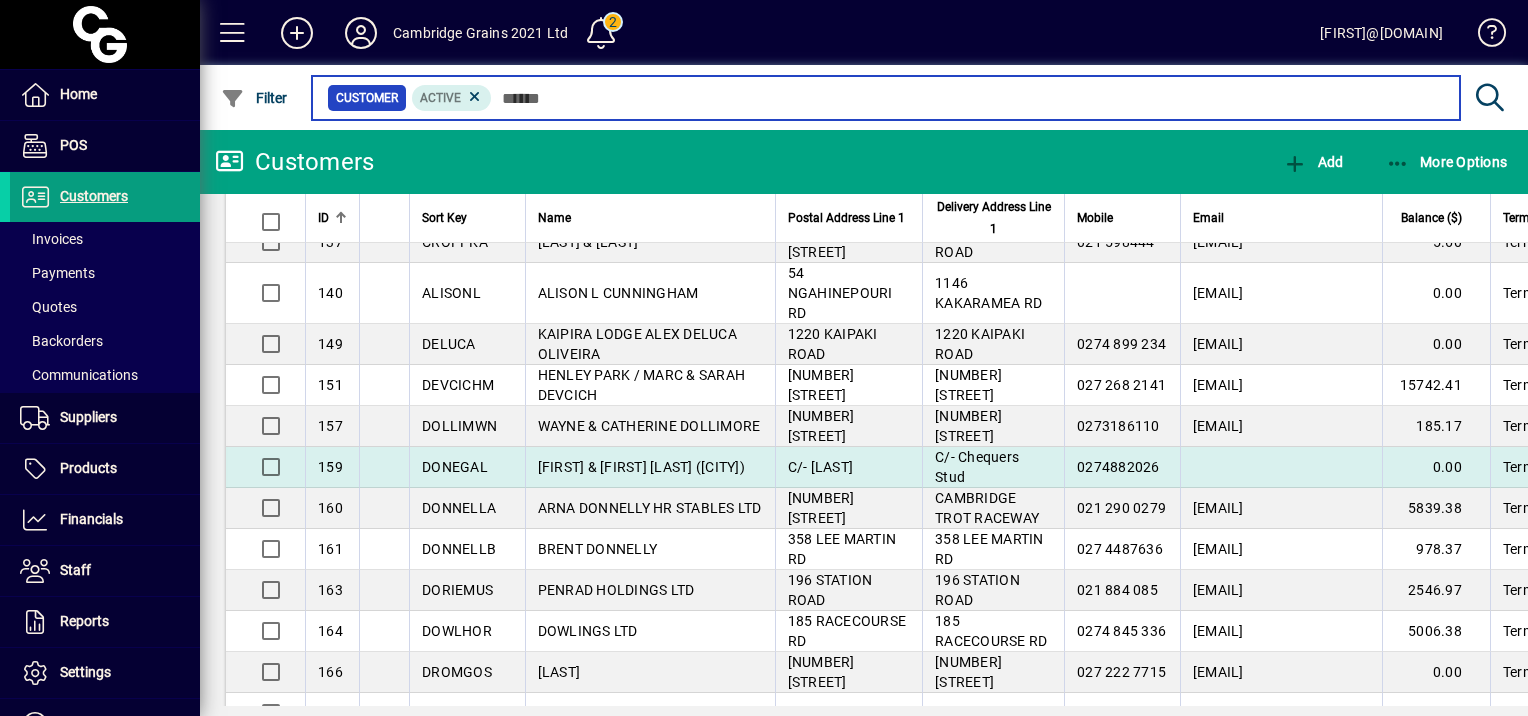 type 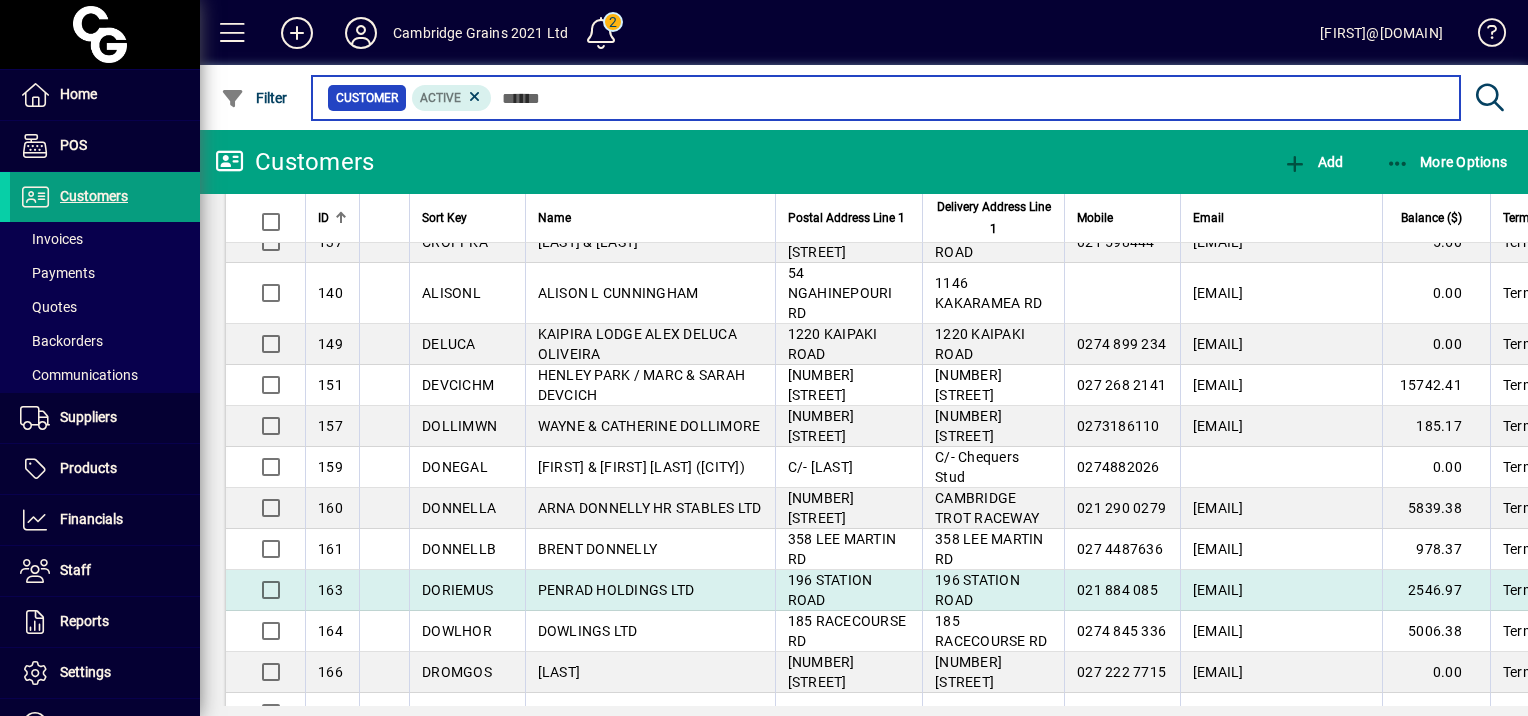 scroll, scrollTop: 1400, scrollLeft: 0, axis: vertical 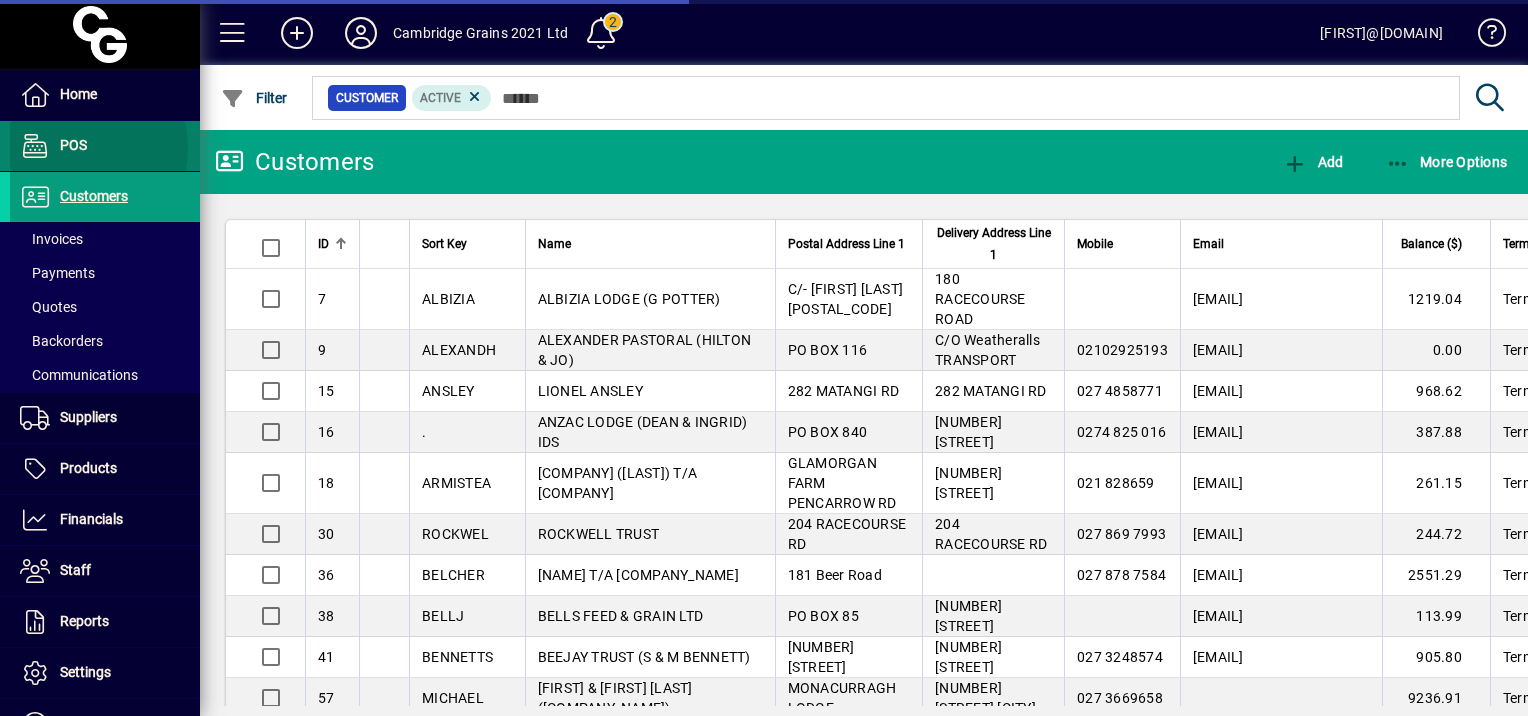 click on "POS" at bounding box center (73, 145) 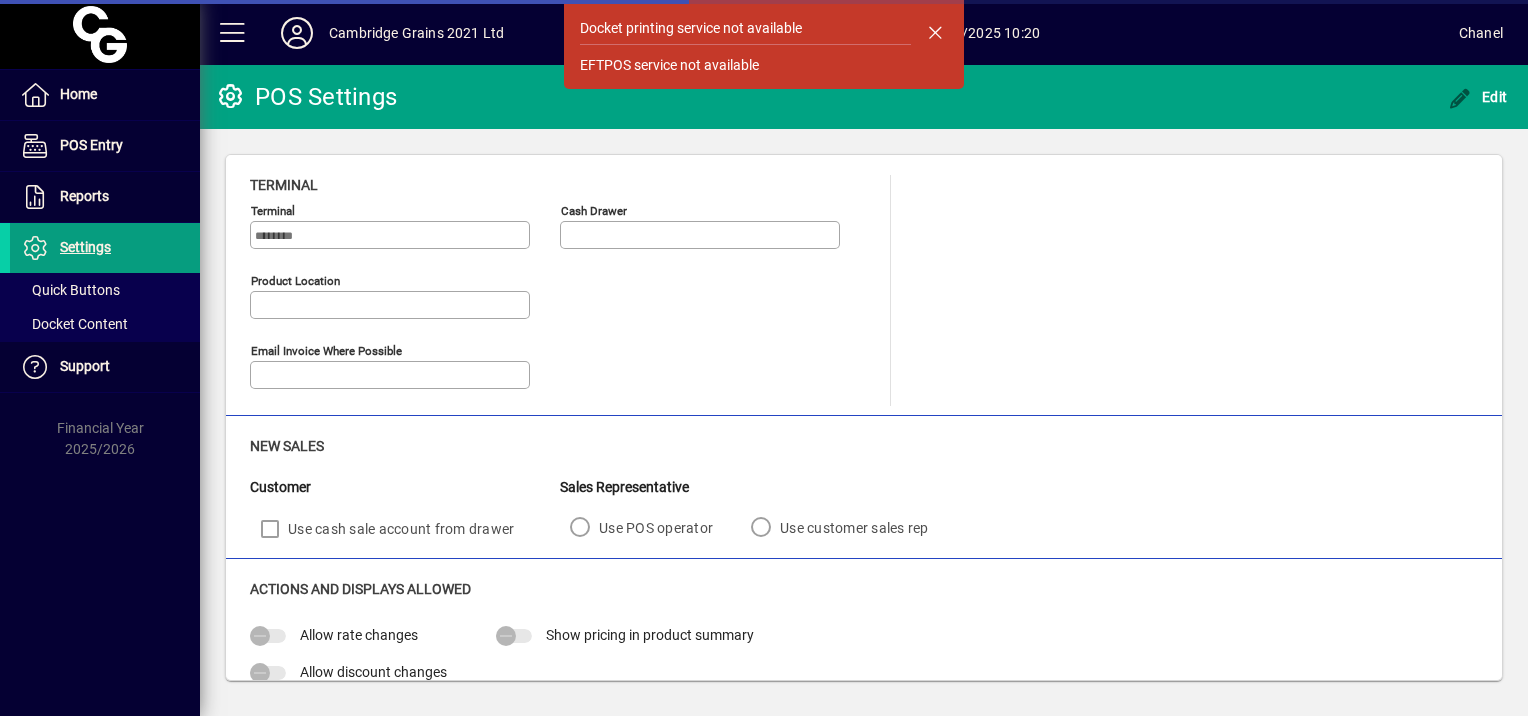 type on "**********" 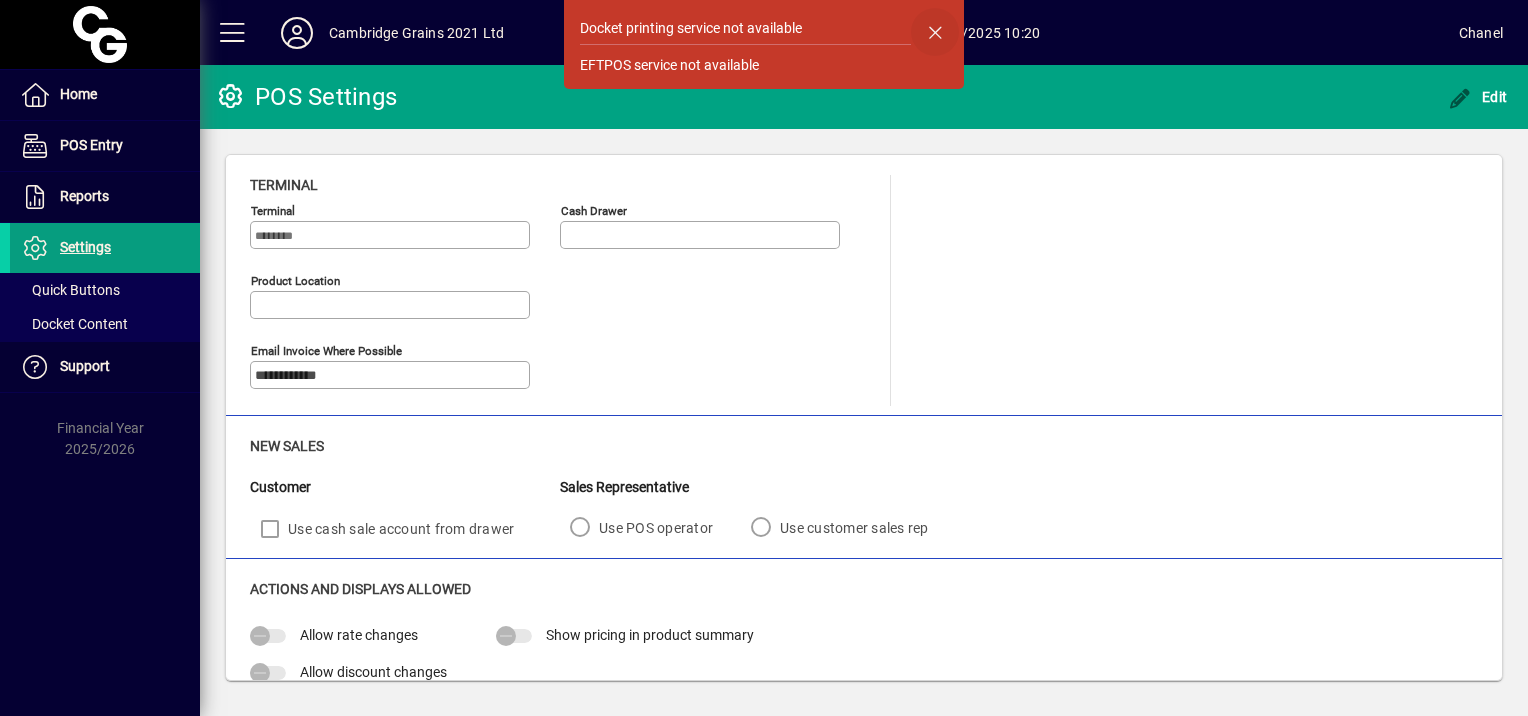 click 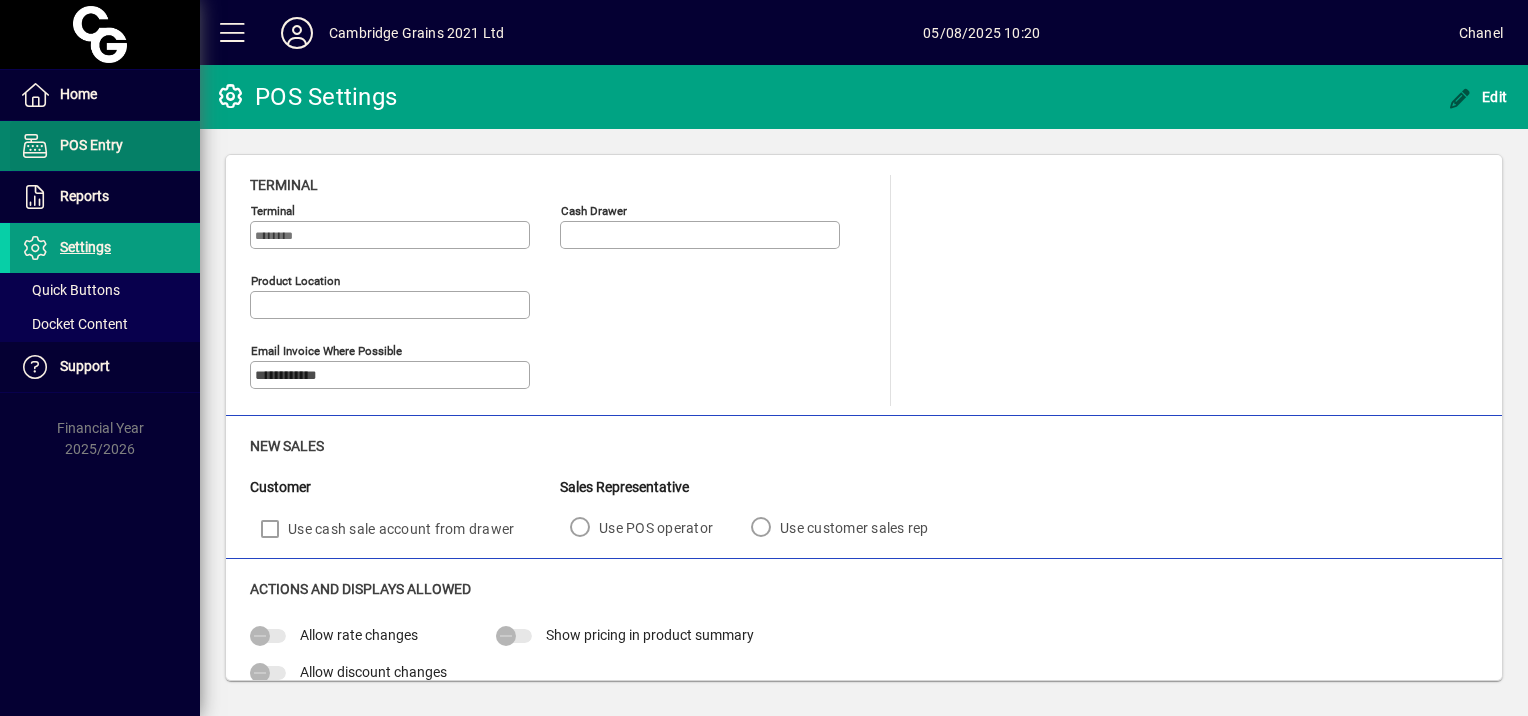 click on "POS Entry" at bounding box center (66, 146) 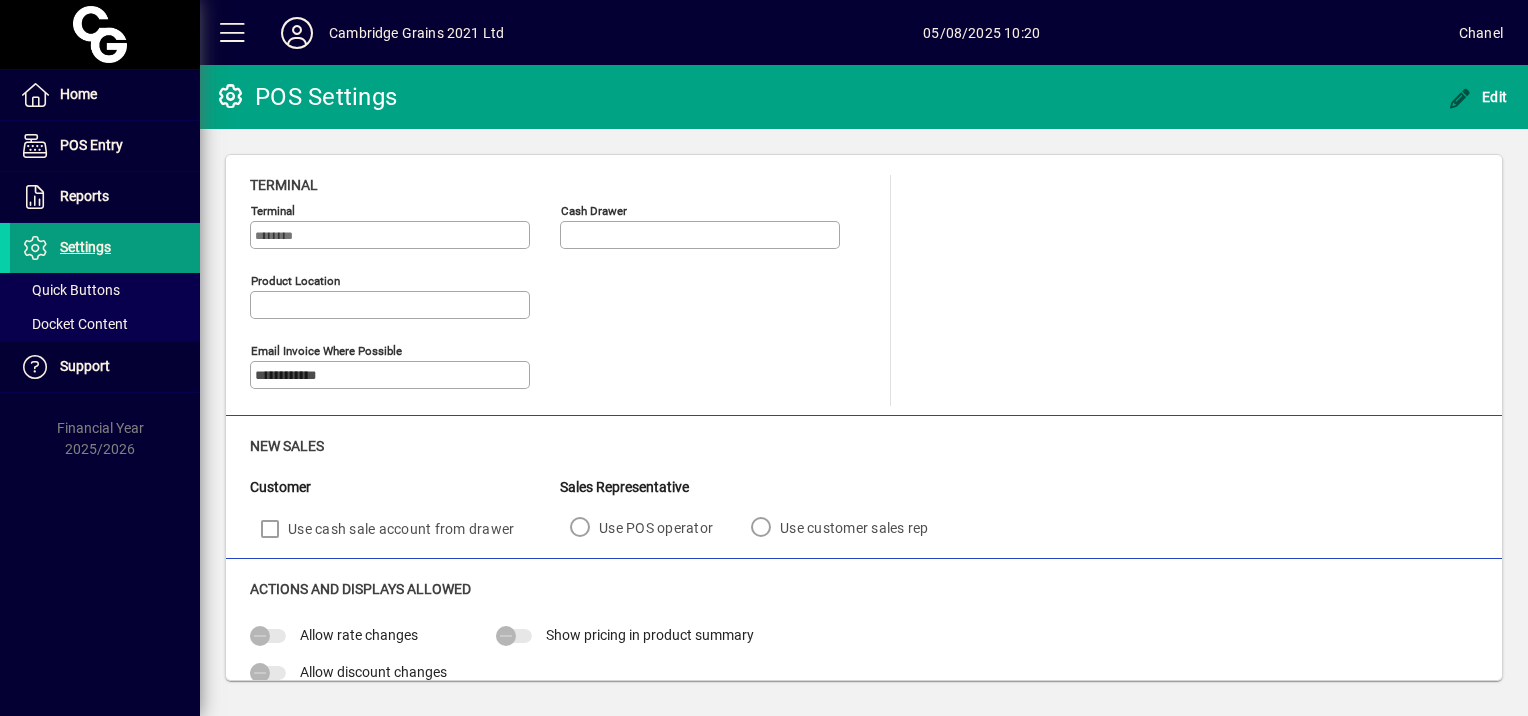 scroll, scrollTop: 236, scrollLeft: 0, axis: vertical 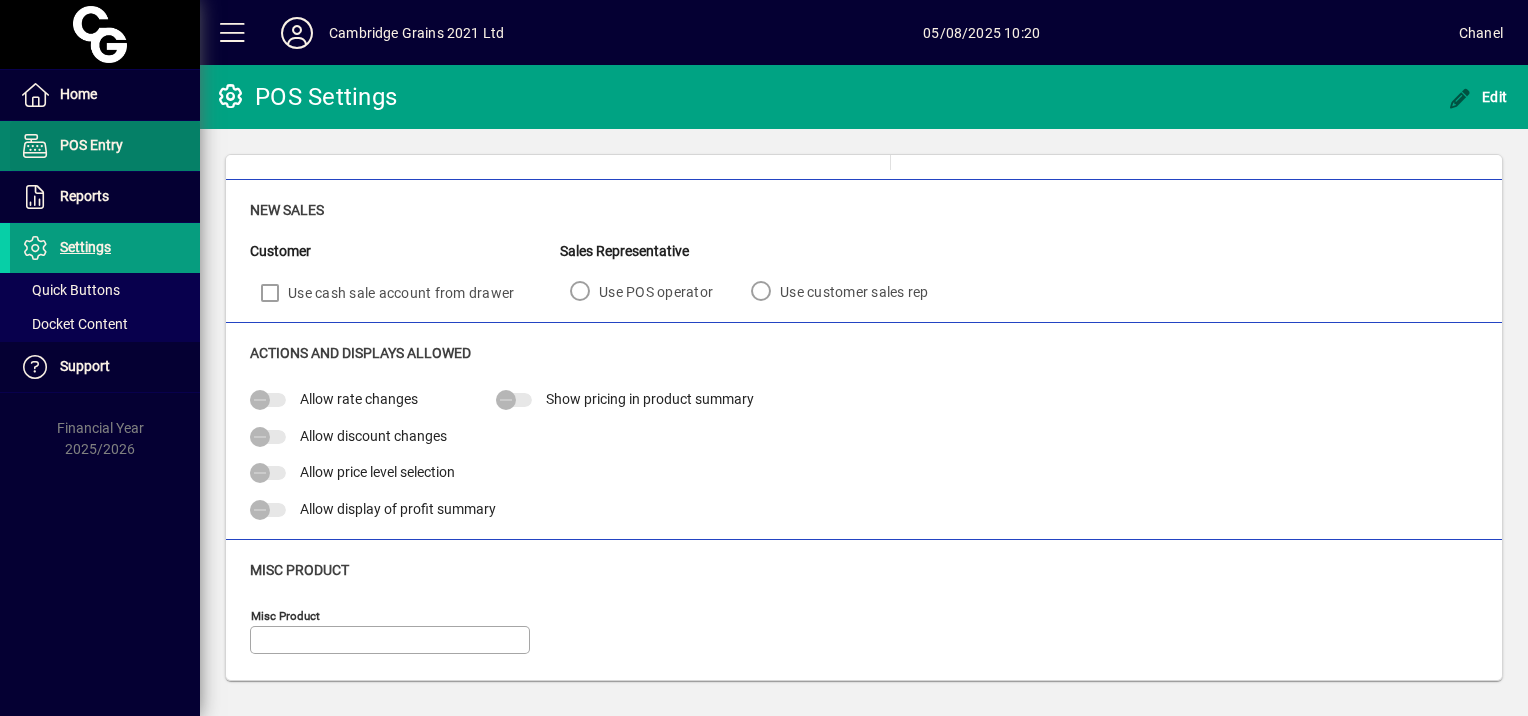 click on "POS Entry" at bounding box center [91, 145] 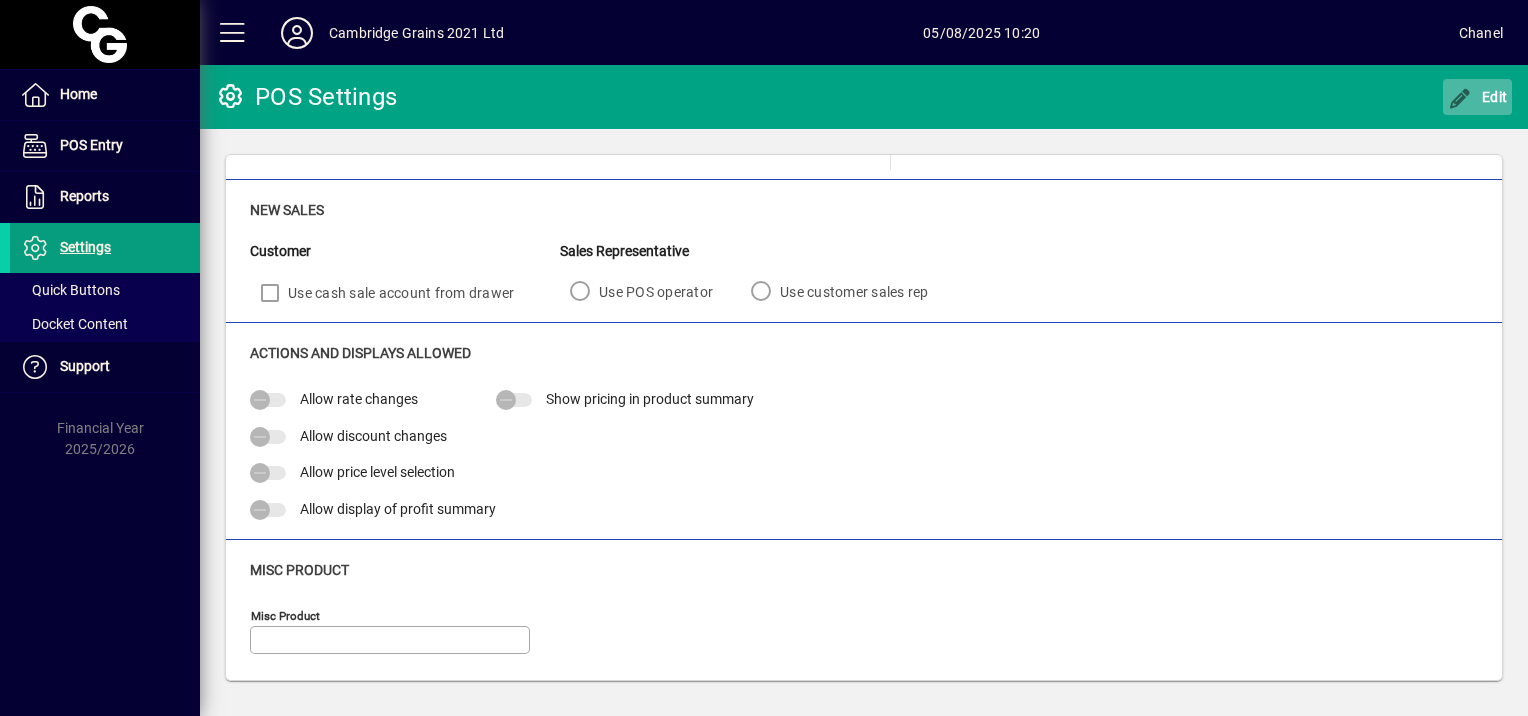 click on "Edit" 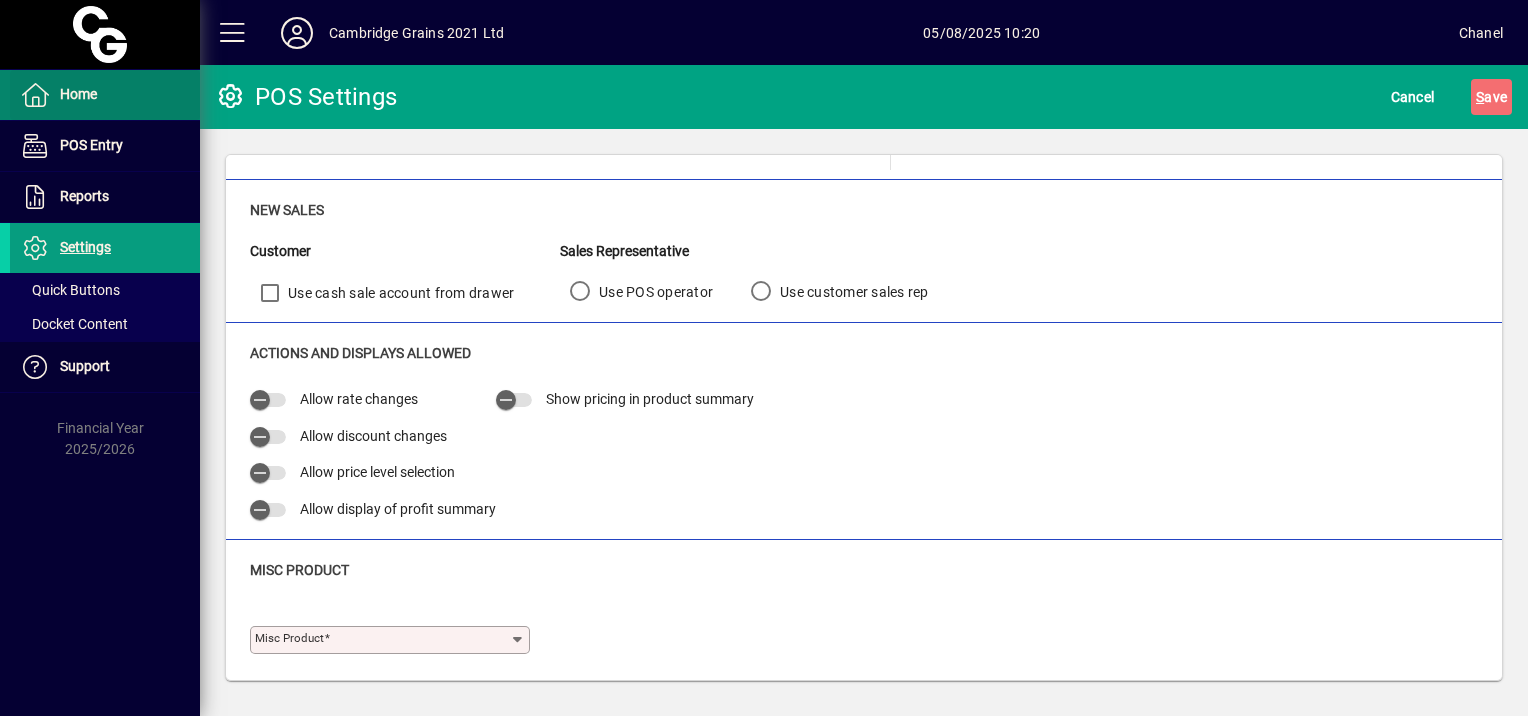 click on "Home" at bounding box center [78, 94] 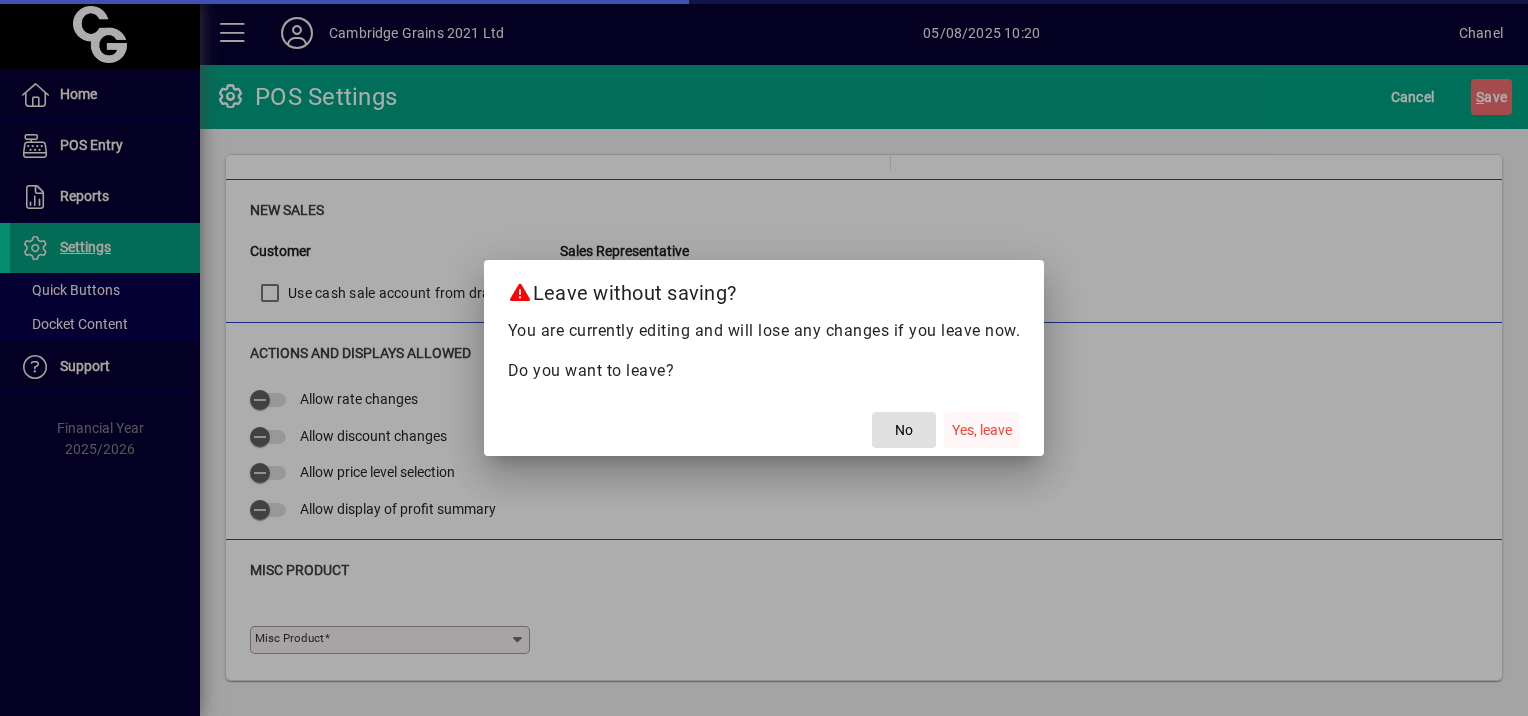 click on "Yes, leave" 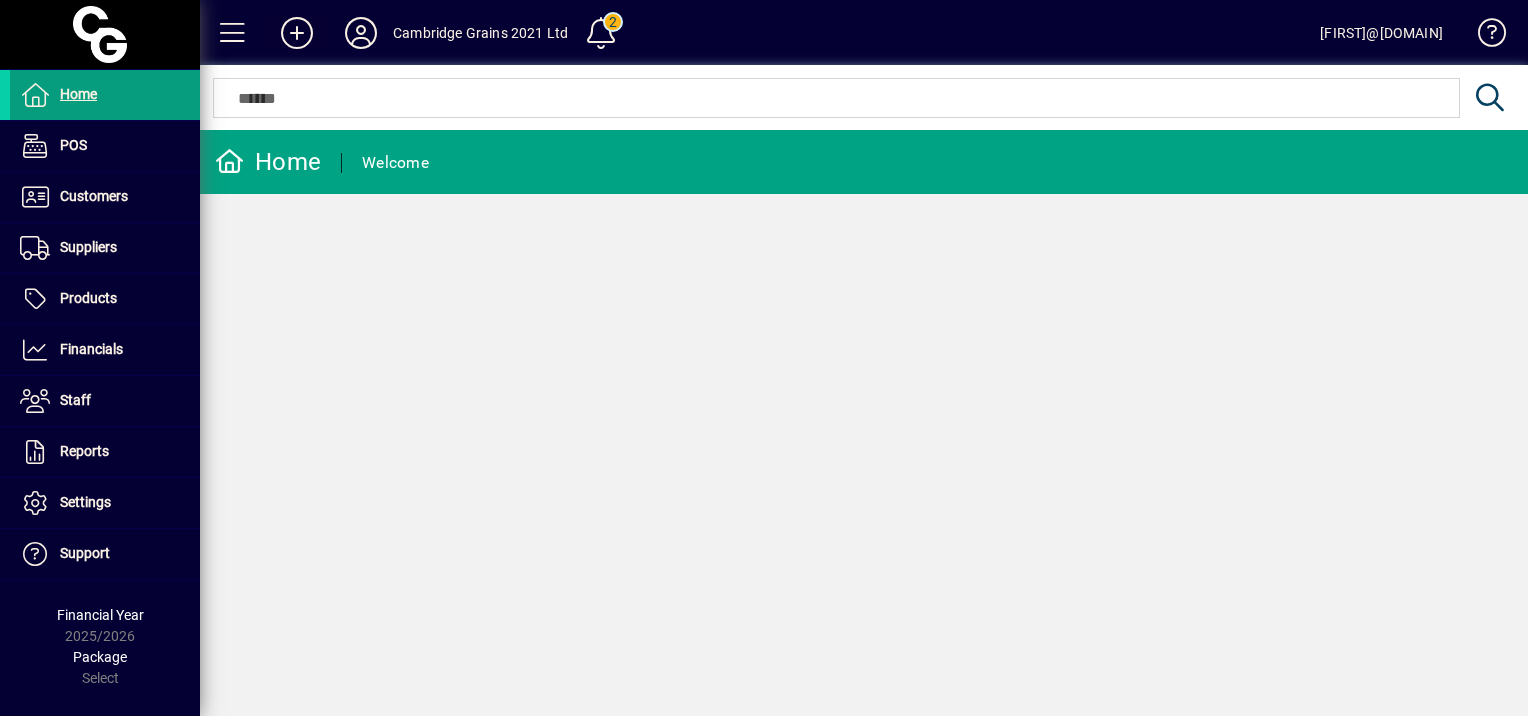 click 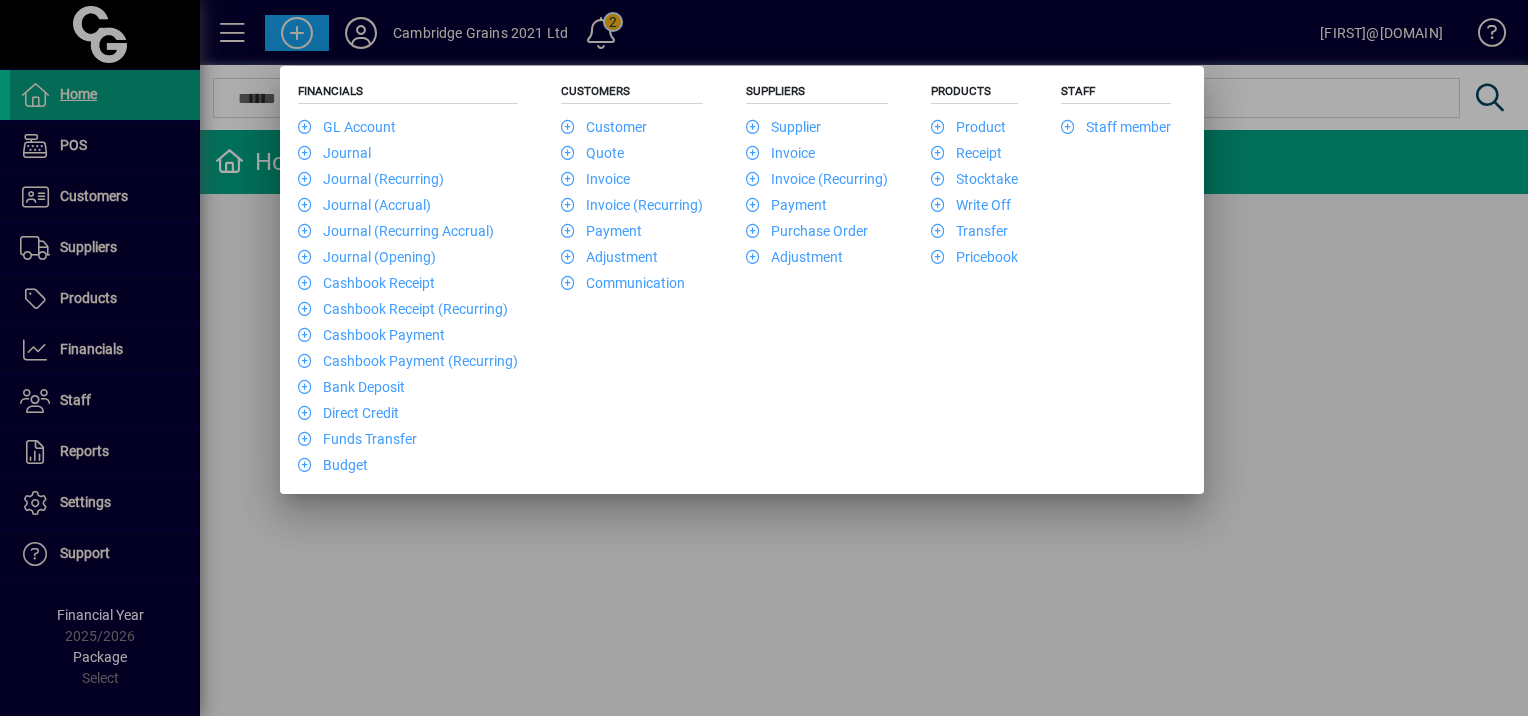 drag, startPoint x: 553, startPoint y: 663, endPoint x: 580, endPoint y: 503, distance: 162.26213 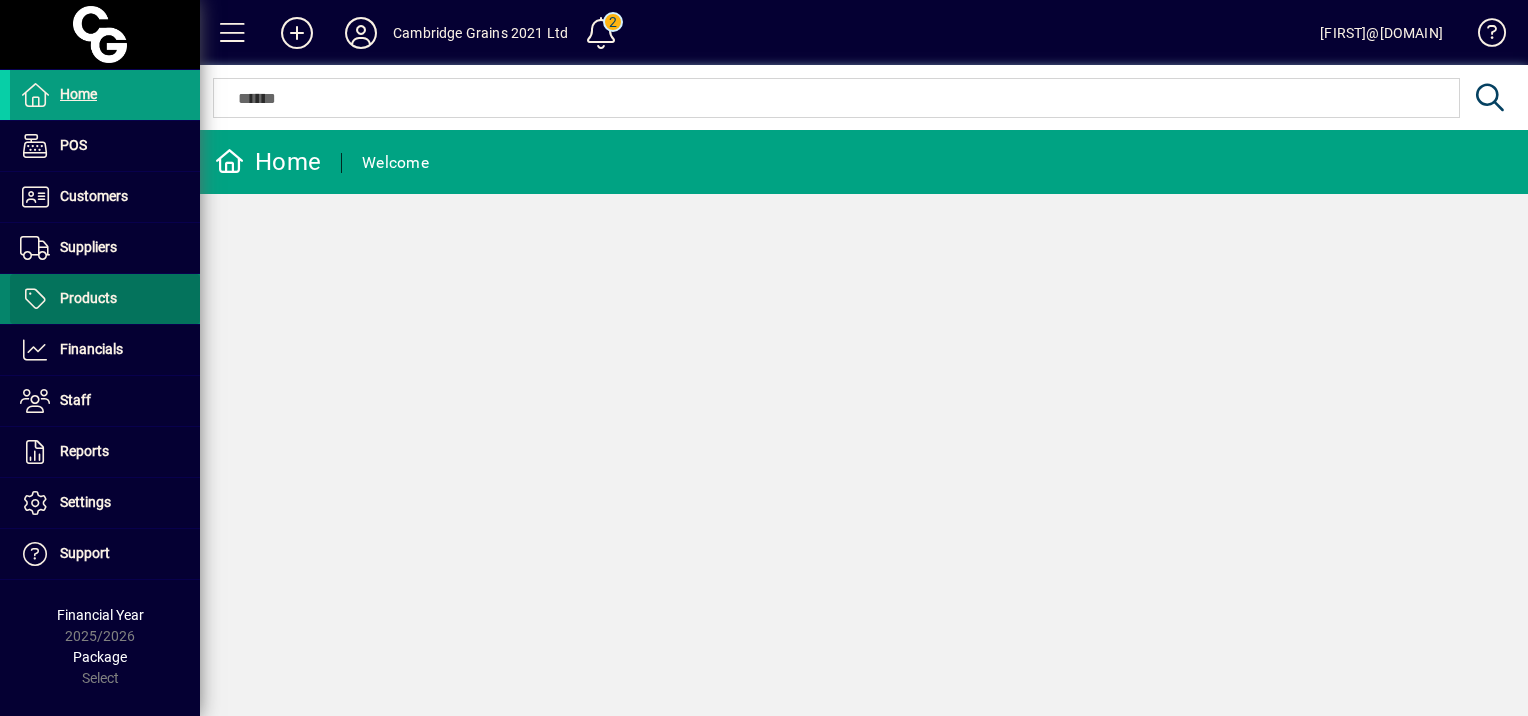 click at bounding box center (105, 299) 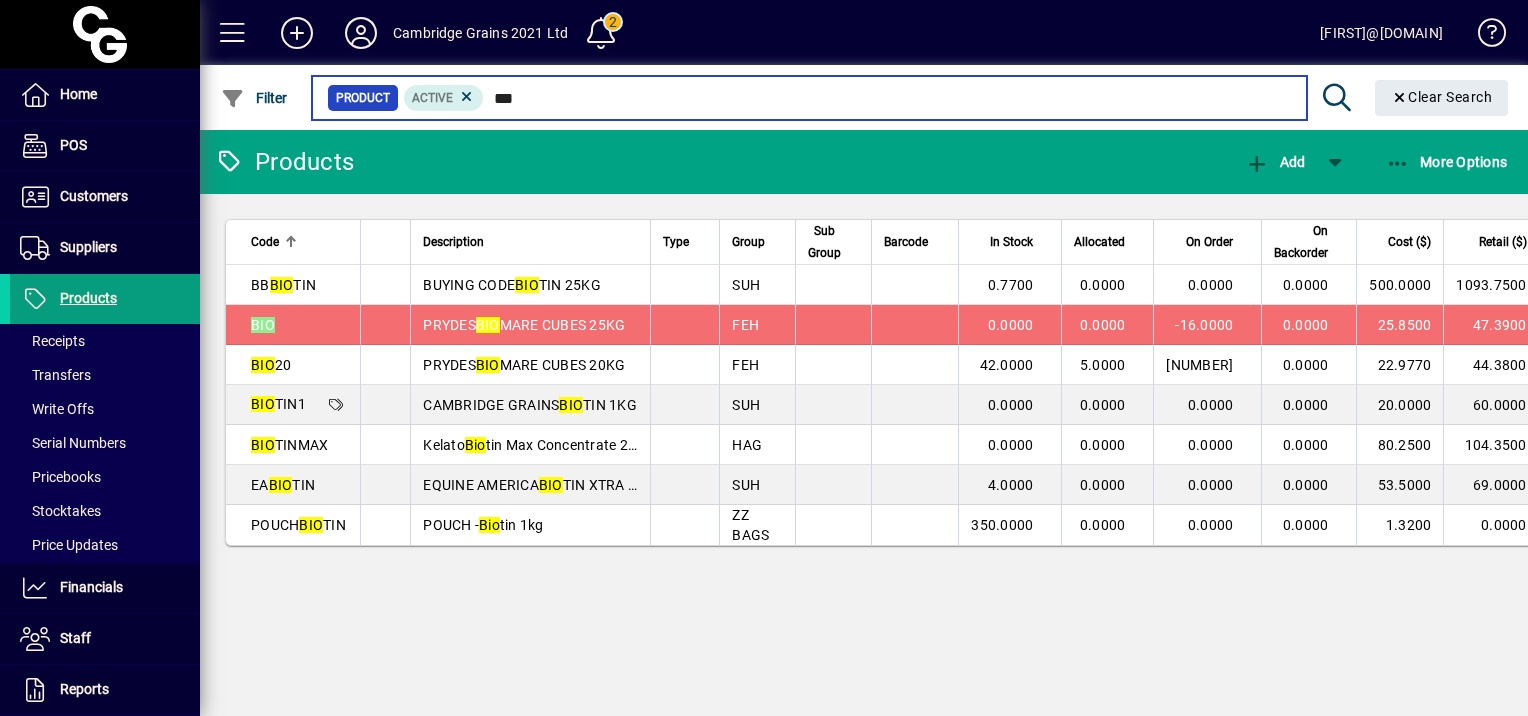 type on "***" 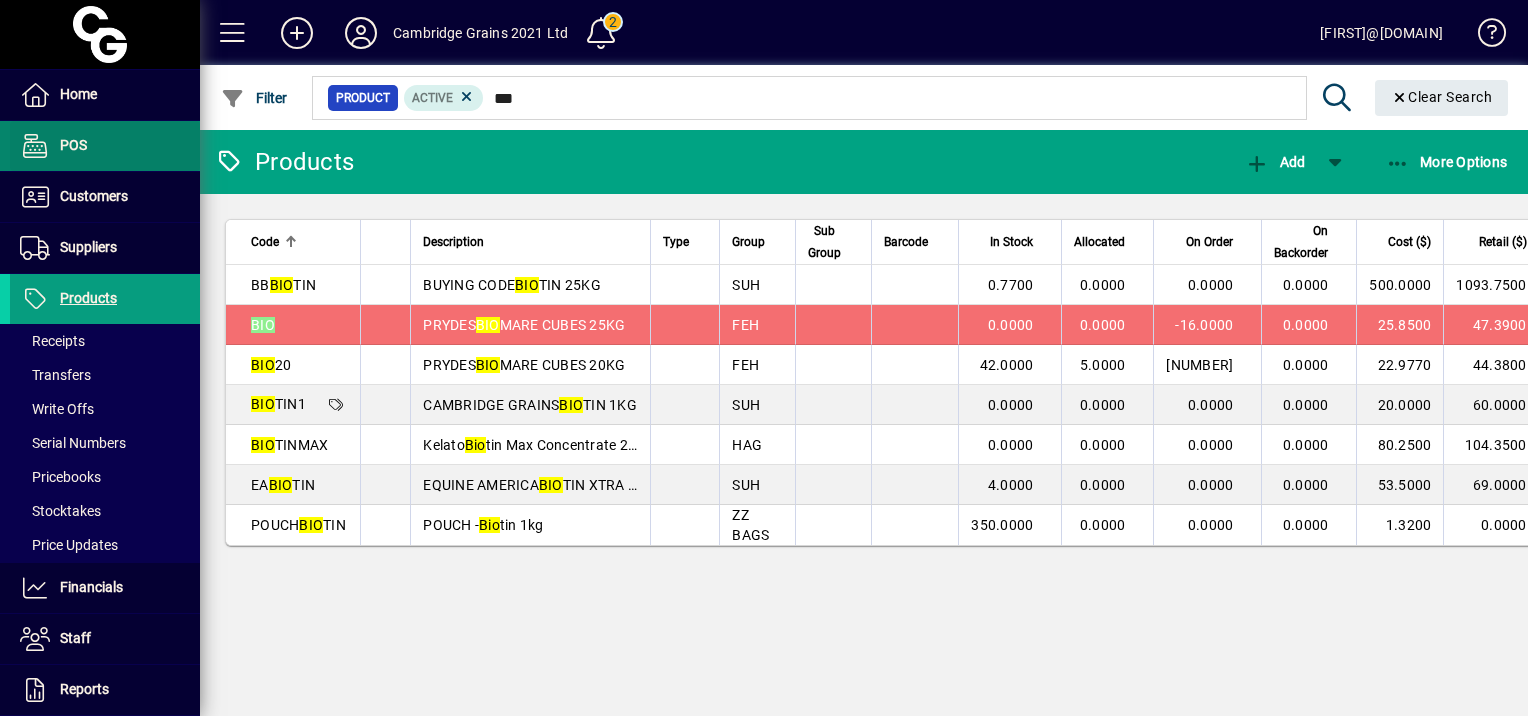 click on "POS" at bounding box center (73, 145) 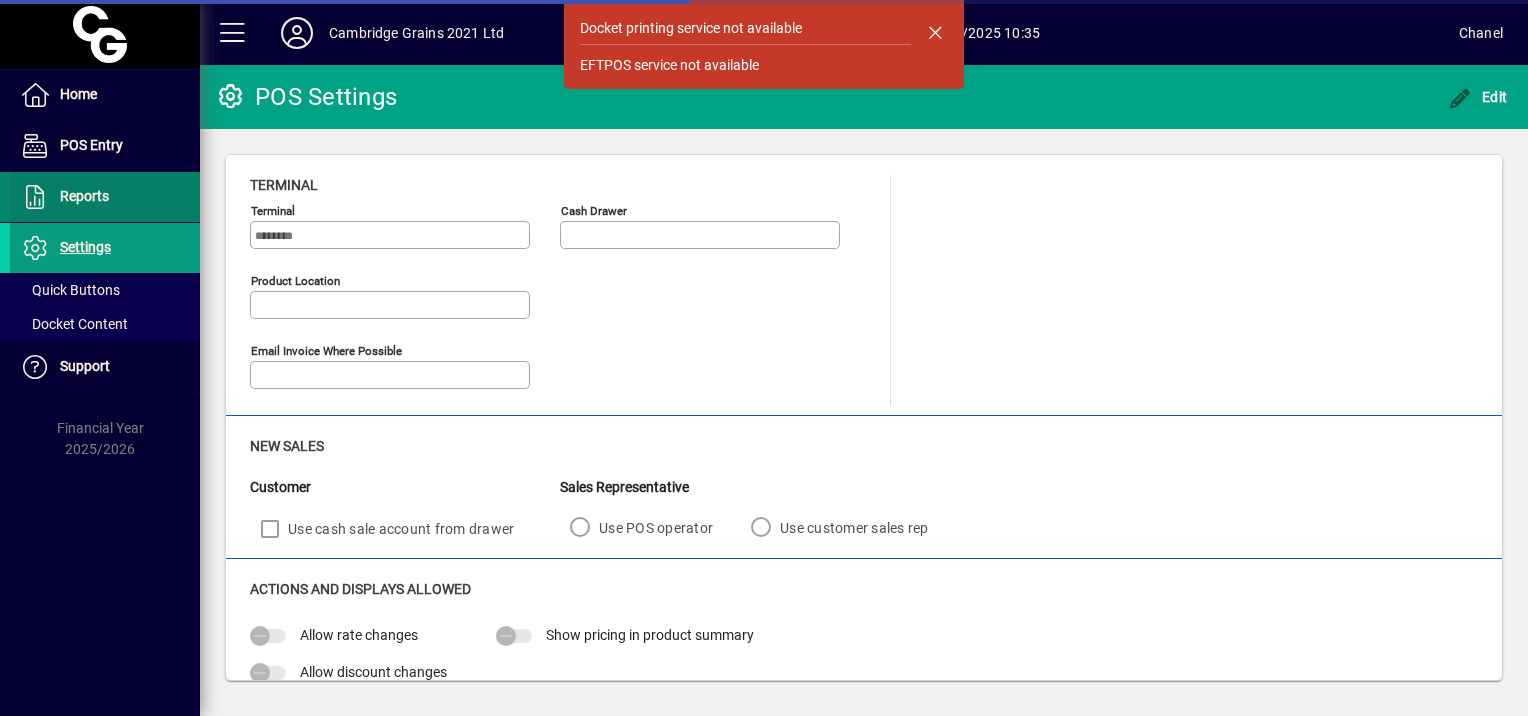 type on "**********" 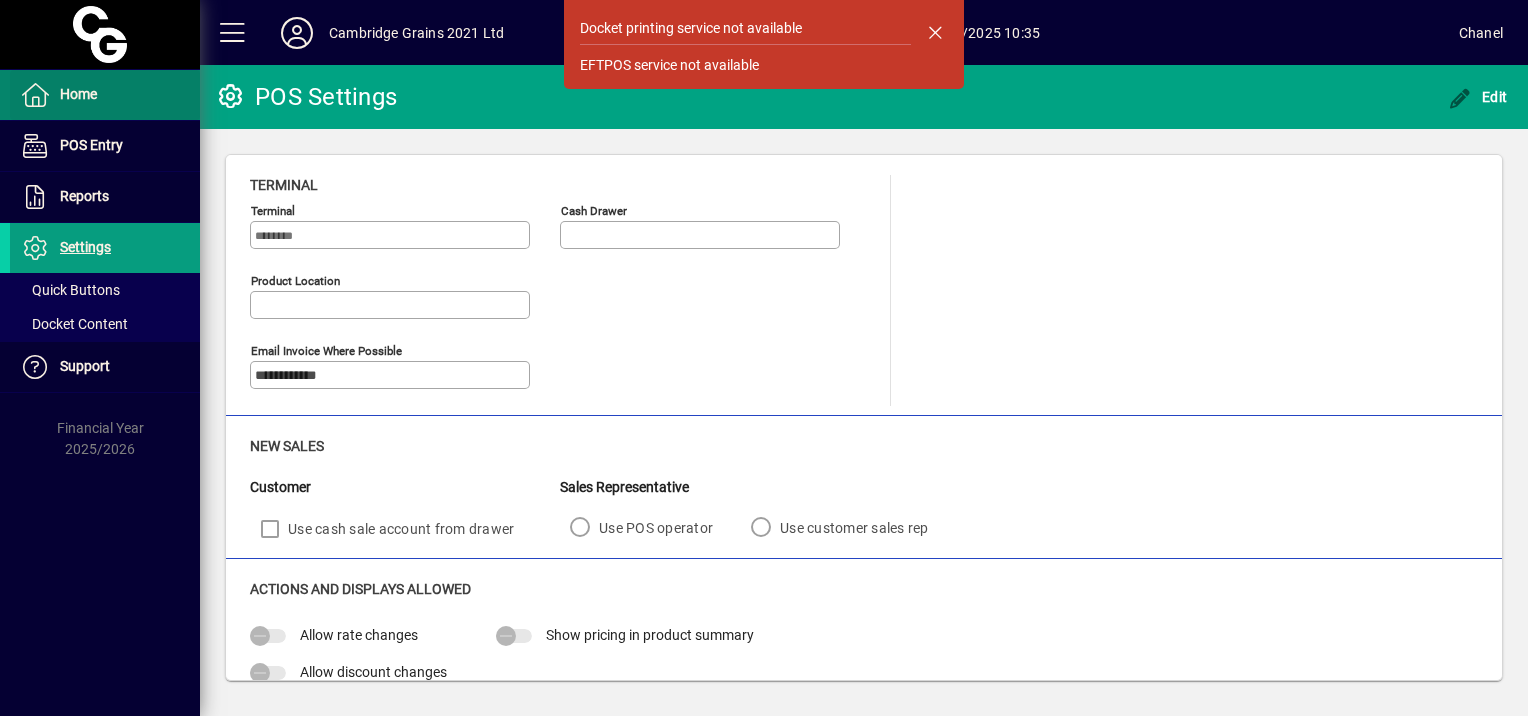 click on "Home" at bounding box center [78, 94] 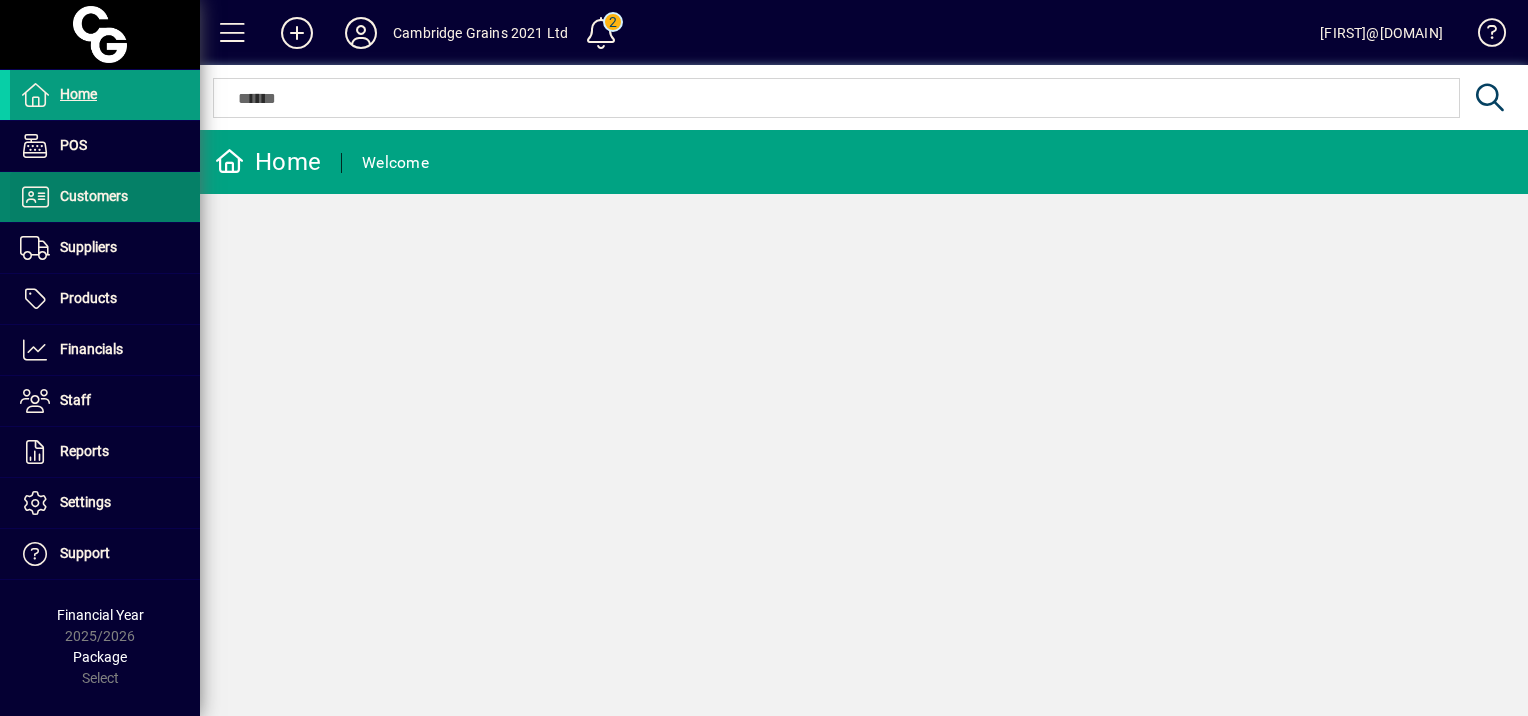 click on "Customers" at bounding box center [94, 196] 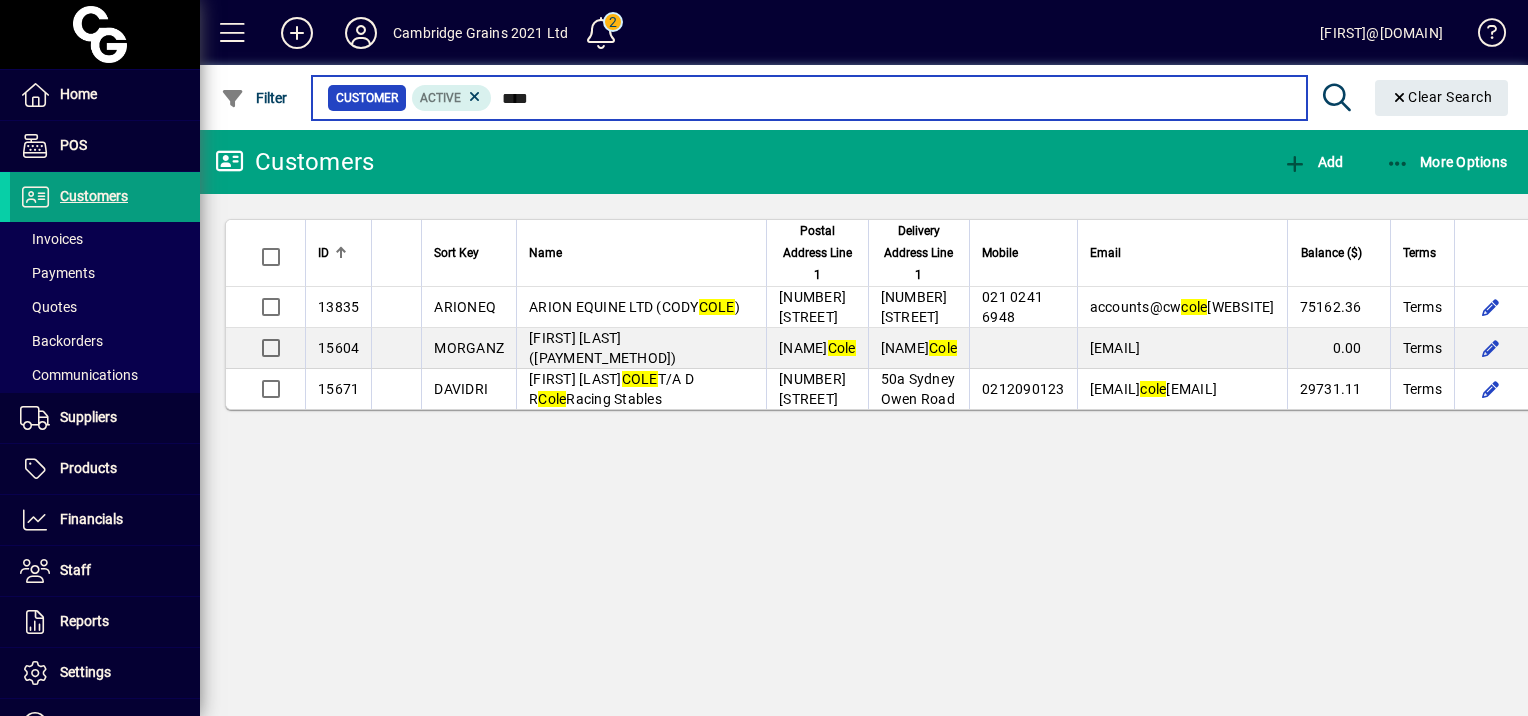 type on "****" 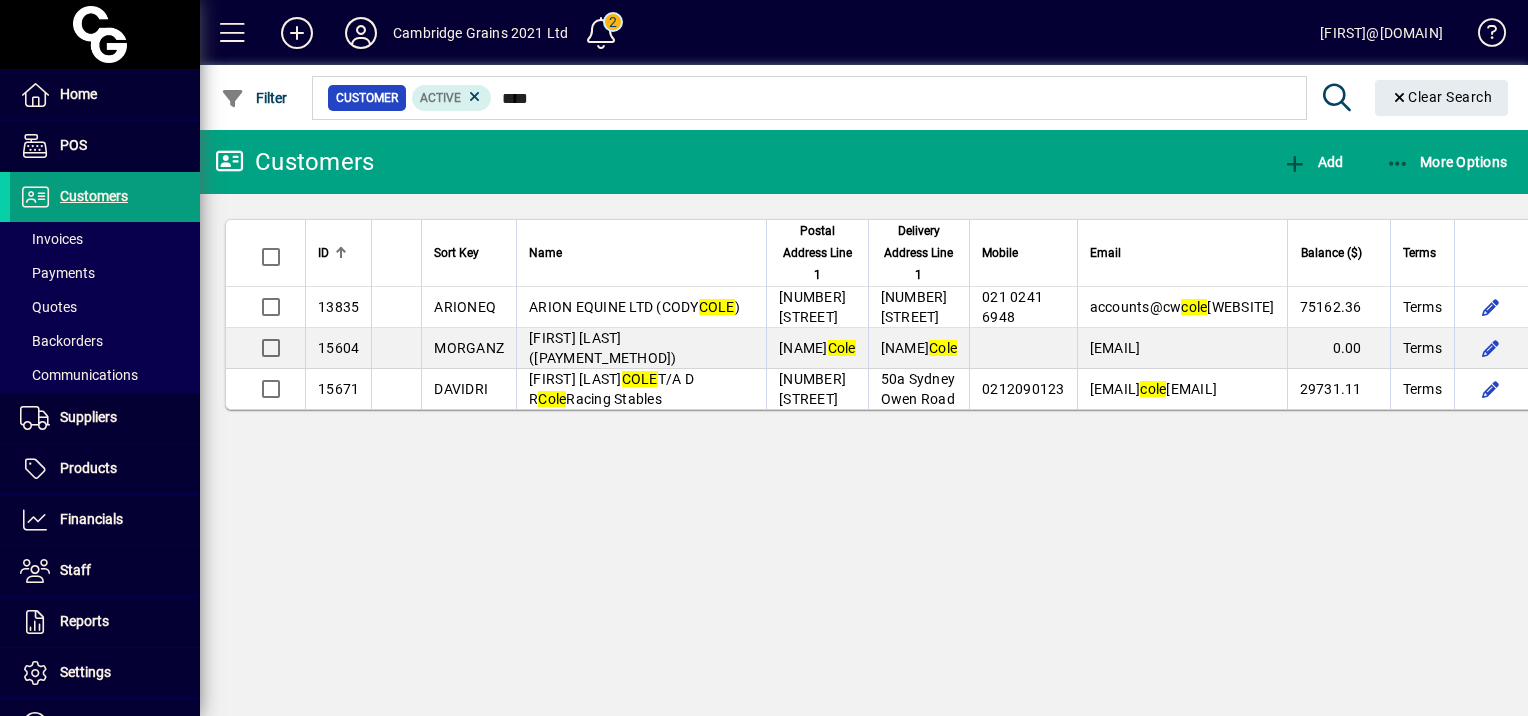 click on "ID       Sort Key   Name   Postal Address Line 1   Delivery Address Line 1   Mobile   Email   Balance ($)   Terms  13835 ARIONEQ ARION EQUINE LTD (CODY  COLE ) 95 Webster Road 95 Webster Road 021 0241 6948 accounts@cw cole racing.co.nz  75162.36  Terms  15604 MORGANZ ZARA MORGAN (CASH) Cody  Cole Cody  Cole thetontonator21@gmail.com  0.00  Terms  15671 DAVIDRI DAVID RICHARD  COLE  T/A D R  Cole  Racing Stables 60A Sentinel Road 50a Sydney Owen Road 0212090123 steven@ cole racingstables.co.nz  29731.11  Terms" 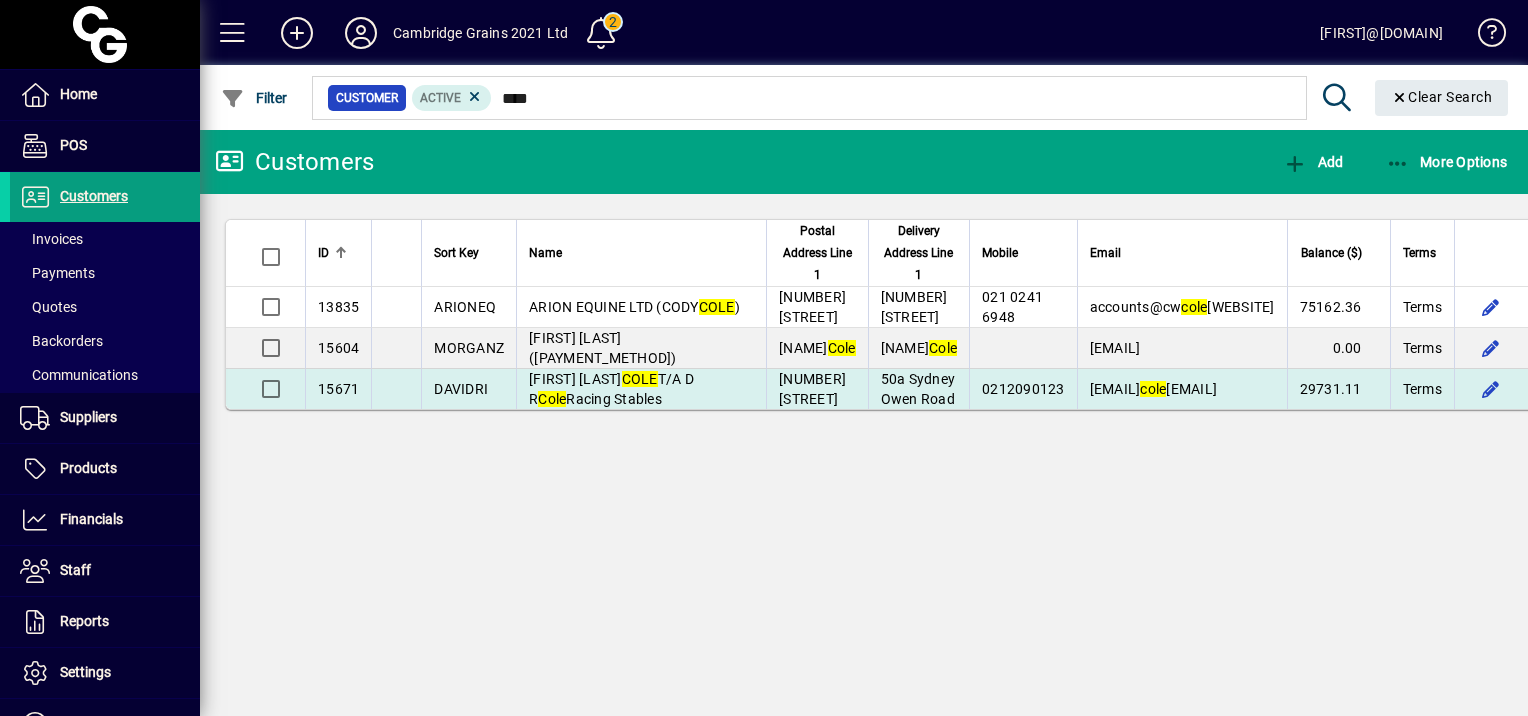 click on "DAVID RICHARD  COLE  T/A D R  Cole  Racing Stables" at bounding box center [611, 389] 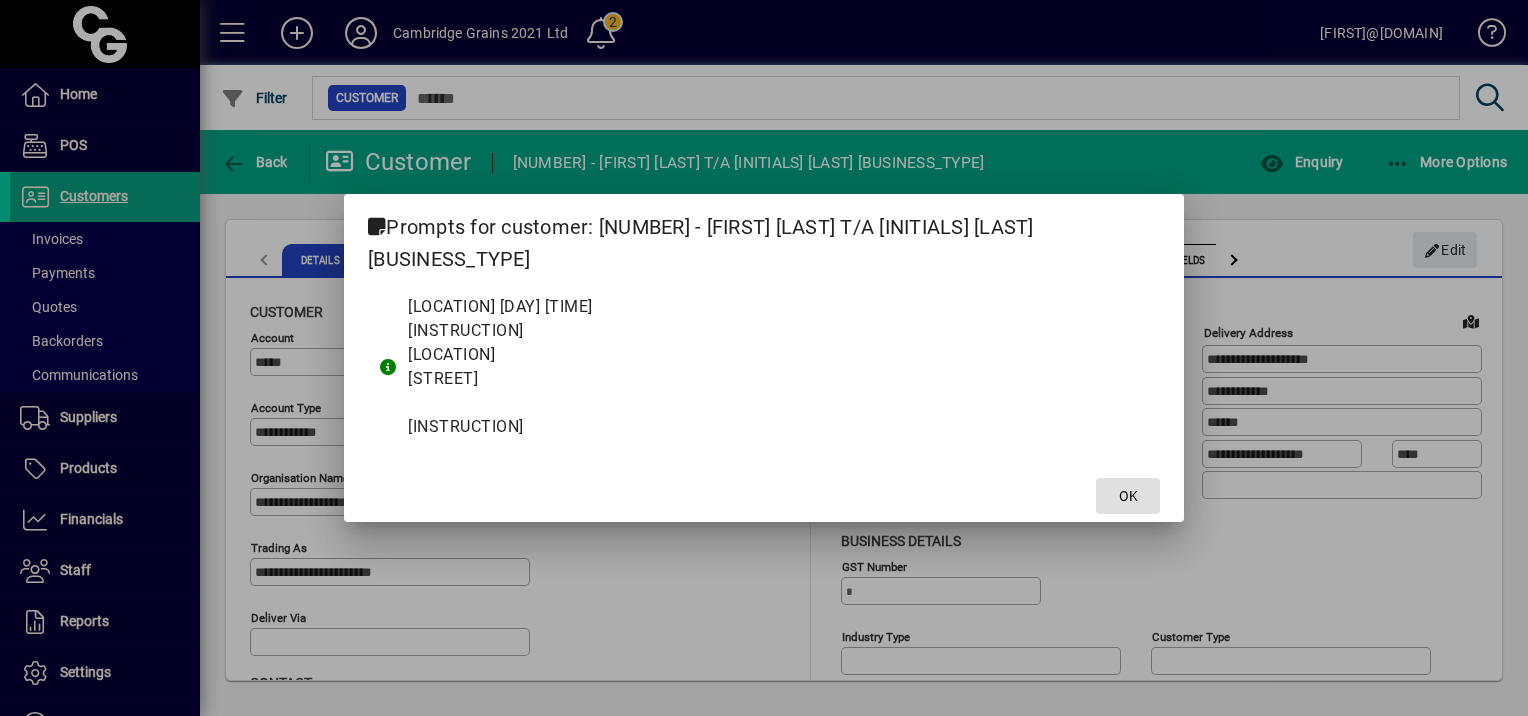 click 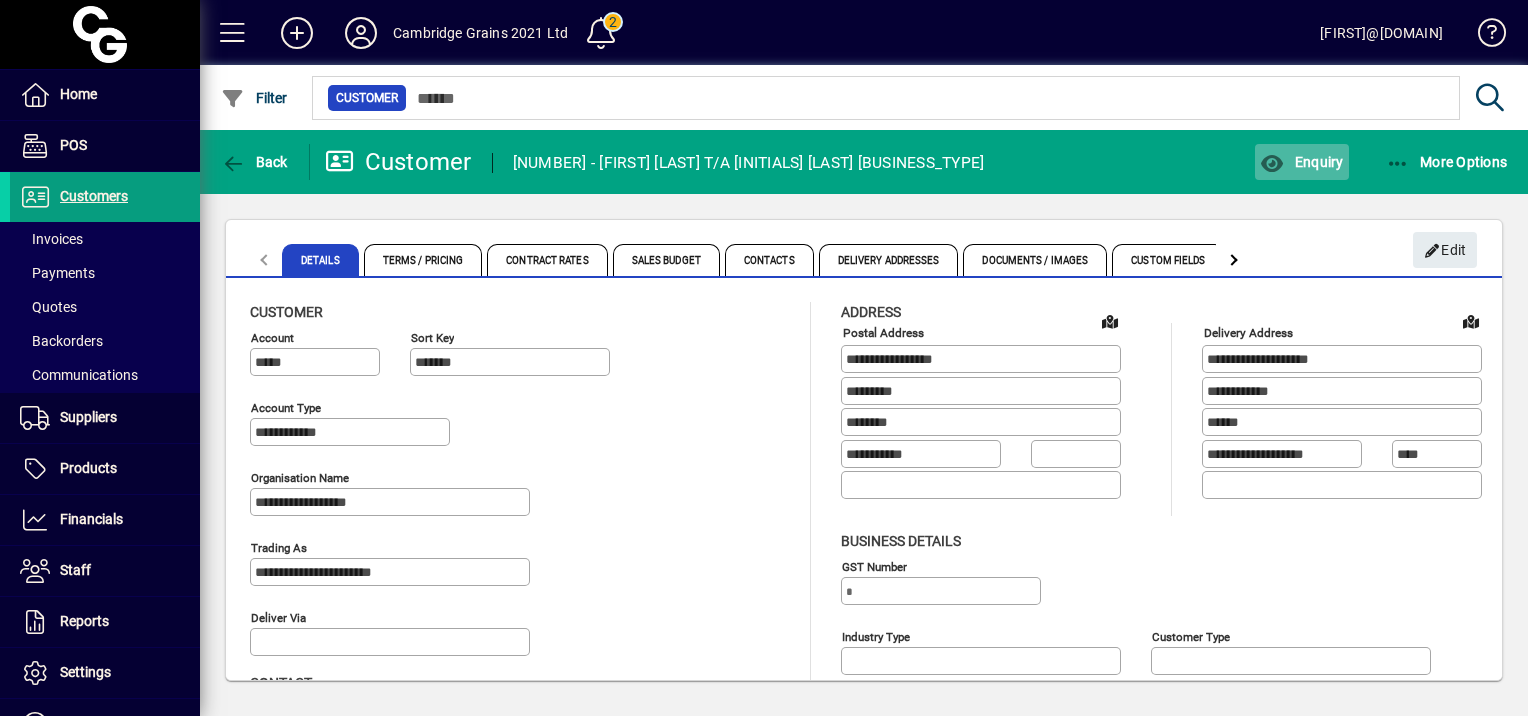 click on "Enquiry" 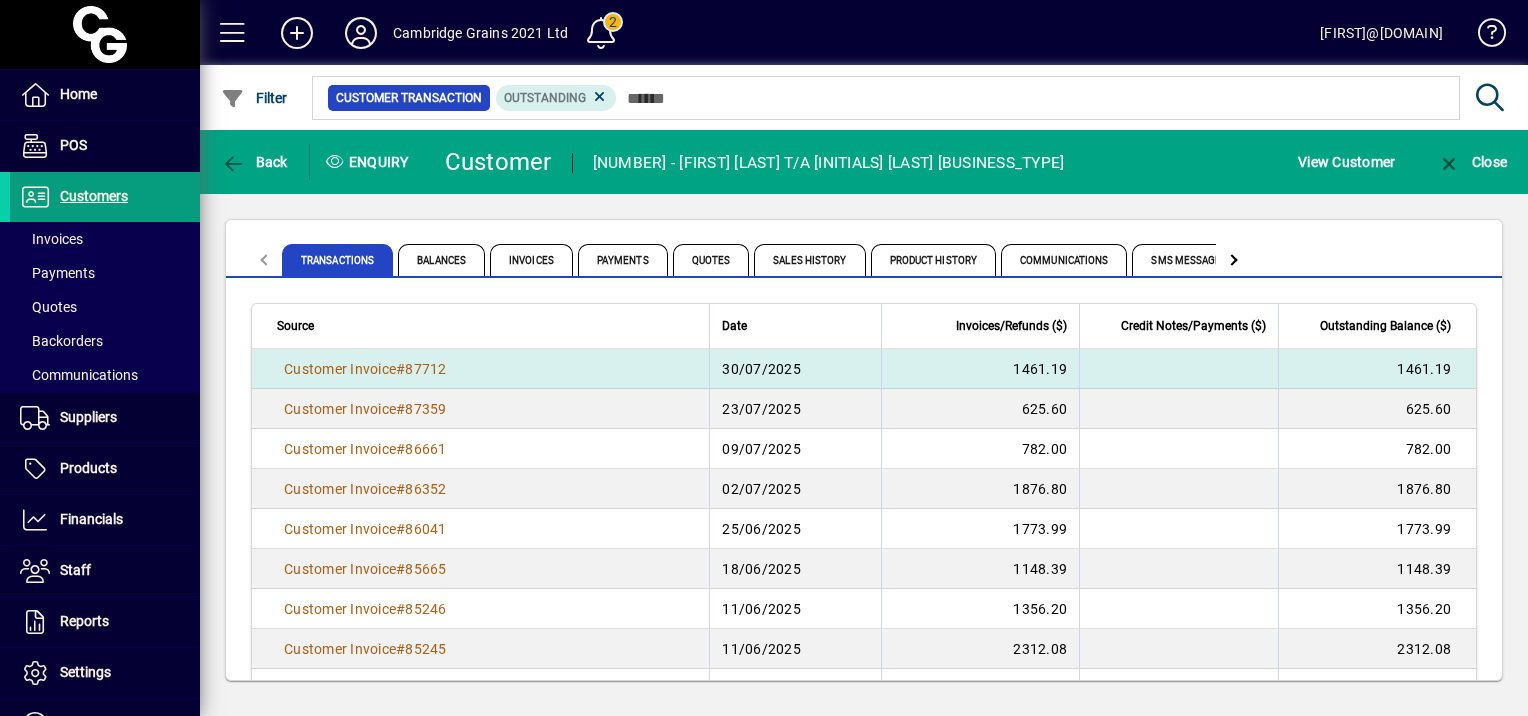 click on "30/07/2025" at bounding box center (794, 369) 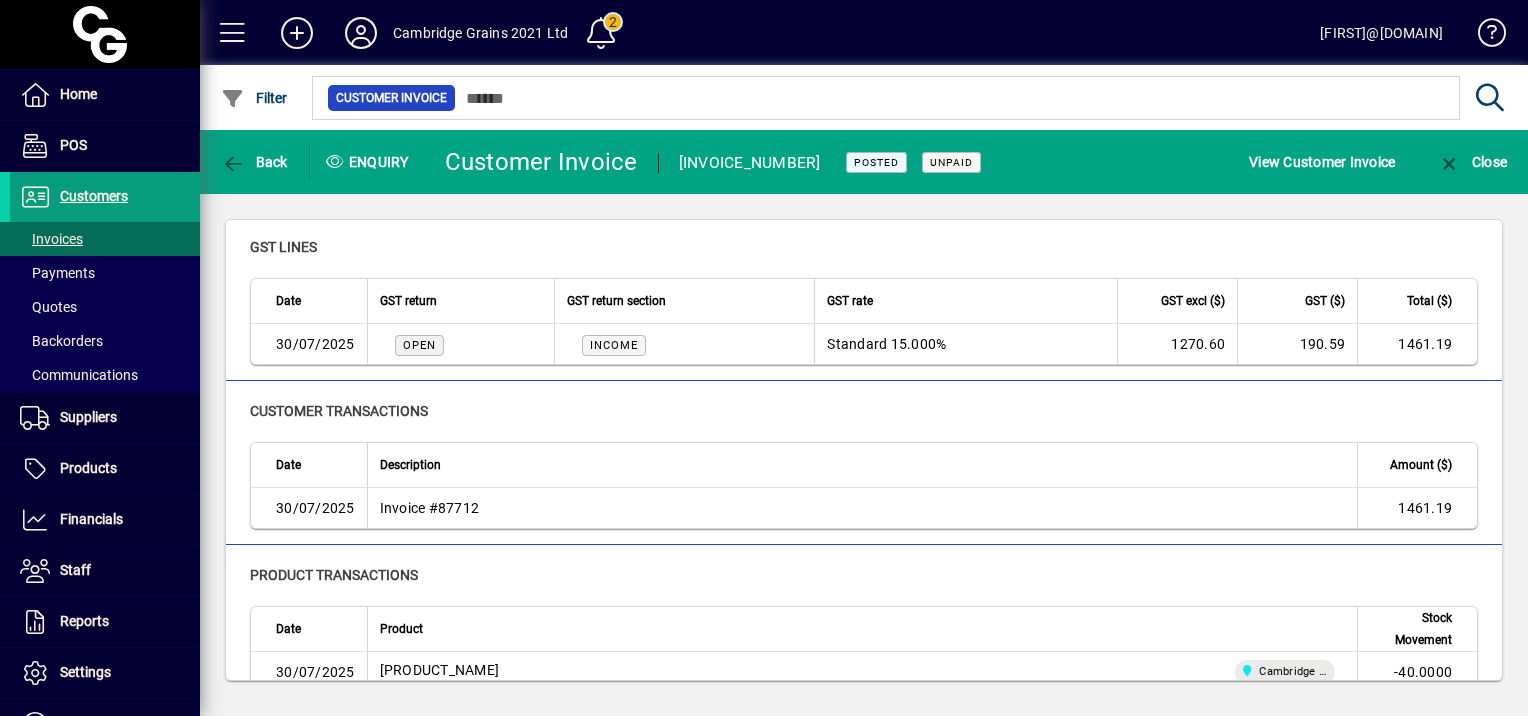 scroll, scrollTop: 566, scrollLeft: 0, axis: vertical 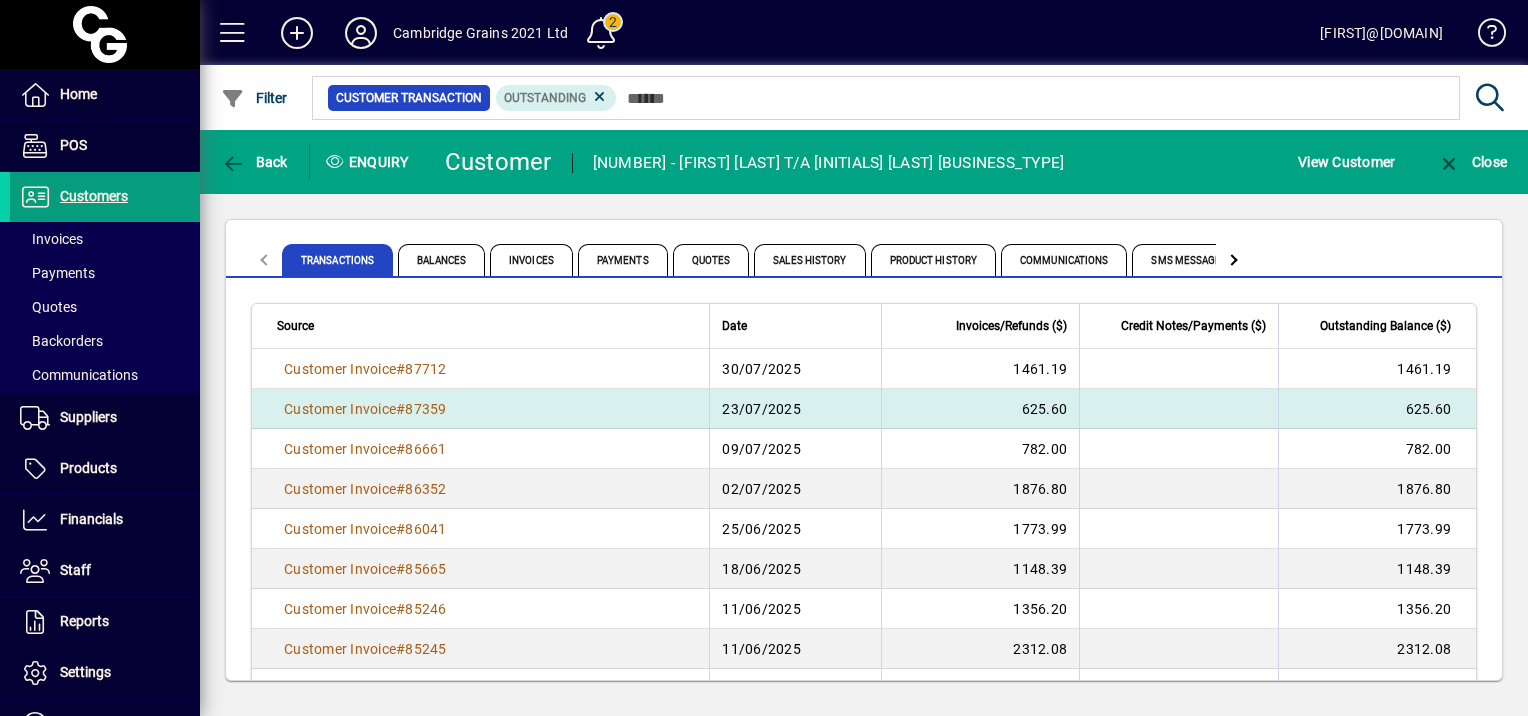 click on "Customer Invoice  # 87359" at bounding box center (480, 409) 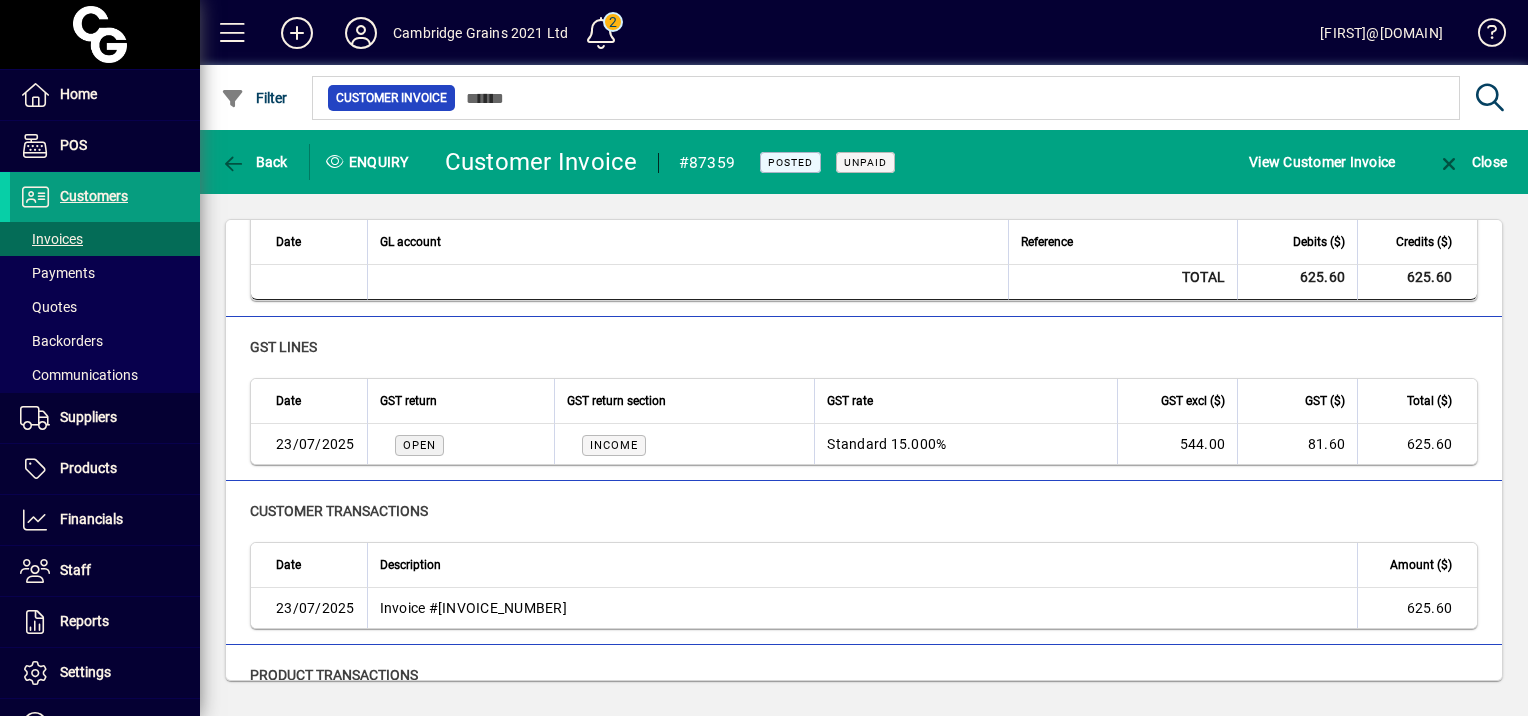 scroll, scrollTop: 526, scrollLeft: 0, axis: vertical 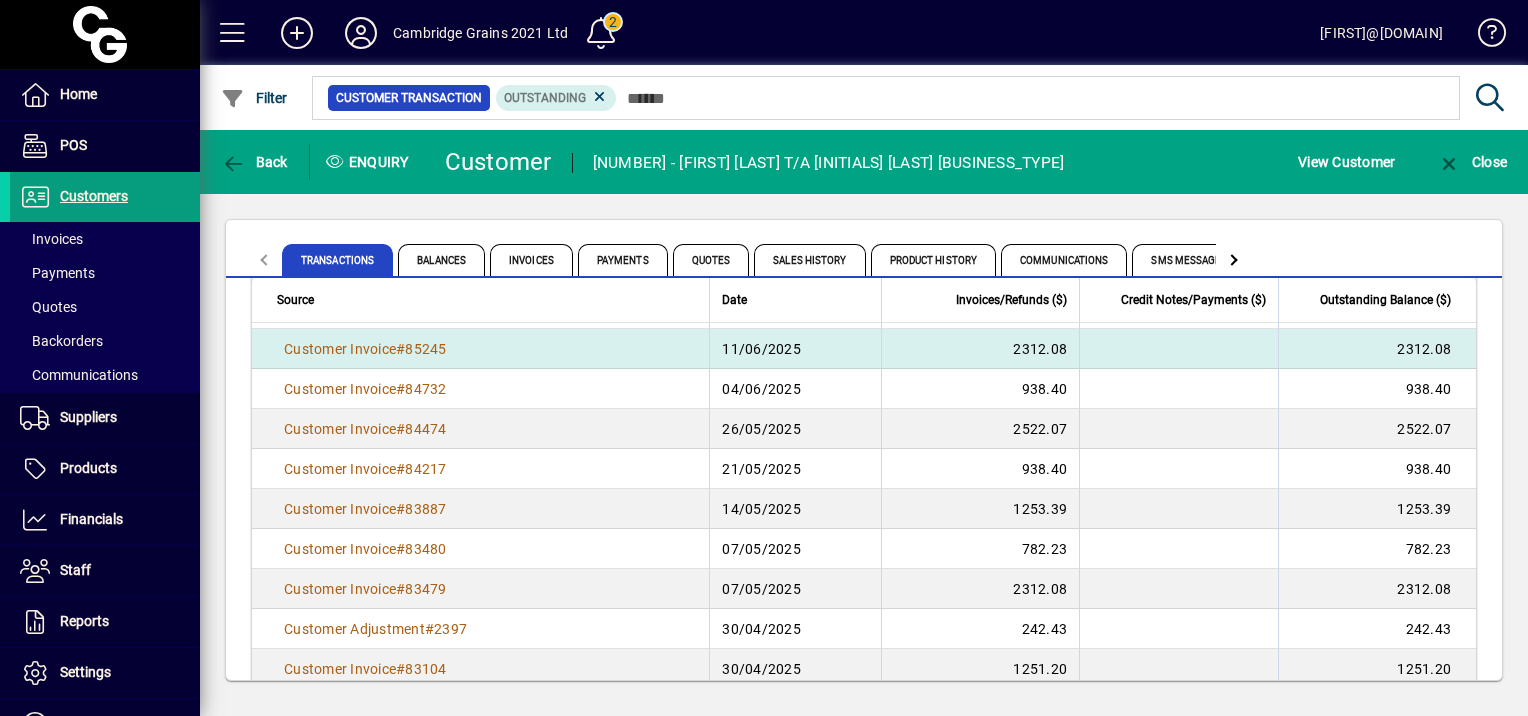click on "11/06/2025" at bounding box center (794, 349) 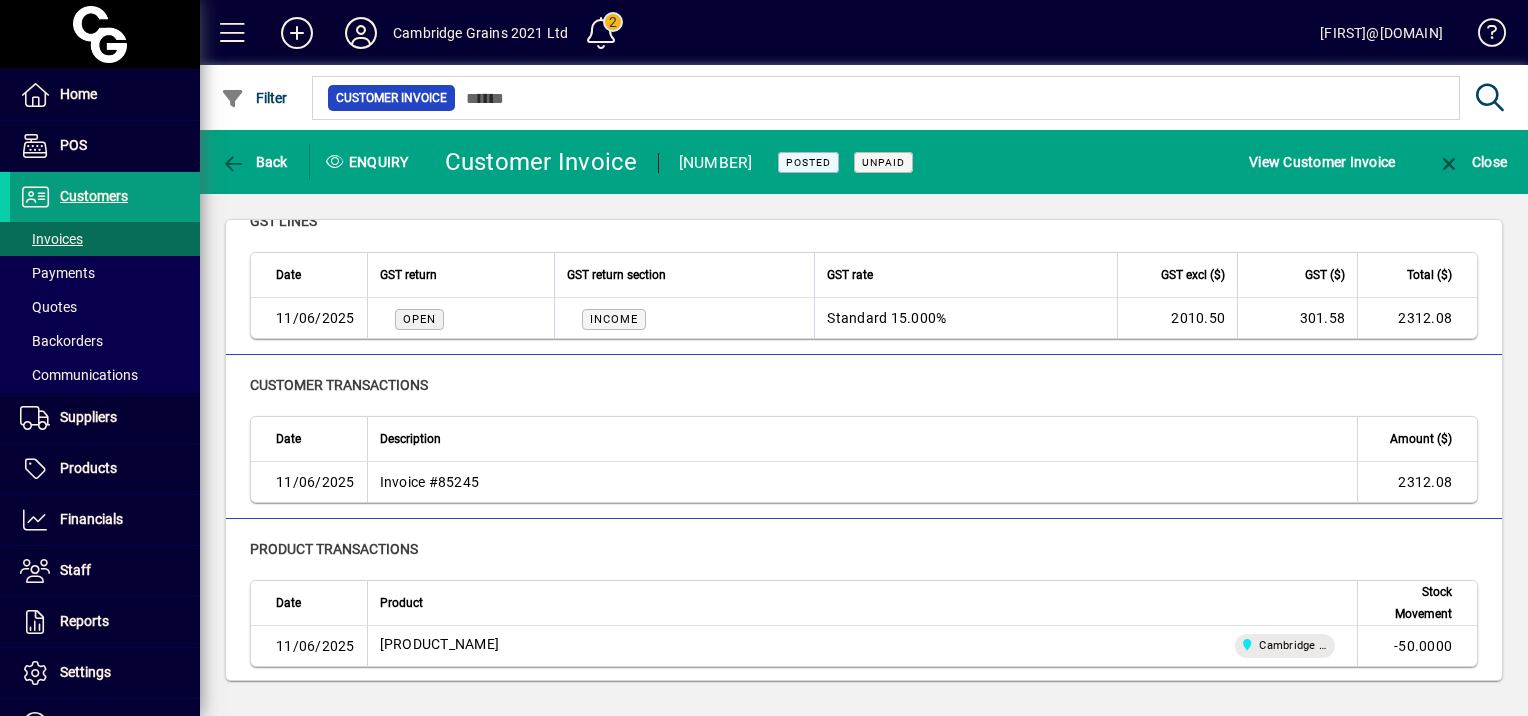 scroll, scrollTop: 127, scrollLeft: 0, axis: vertical 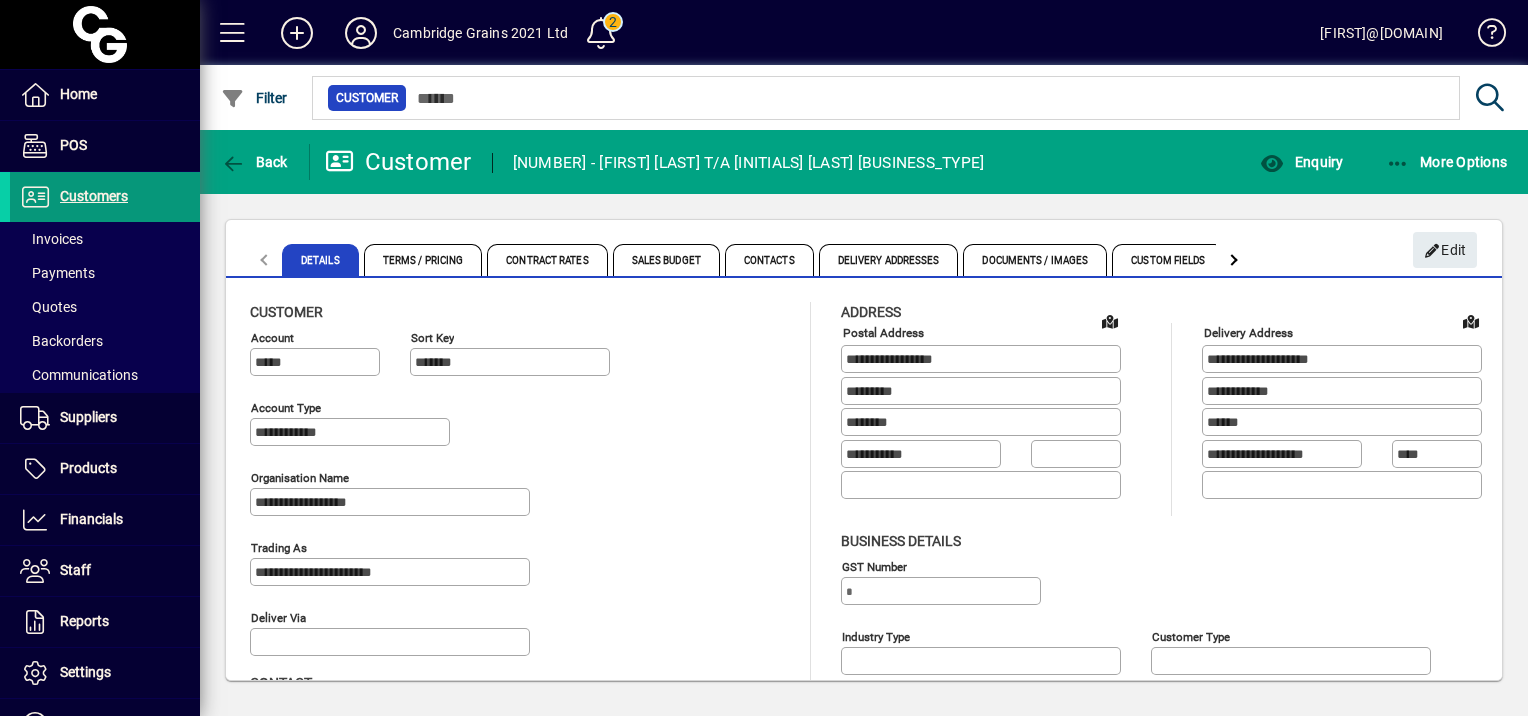 click on "Customers" at bounding box center (94, 196) 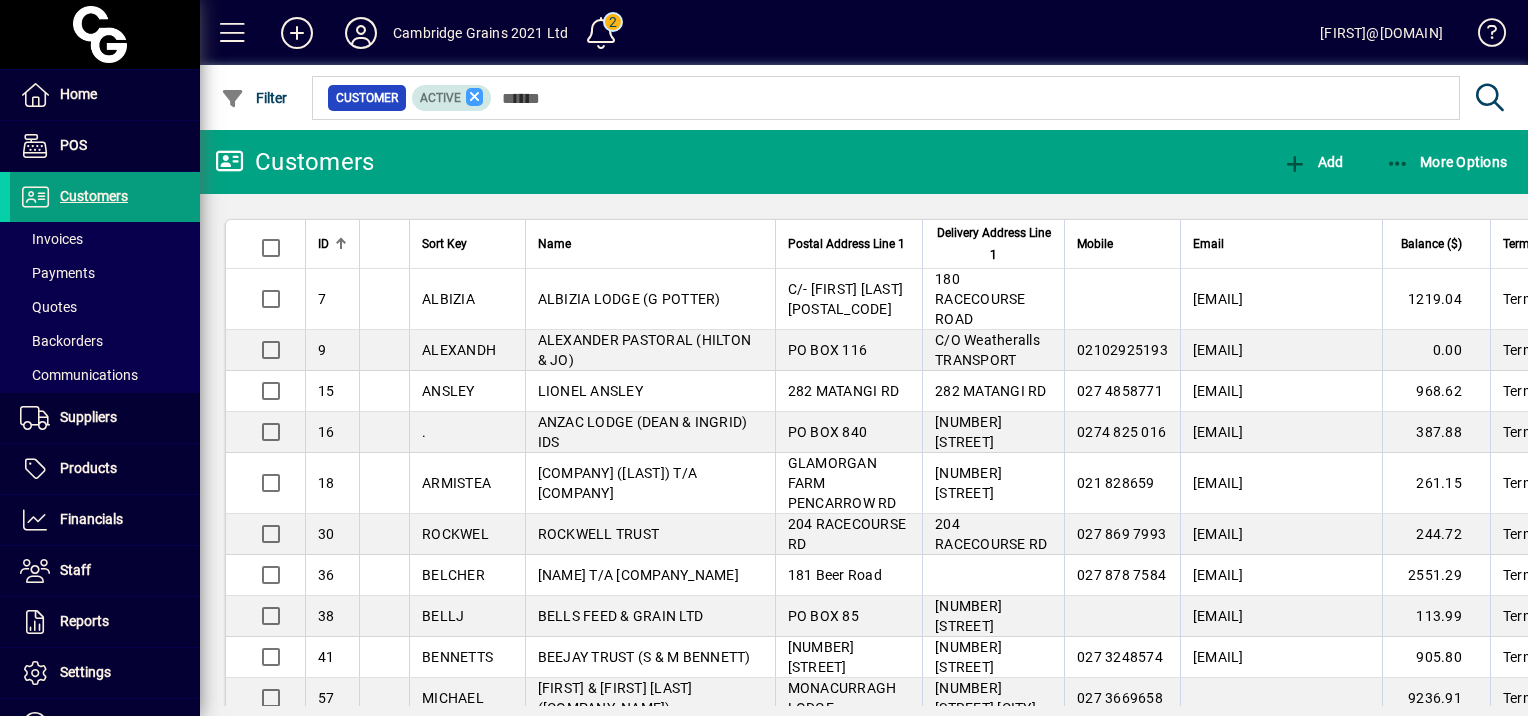 click at bounding box center [475, 97] 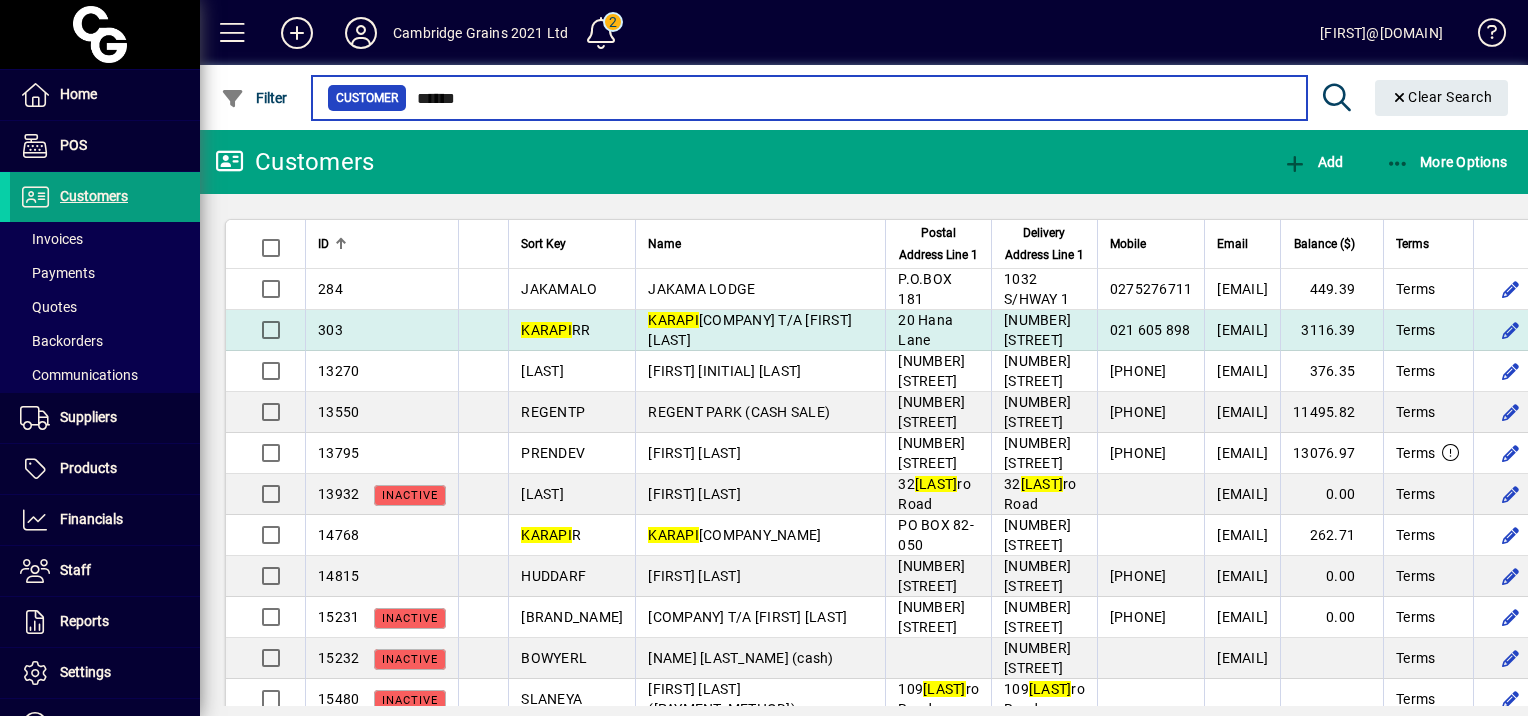 type on "******" 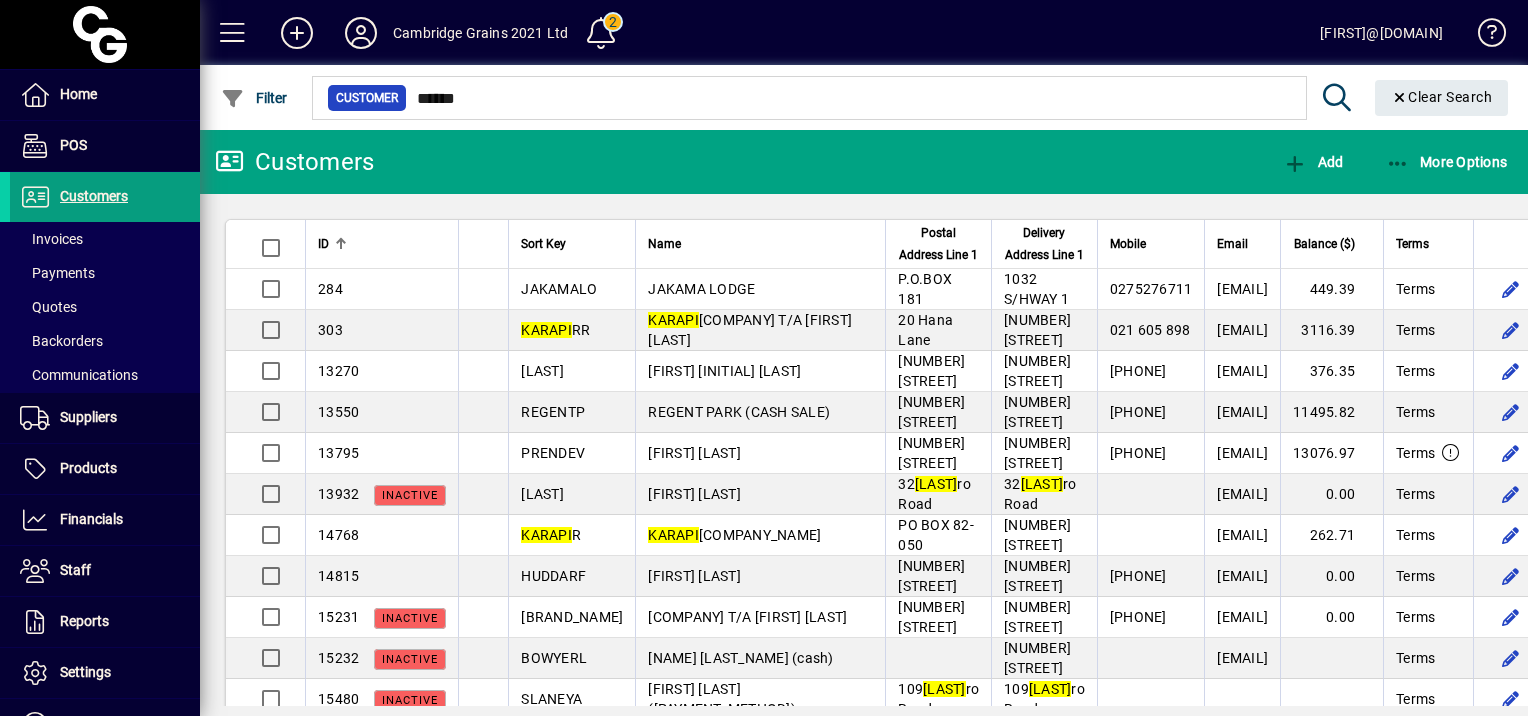 click on "KARAPI RO BLOODSTOCK T/A Tim Carter" at bounding box center (750, 330) 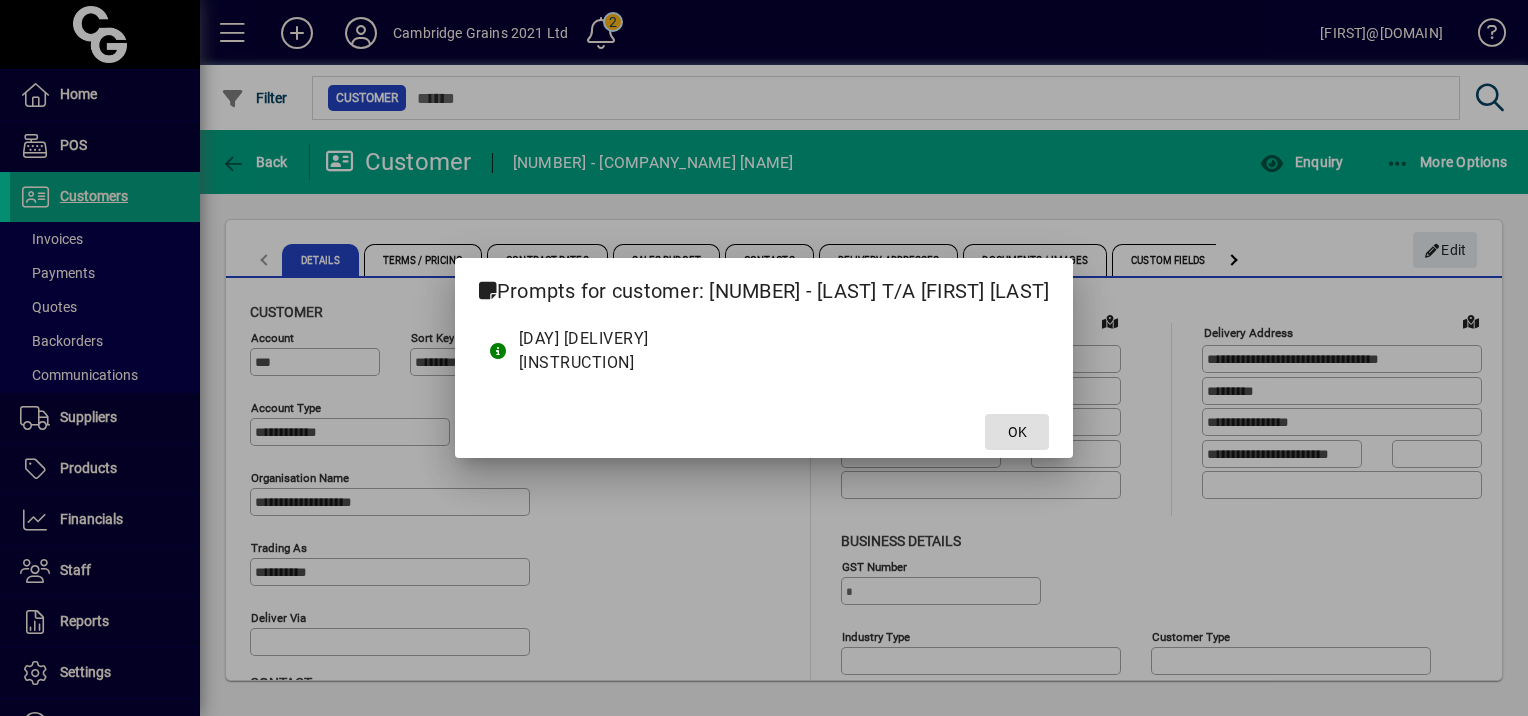 click 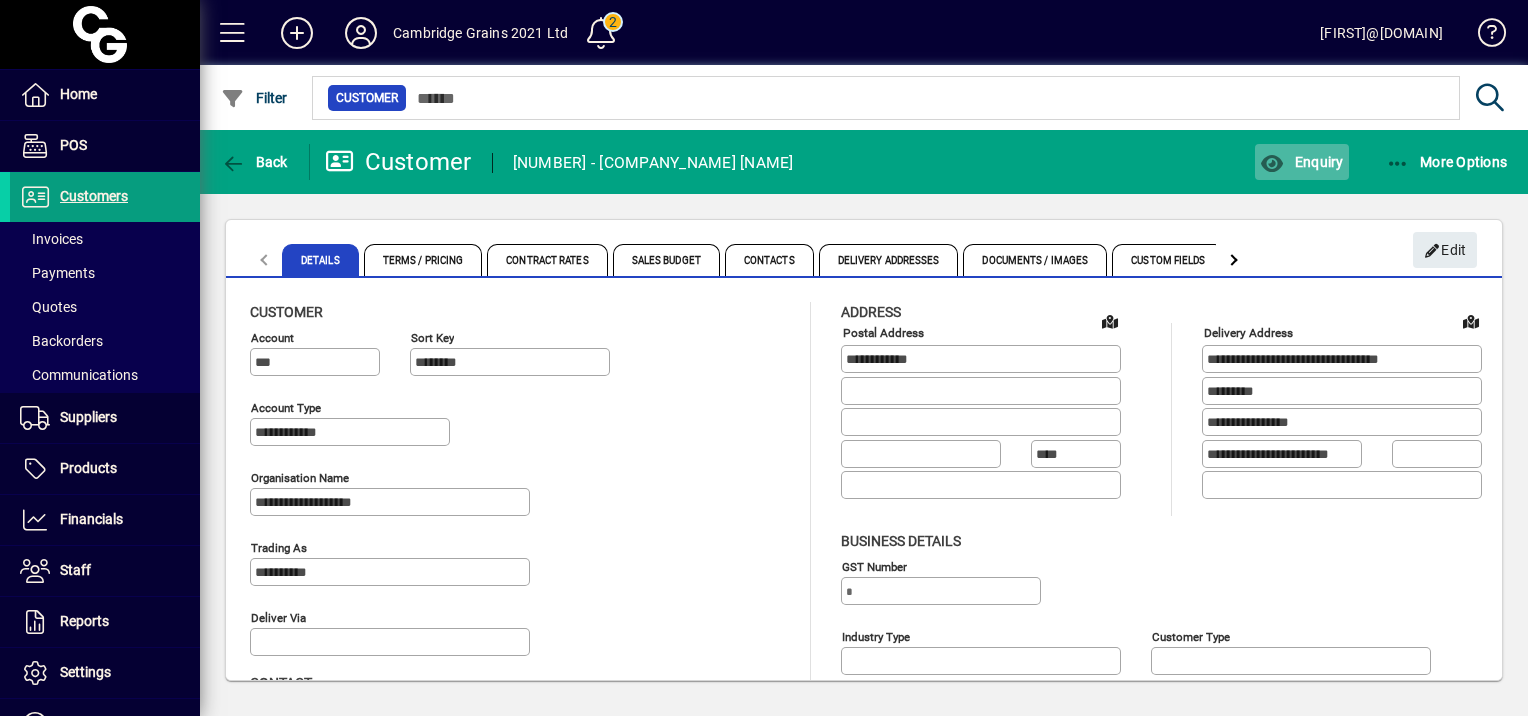 click on "Enquiry" 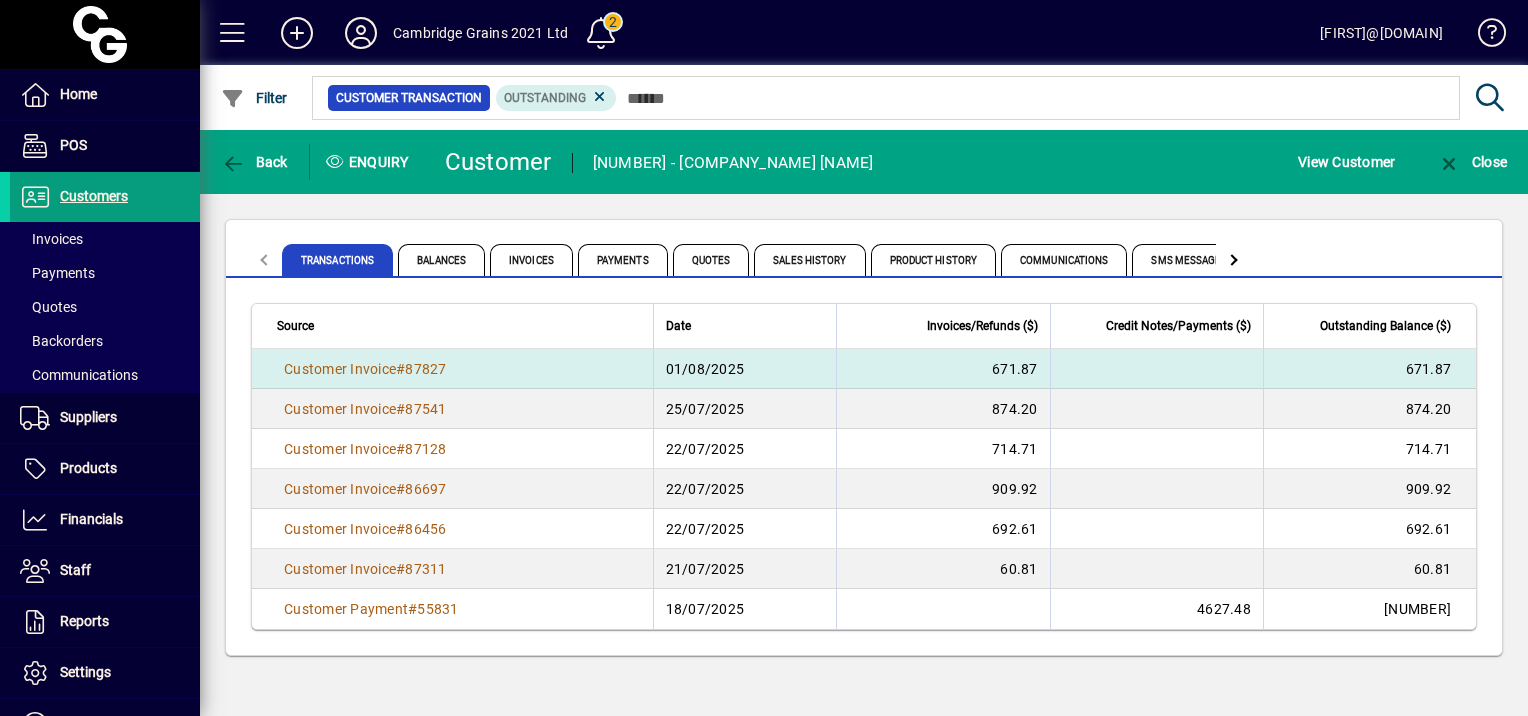 click on "Customer Invoice  # 87827" at bounding box center [452, 369] 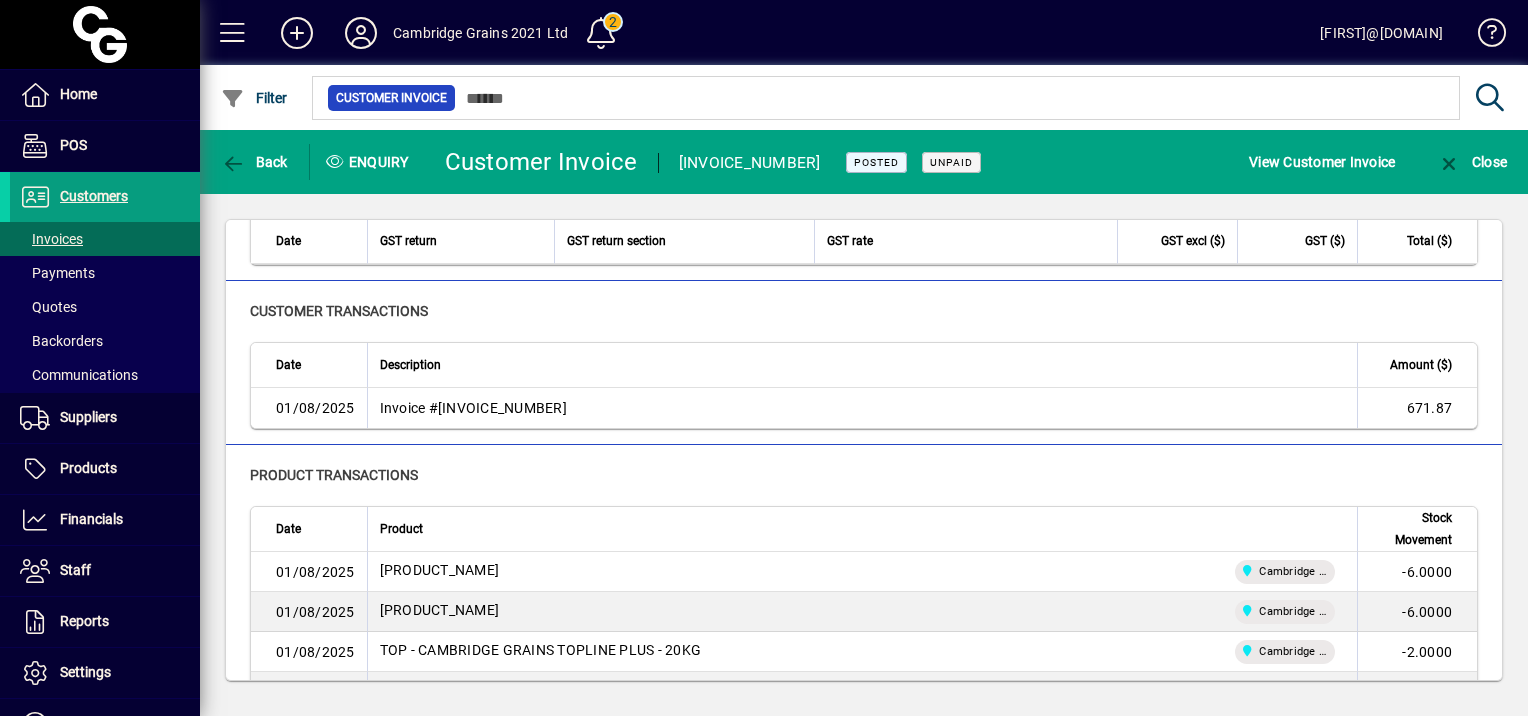 scroll, scrollTop: 886, scrollLeft: 0, axis: vertical 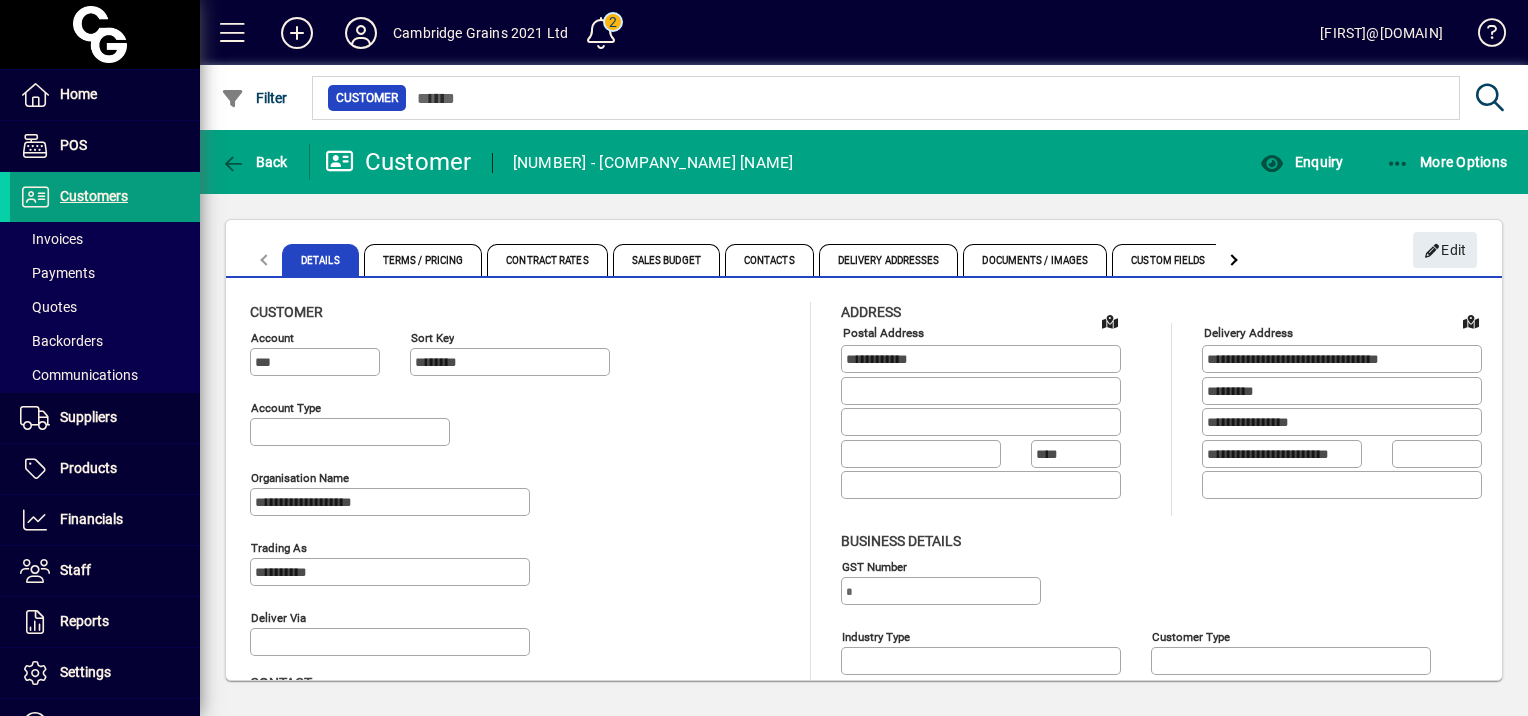type on "**********" 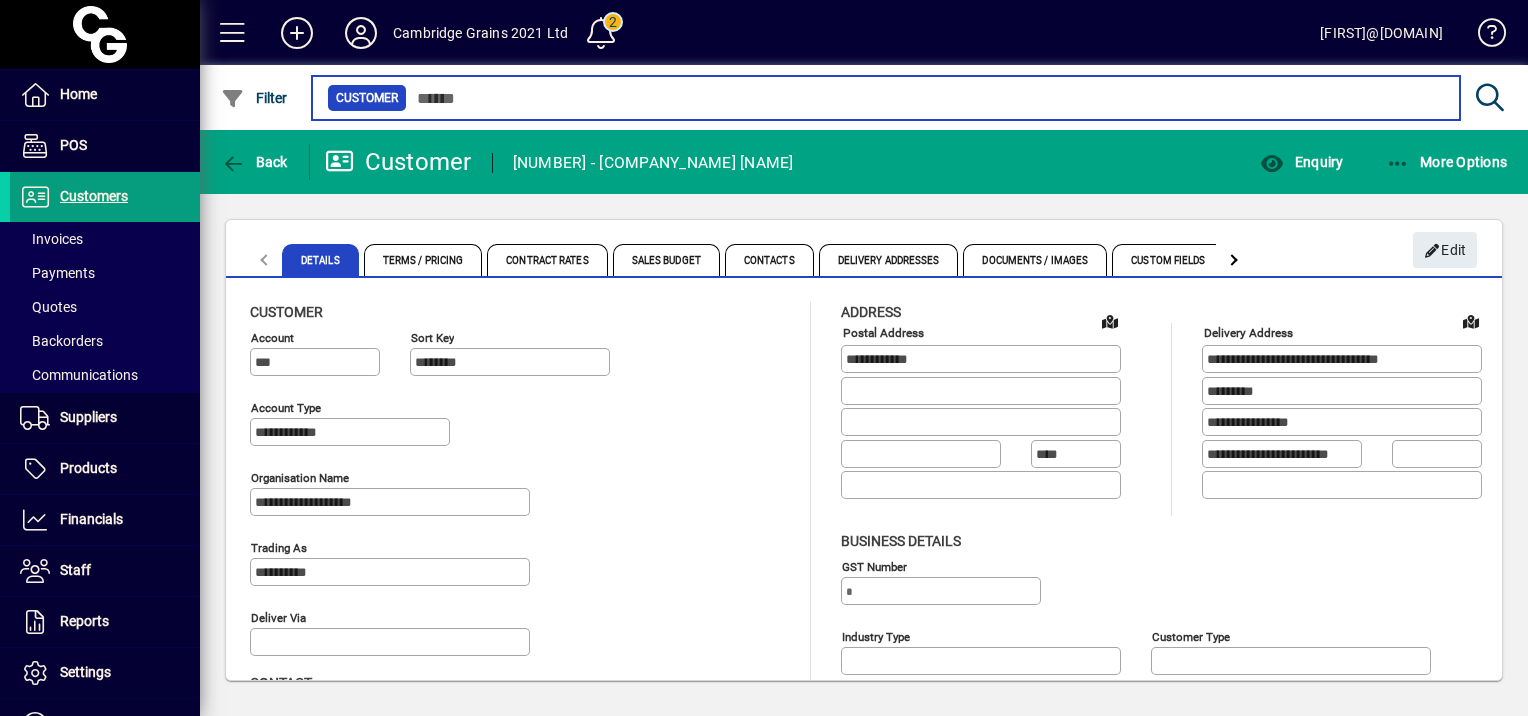 type on "******" 